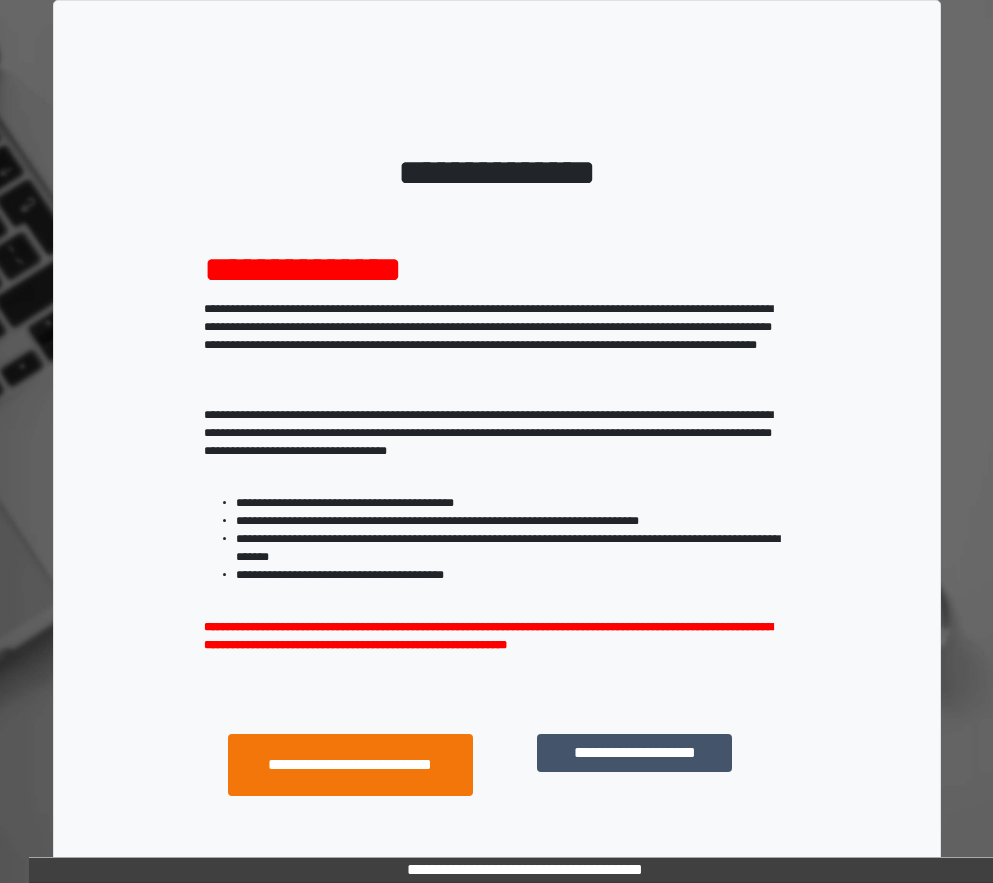scroll, scrollTop: 0, scrollLeft: 0, axis: both 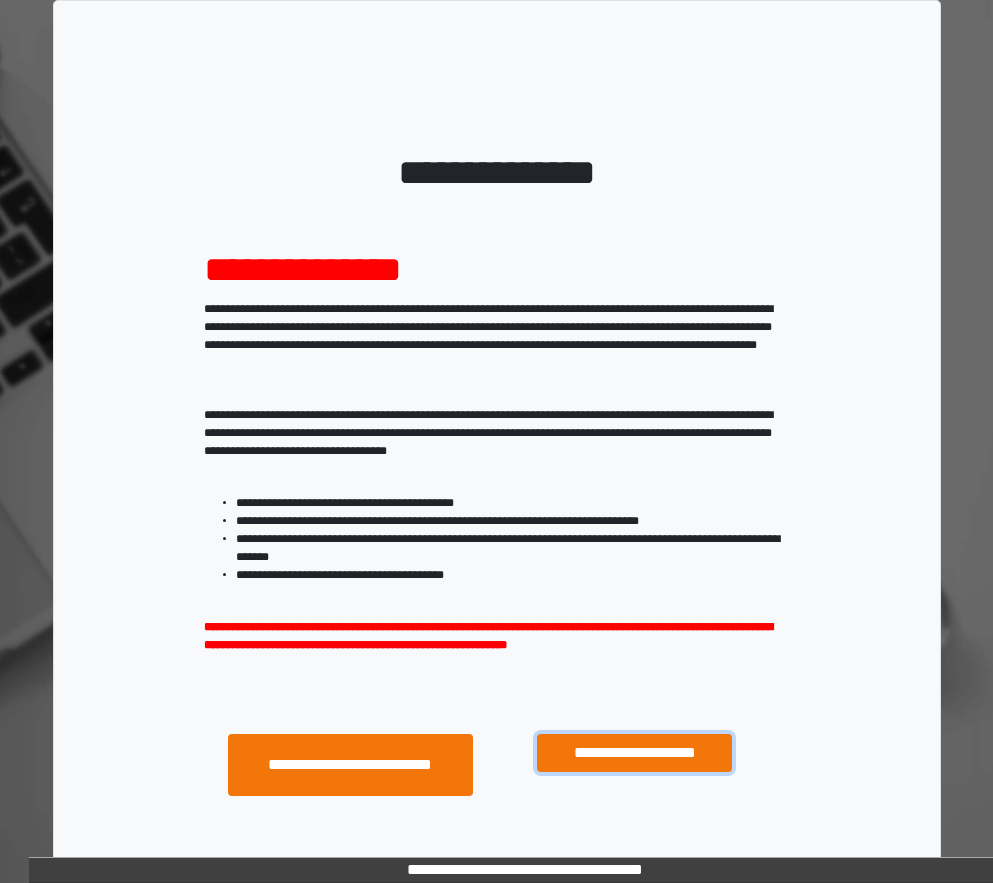 click on "**********" at bounding box center (634, 753) 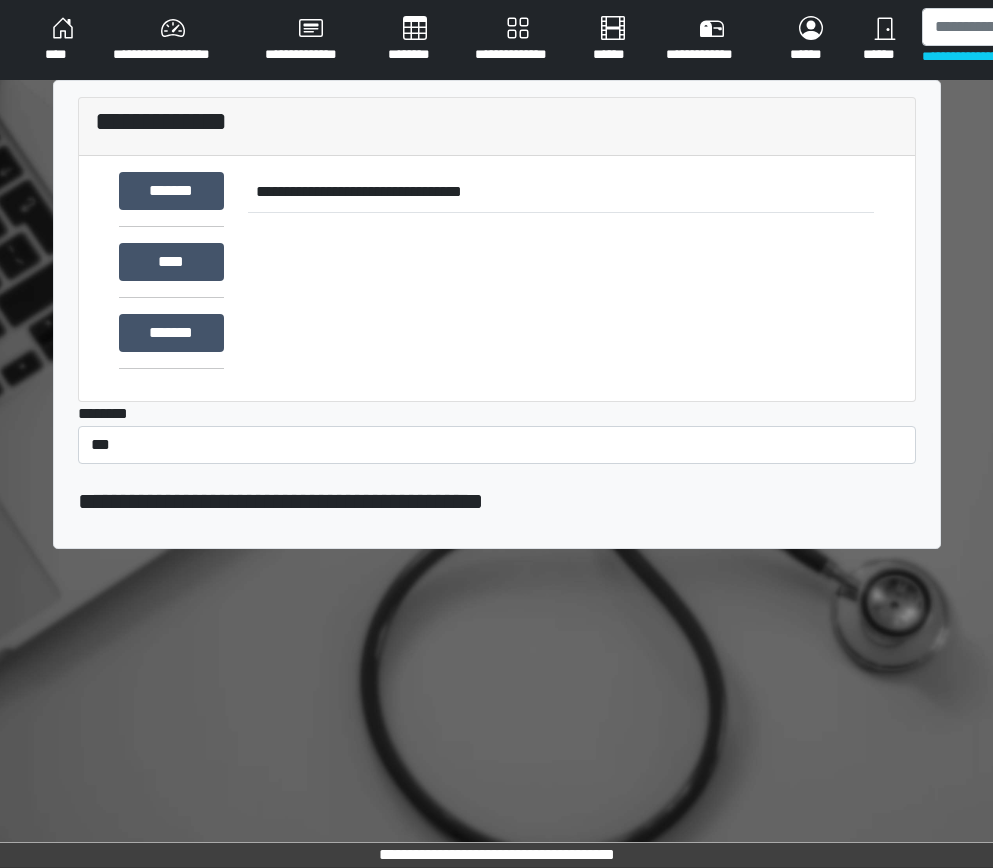 scroll, scrollTop: 0, scrollLeft: 0, axis: both 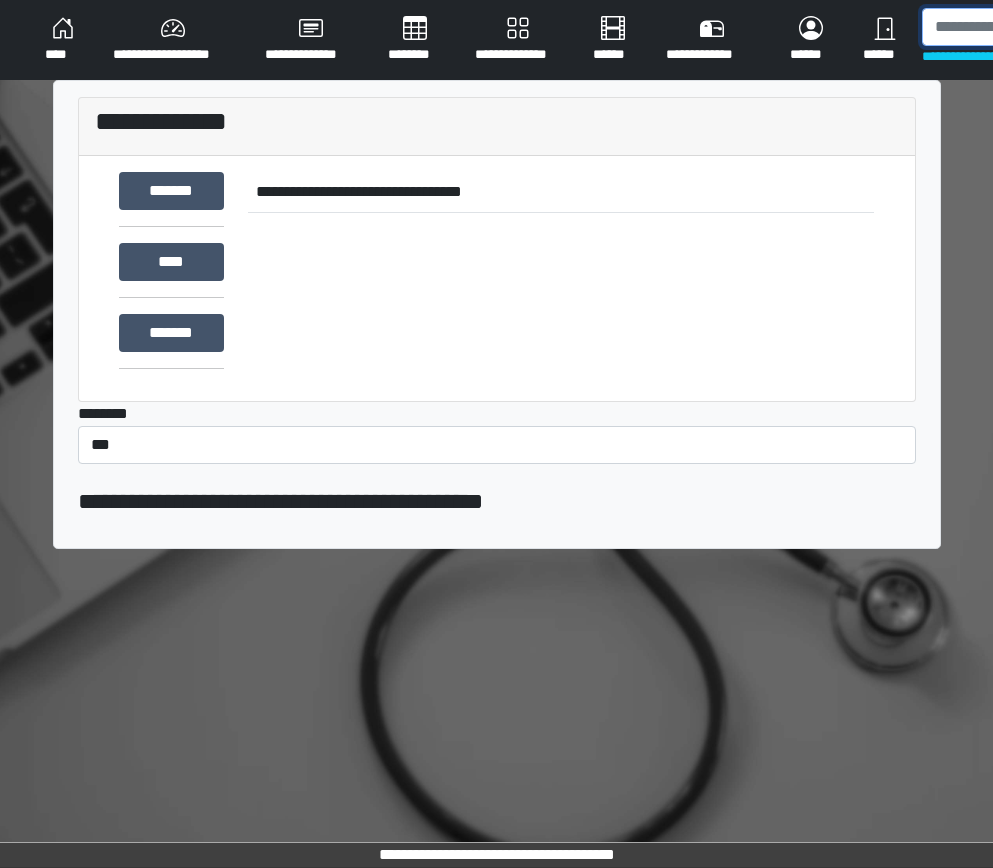 click at bounding box center [1025, 27] 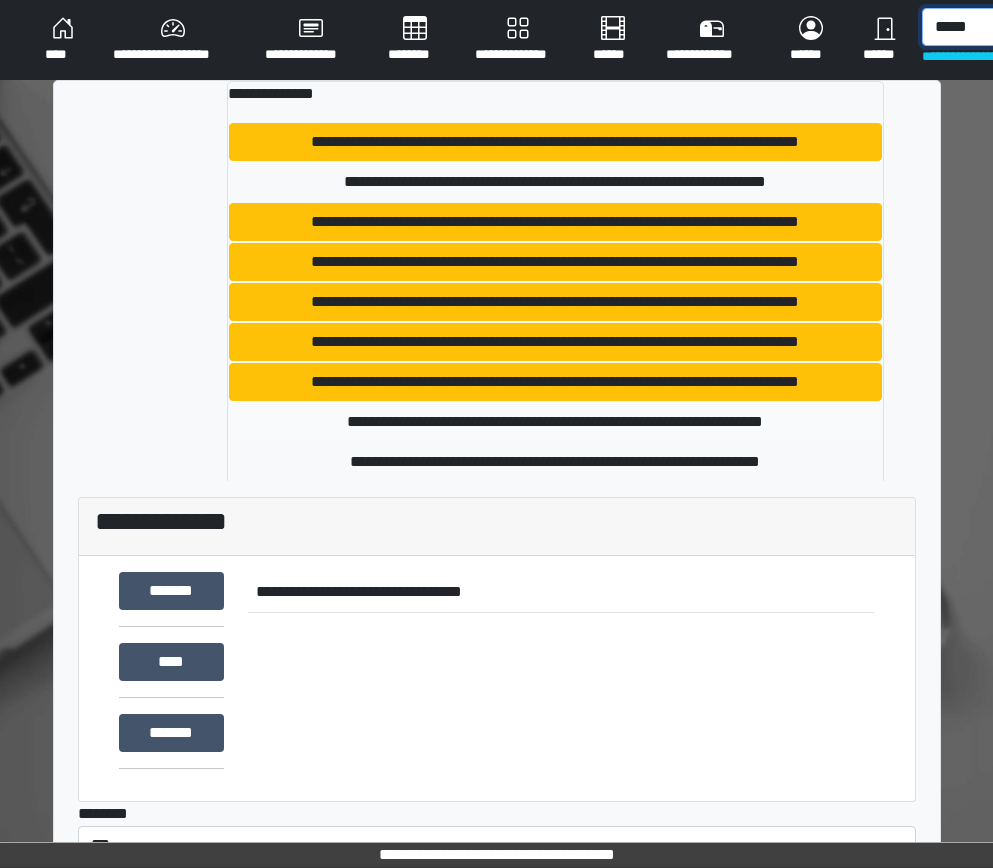 type on "*****" 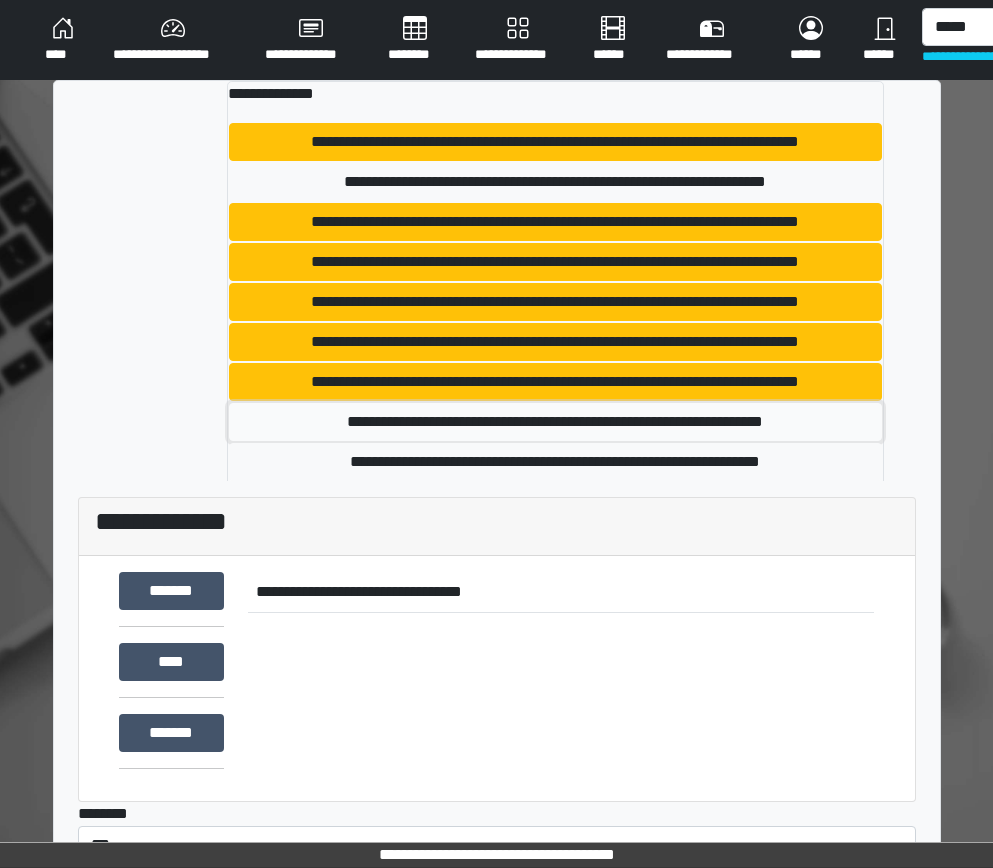 click on "**********" at bounding box center [555, 422] 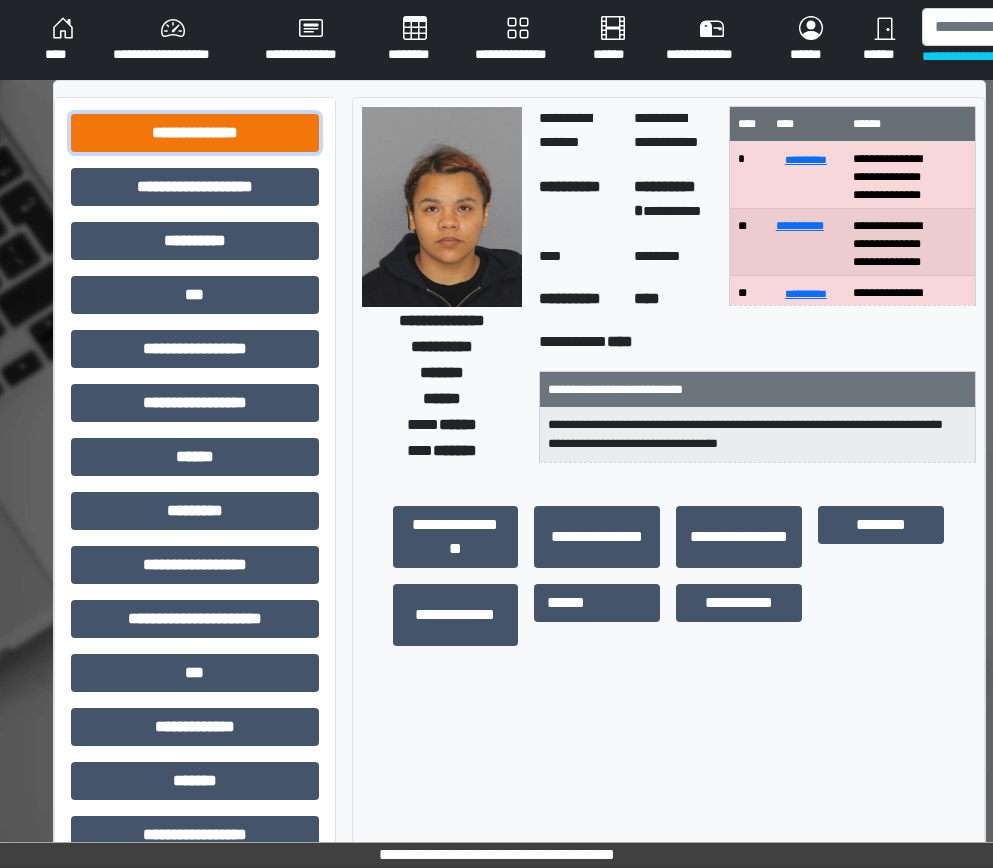 click on "**********" at bounding box center [195, 133] 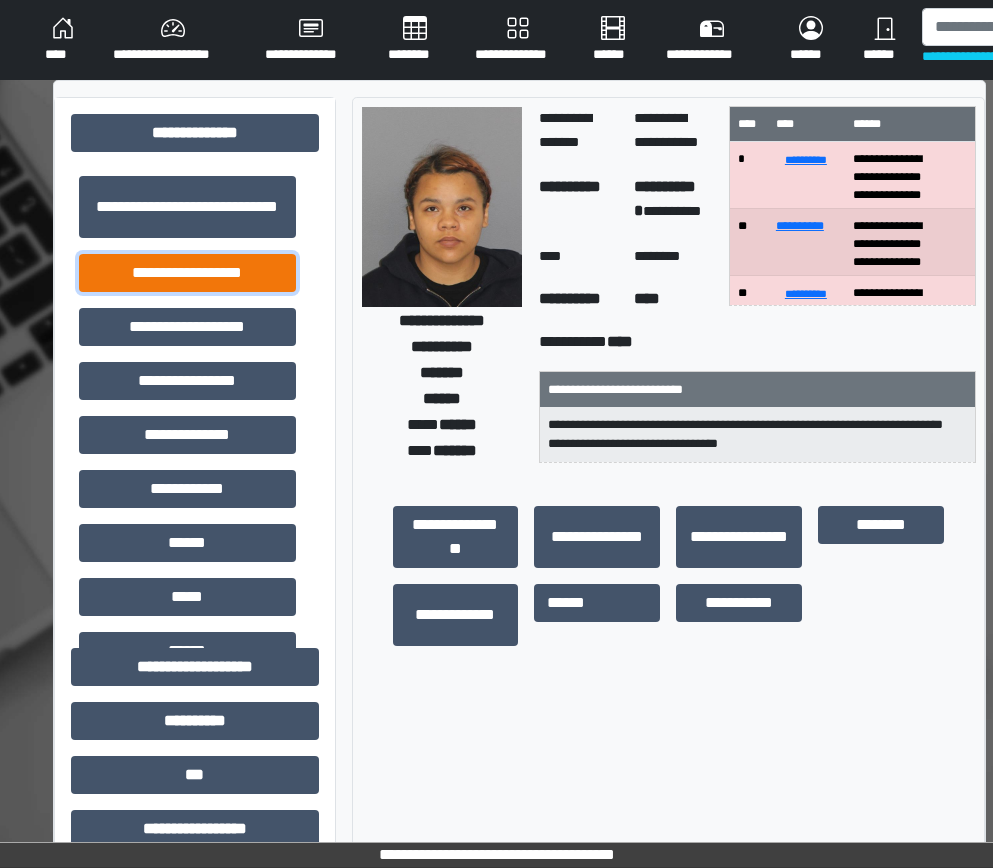 click on "**********" at bounding box center [187, 273] 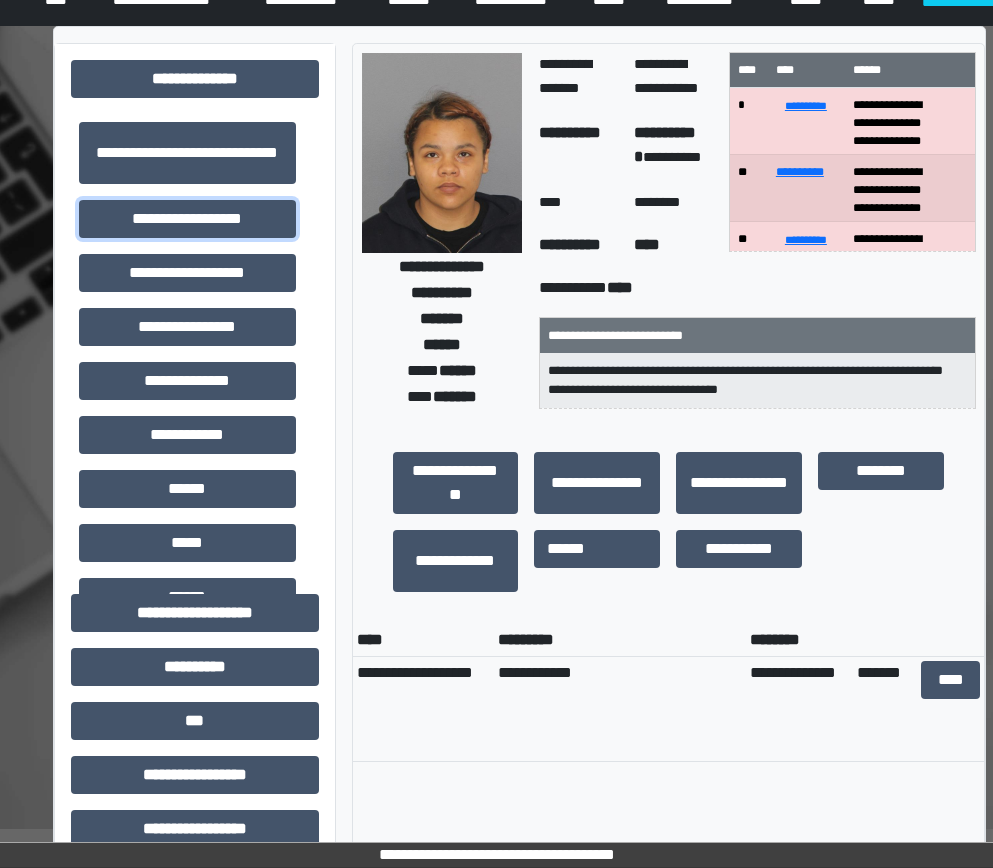 scroll, scrollTop: 0, scrollLeft: 0, axis: both 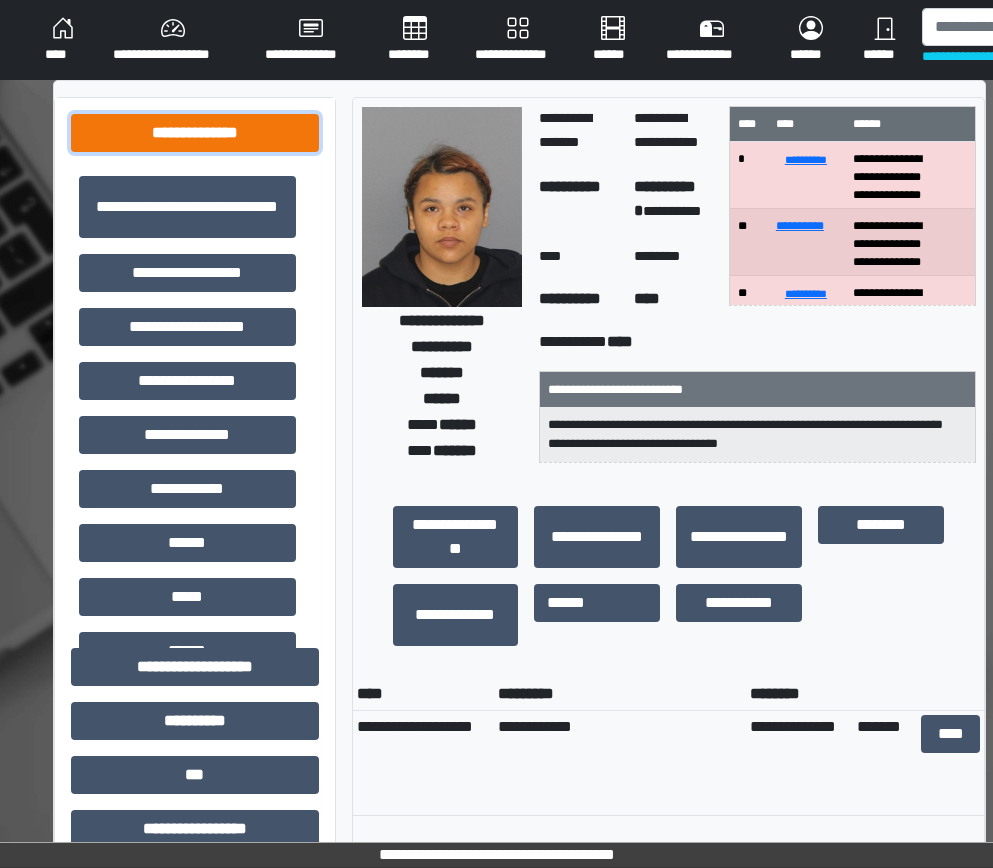click on "**********" at bounding box center (195, 133) 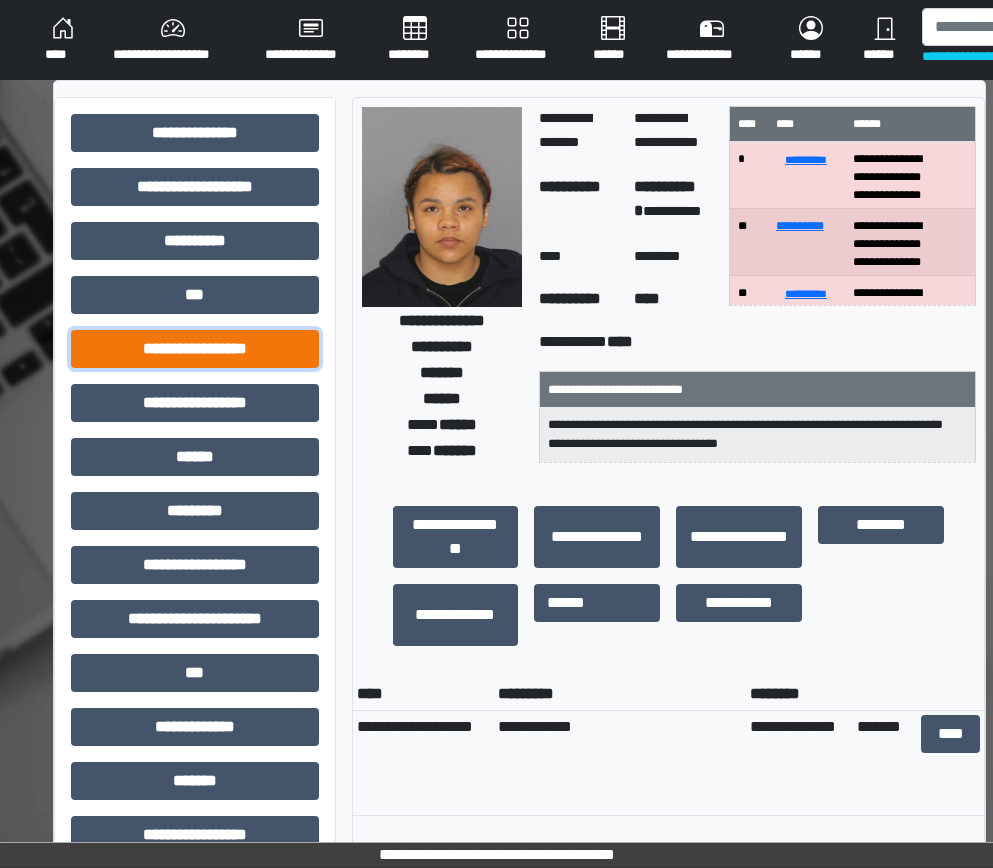 click on "**********" at bounding box center [195, 349] 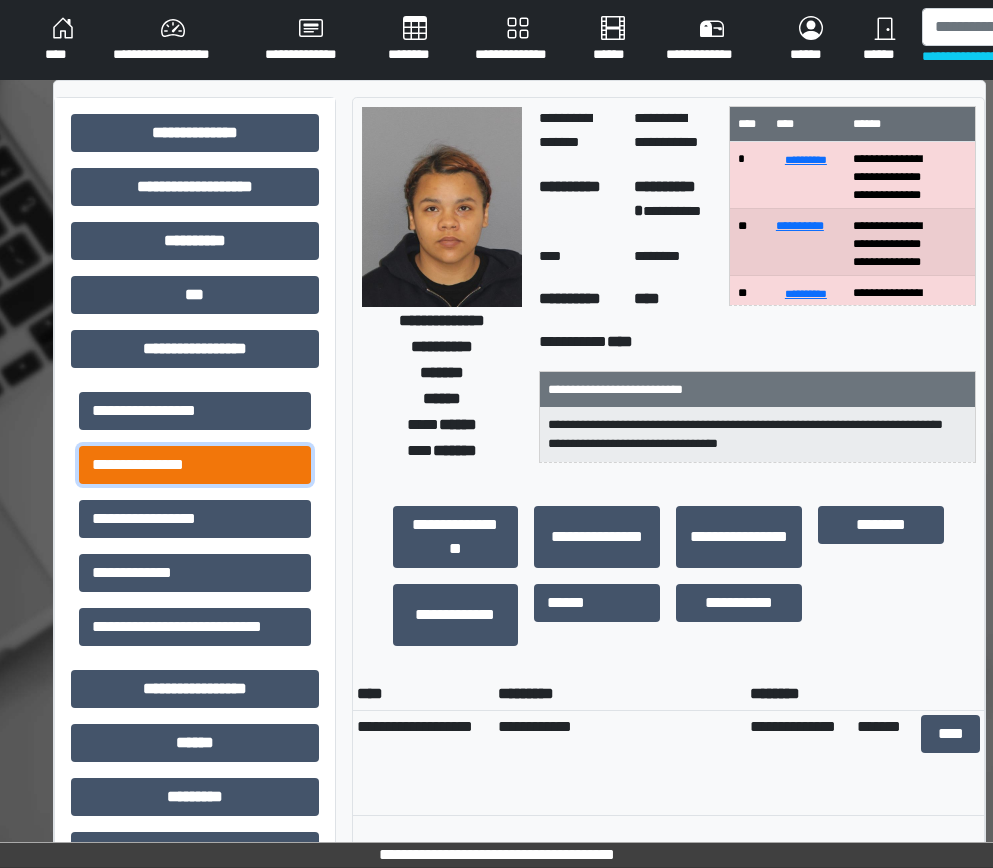 click on "**********" at bounding box center (195, 465) 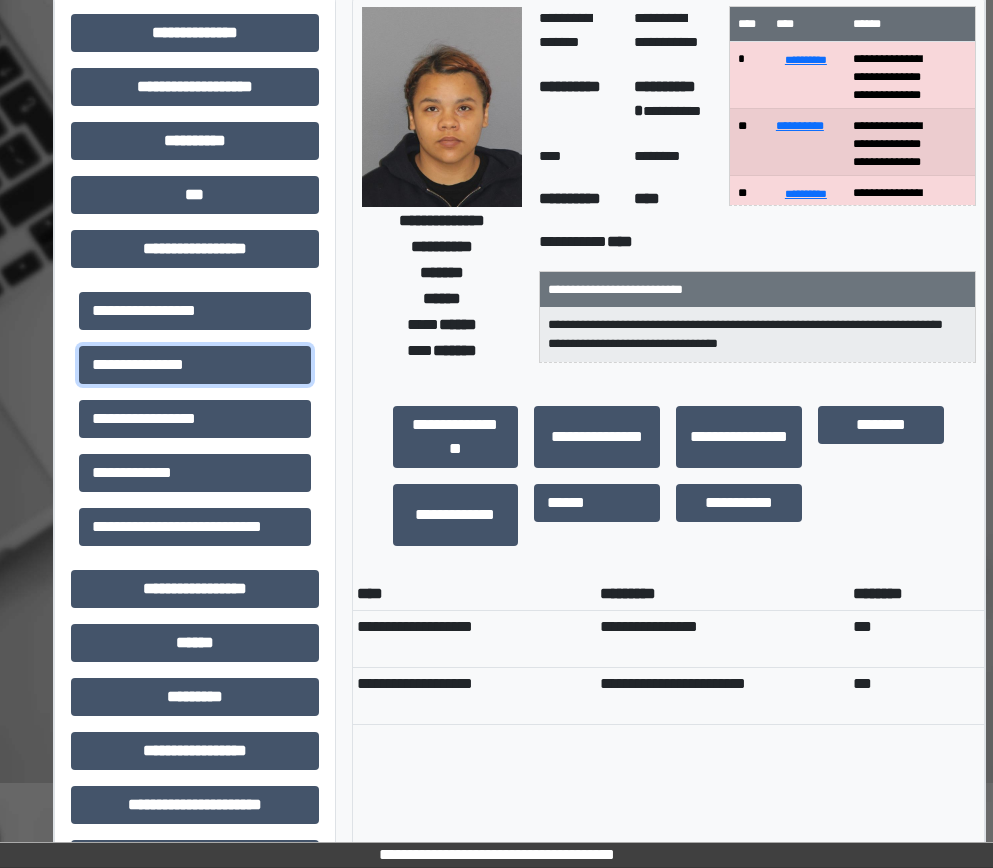 scroll, scrollTop: 0, scrollLeft: 0, axis: both 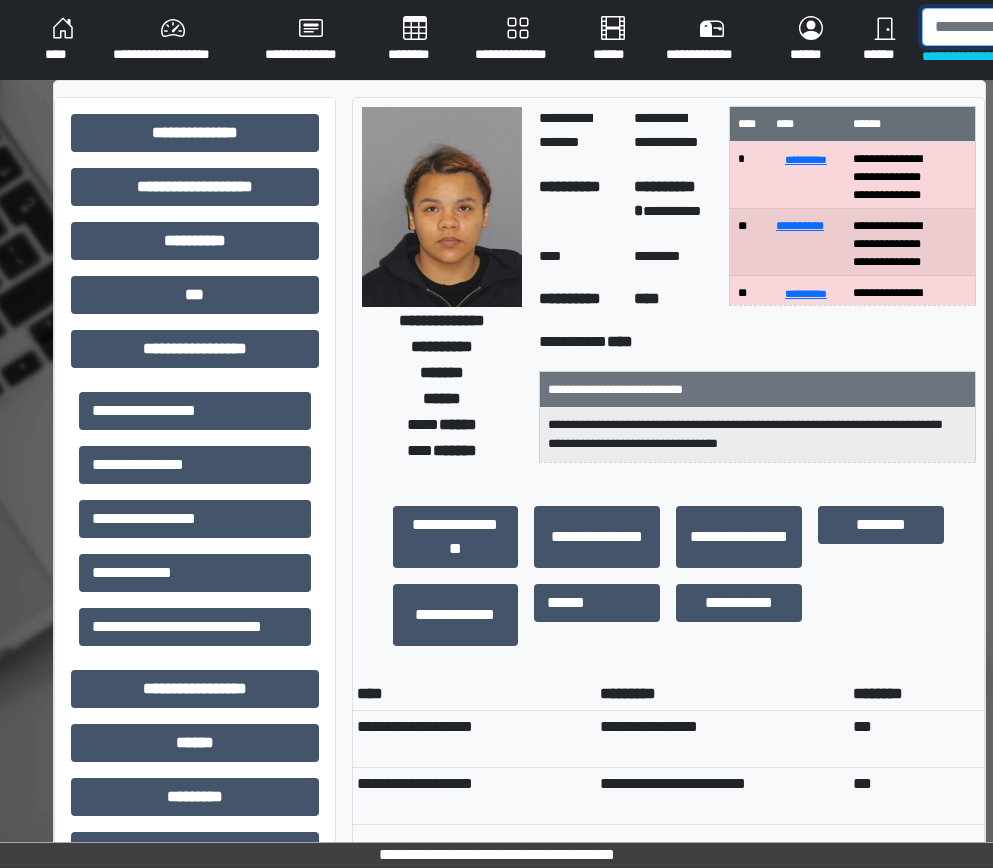 click at bounding box center [1025, 27] 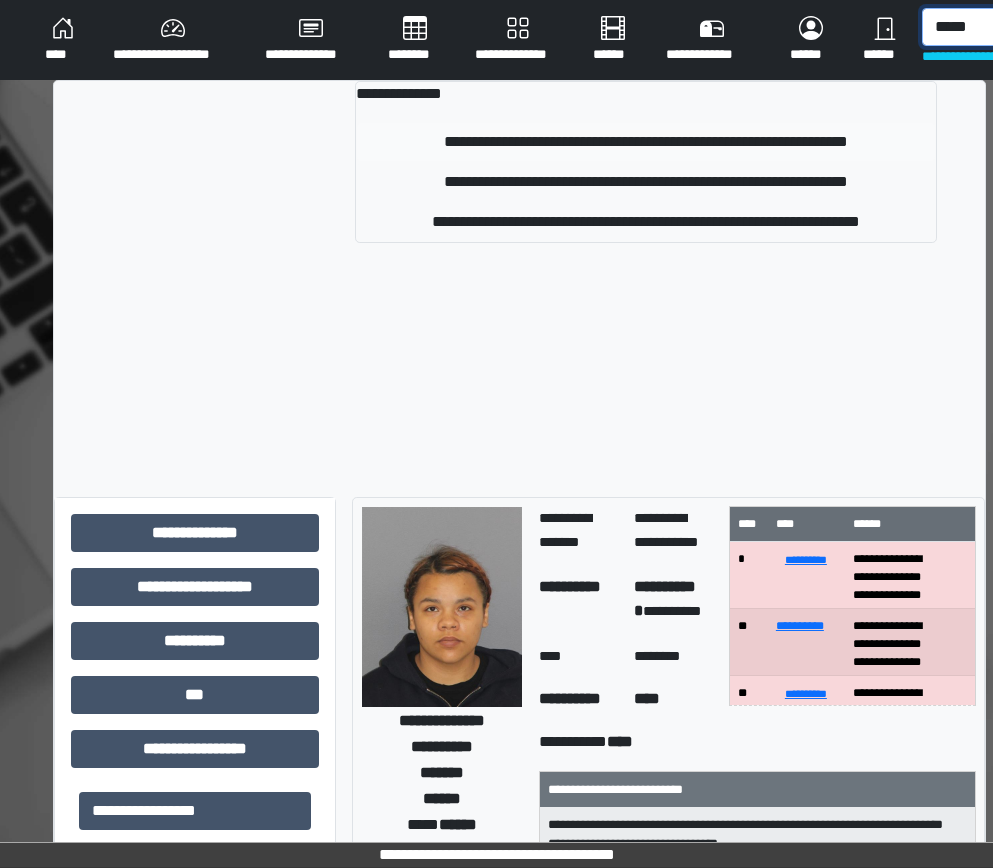 type on "*****" 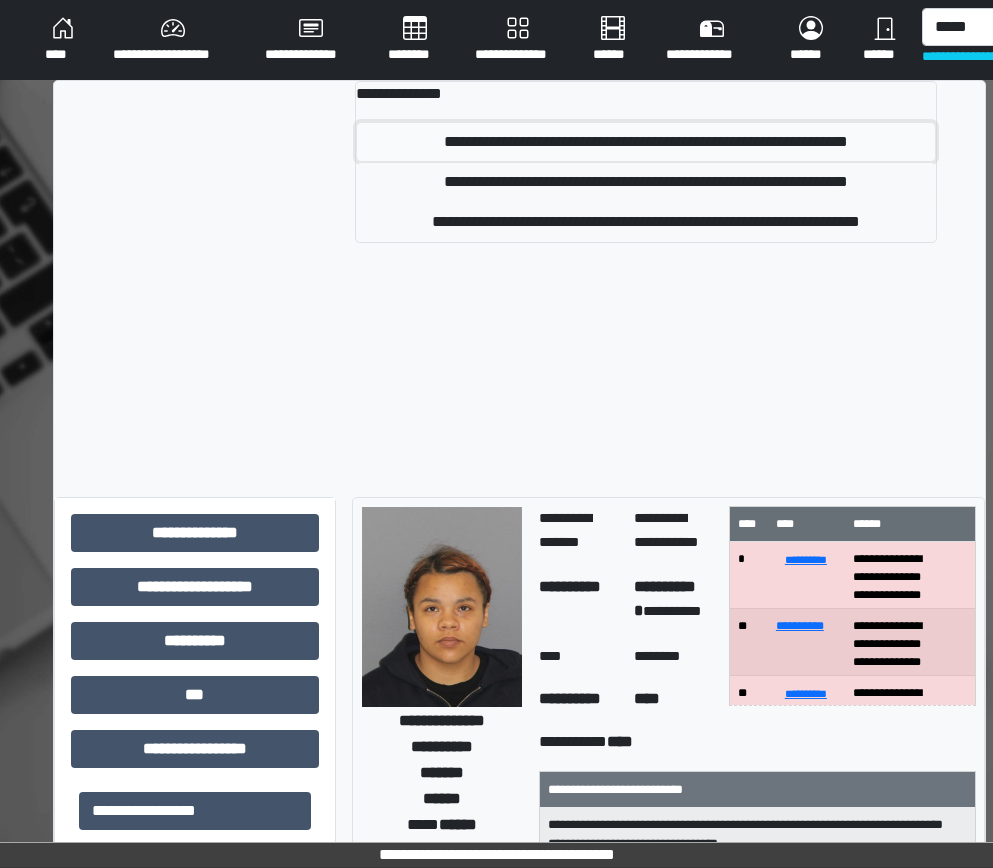 click on "**********" at bounding box center (646, 142) 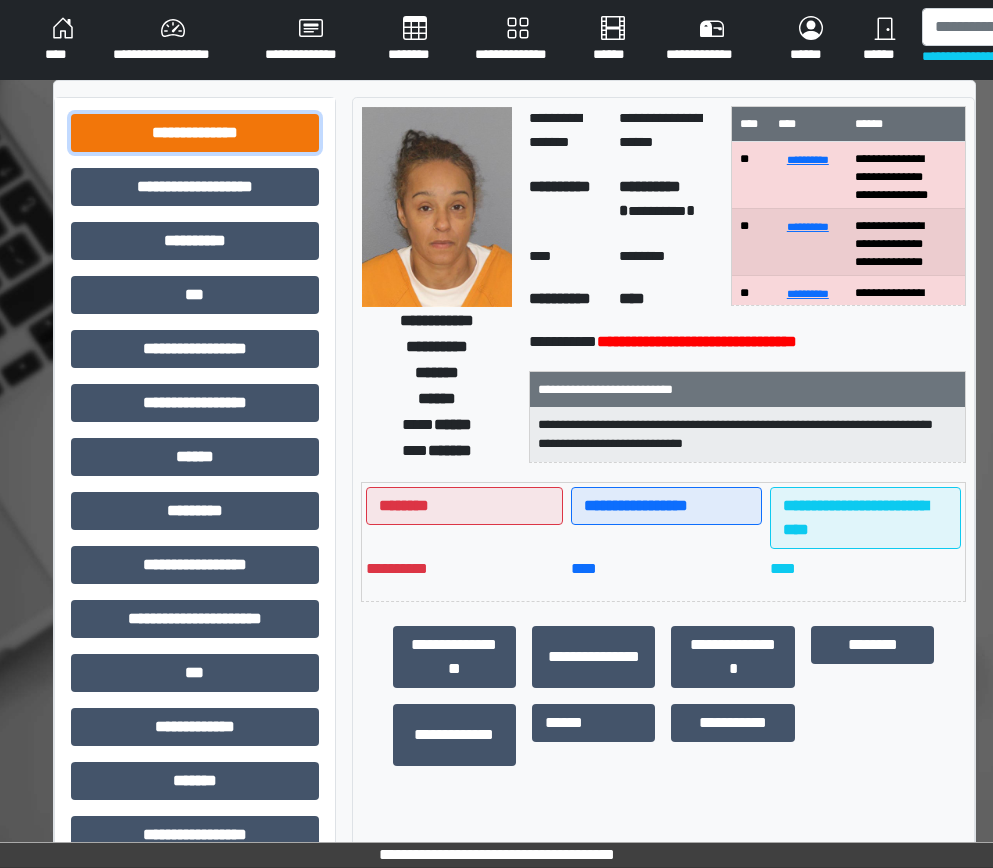 click on "**********" at bounding box center (195, 133) 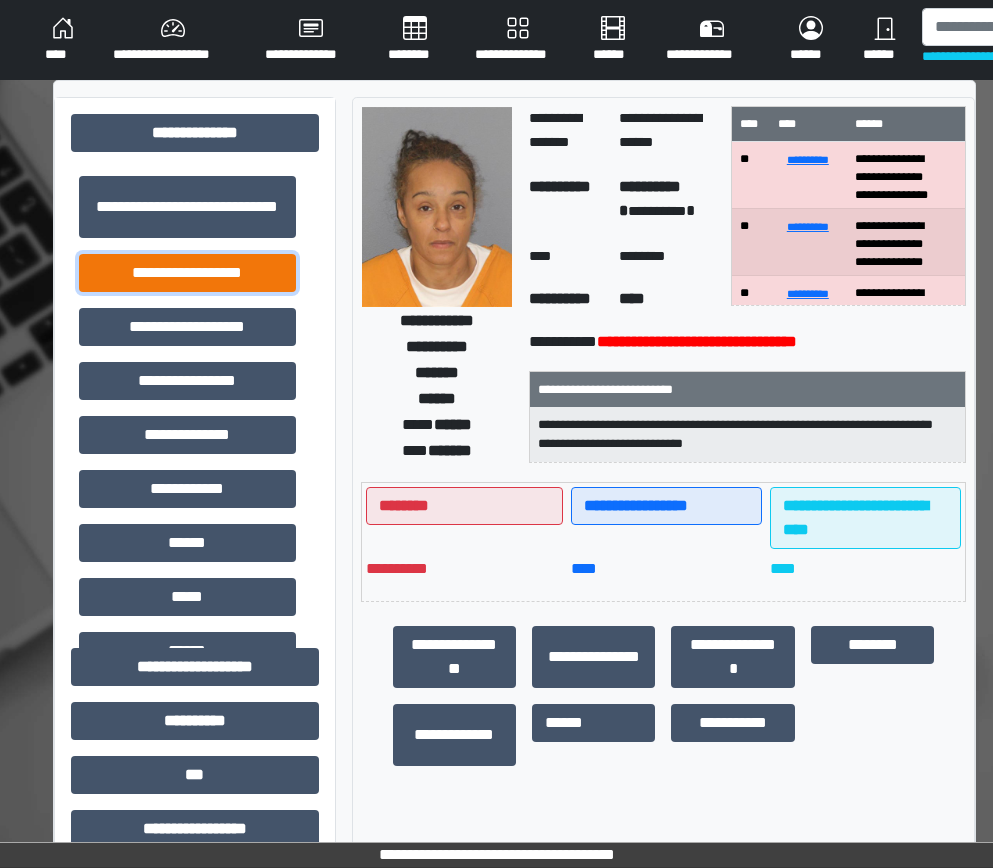 click on "**********" at bounding box center (187, 273) 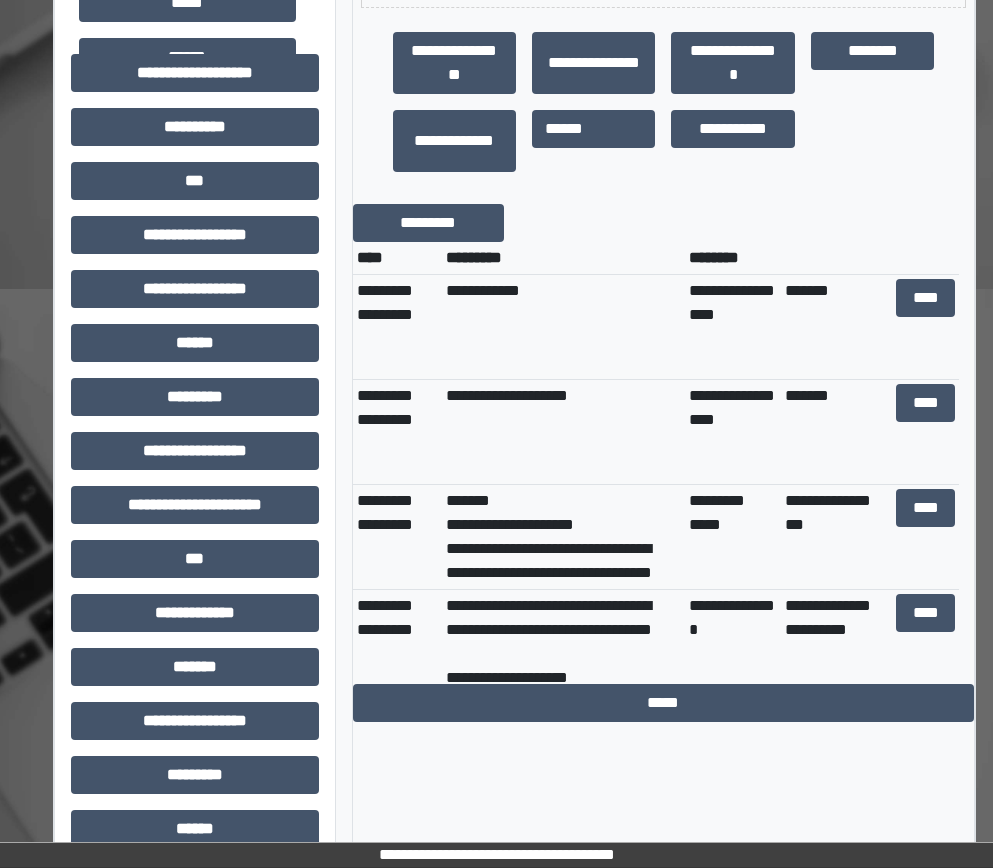 scroll, scrollTop: 600, scrollLeft: 0, axis: vertical 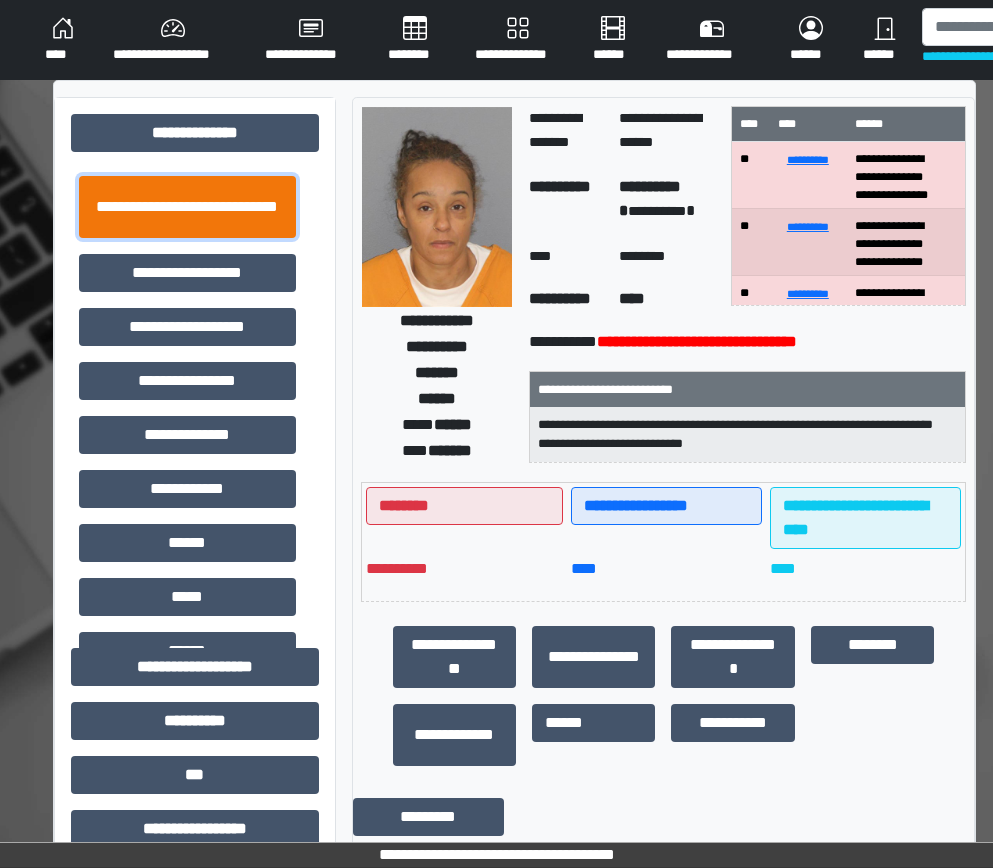 click on "**********" at bounding box center [187, 207] 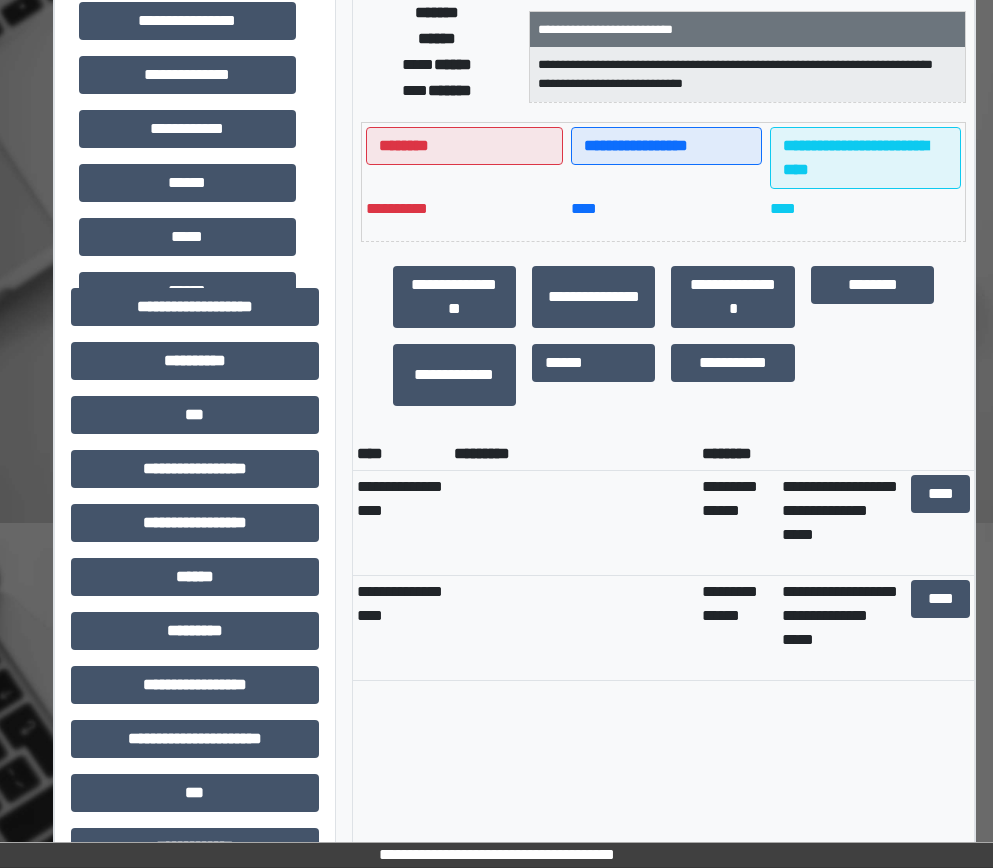 scroll, scrollTop: 500, scrollLeft: 0, axis: vertical 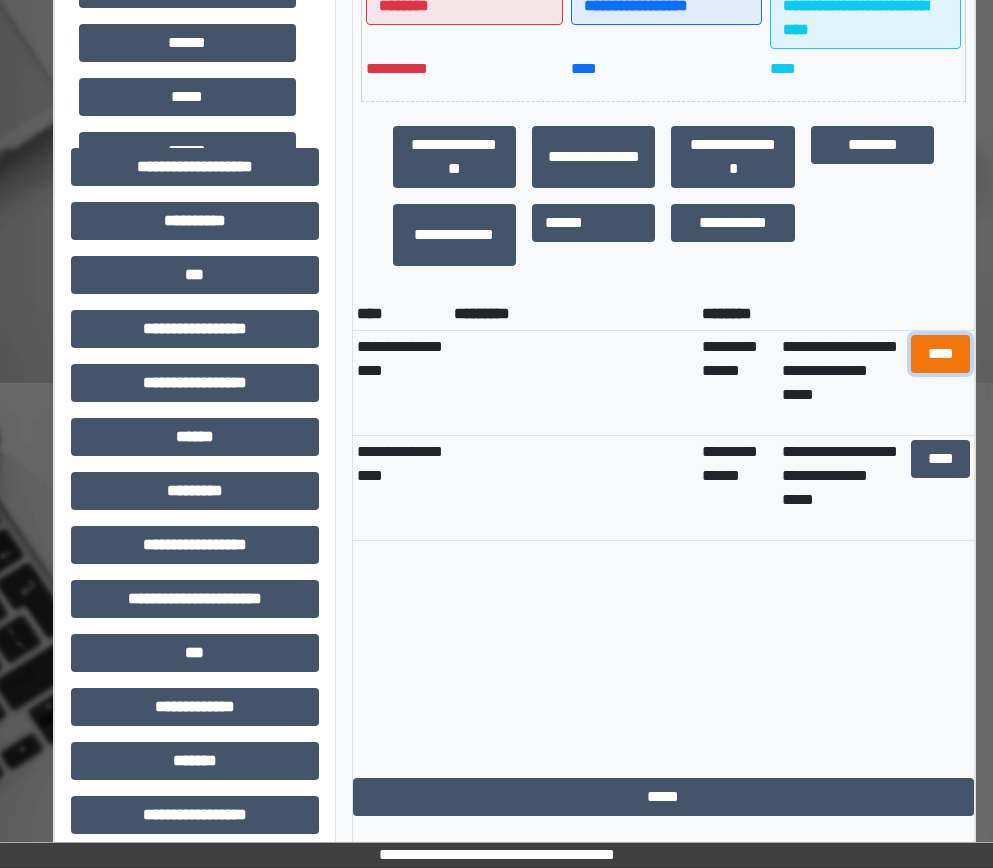 click on "****" at bounding box center [941, 354] 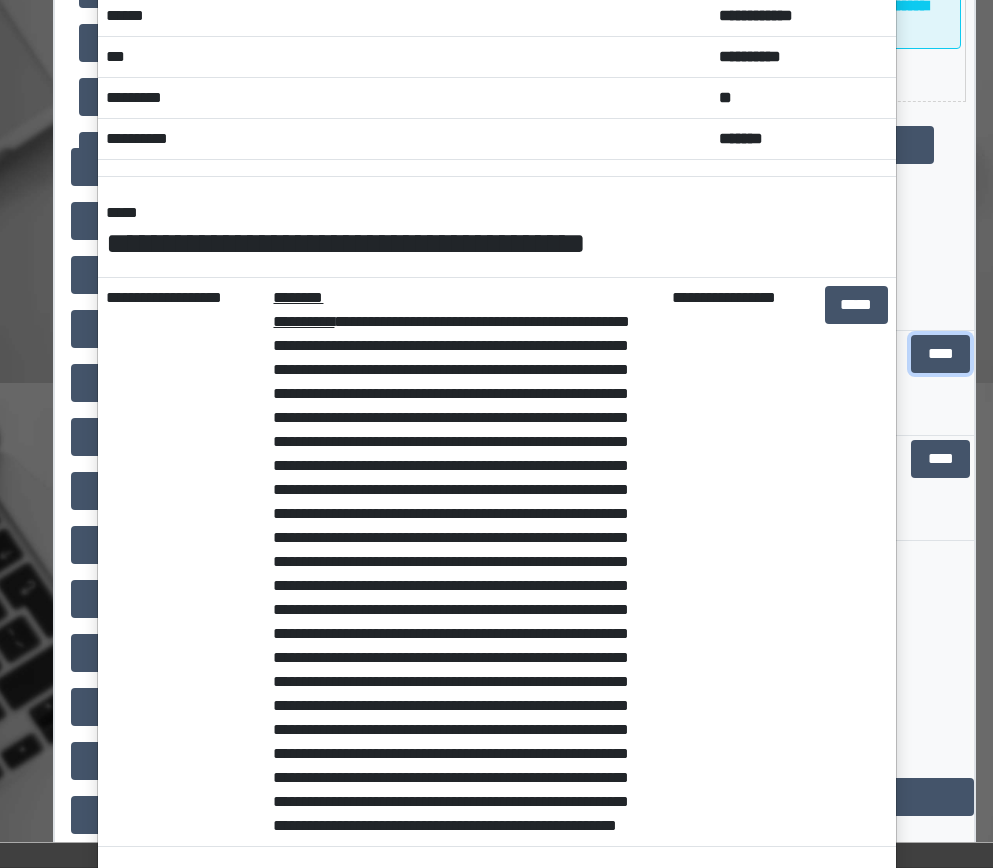 scroll, scrollTop: 0, scrollLeft: 0, axis: both 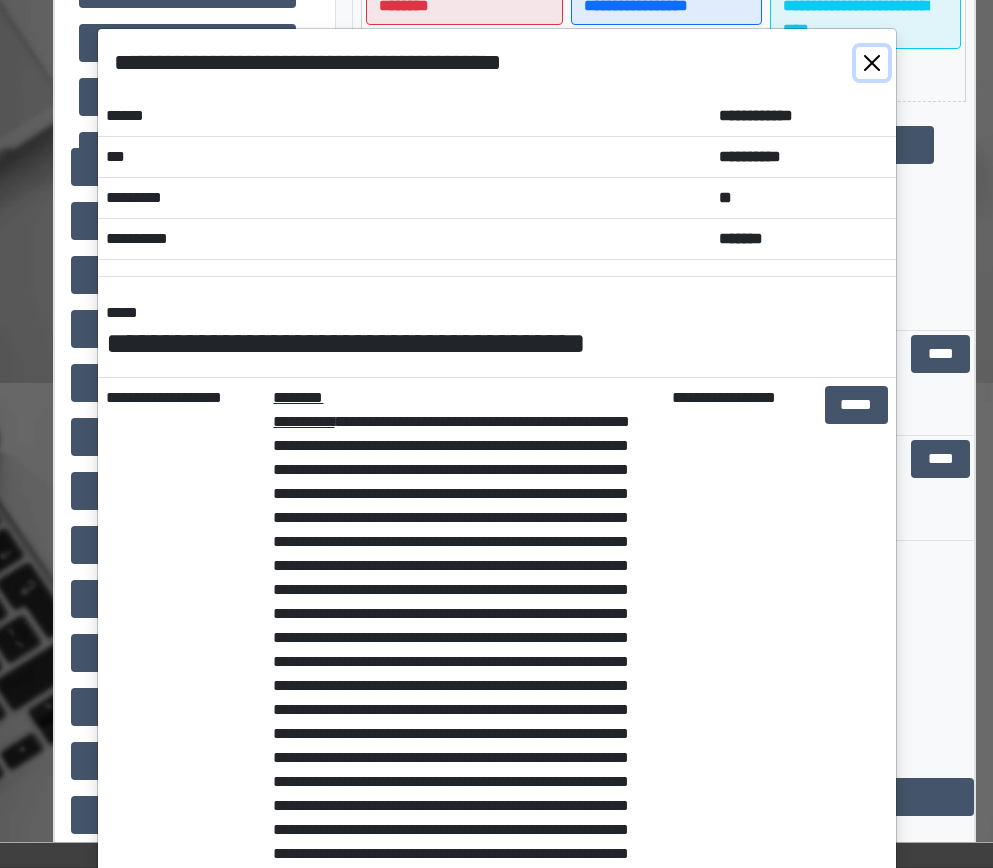 click at bounding box center [872, 63] 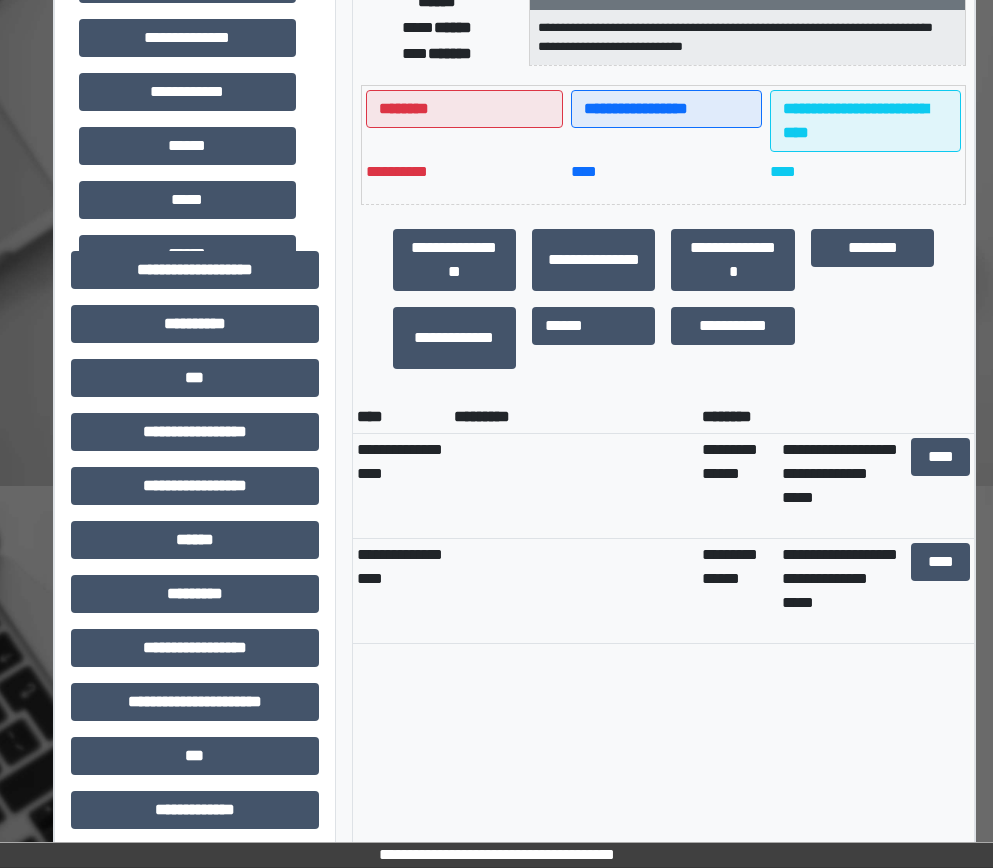 scroll, scrollTop: 400, scrollLeft: 0, axis: vertical 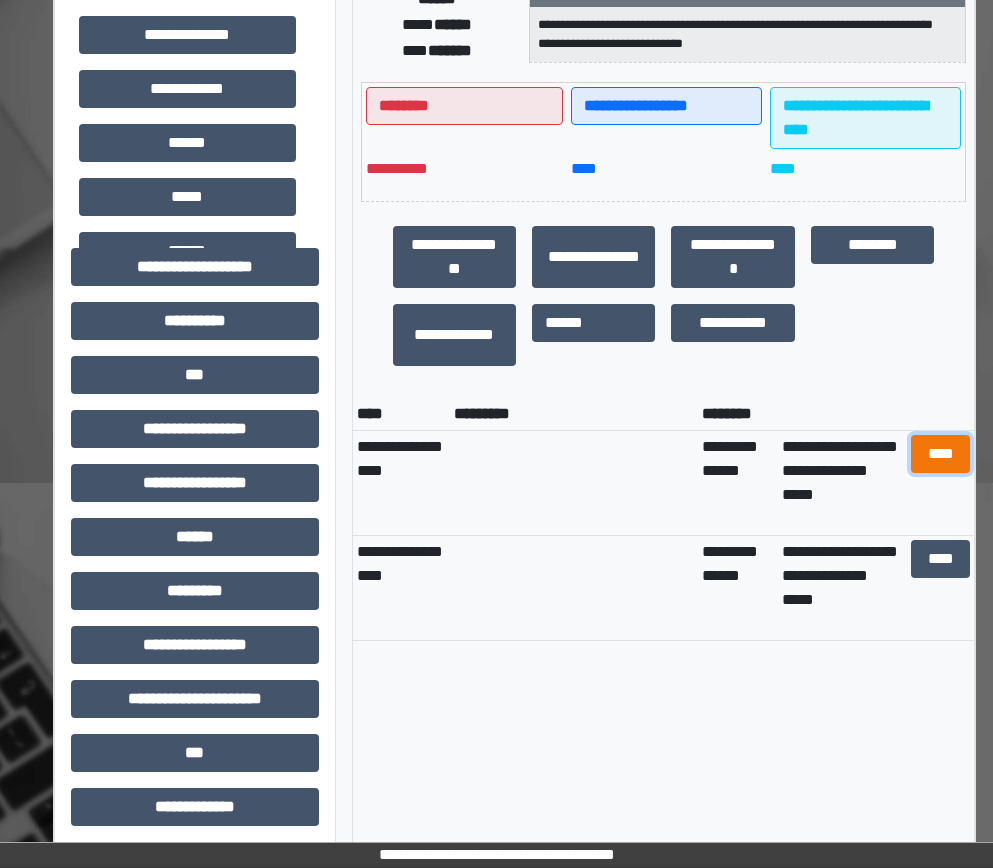 click on "****" at bounding box center [941, 454] 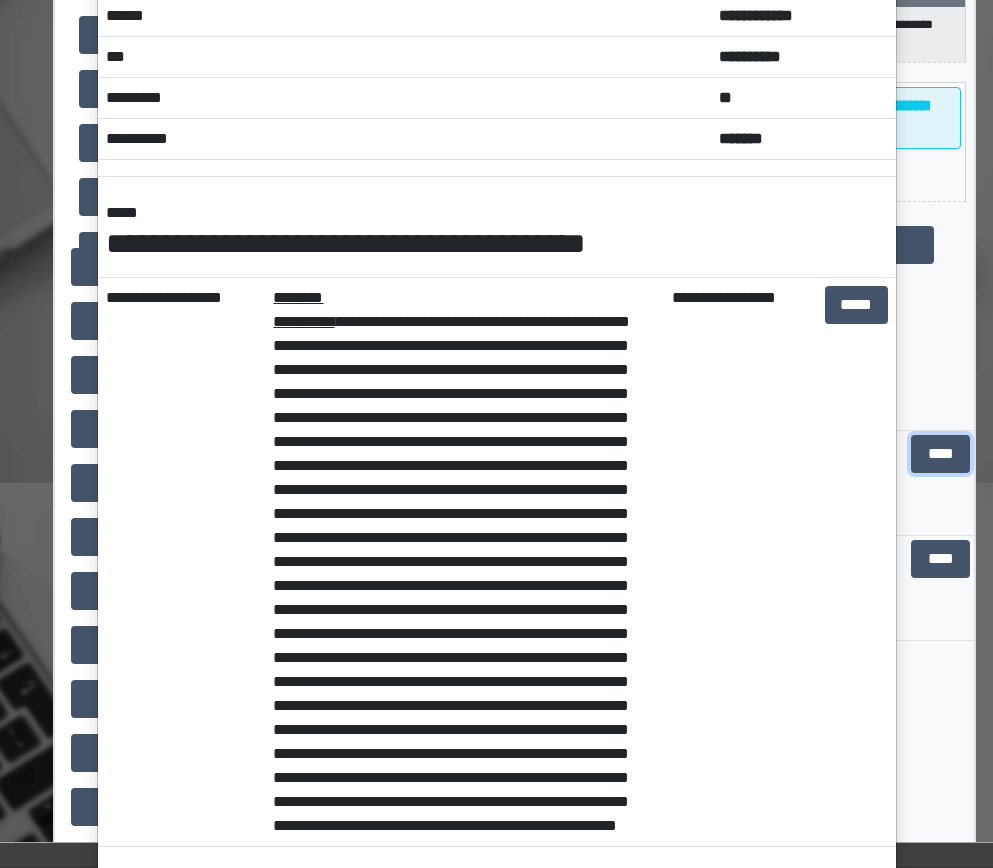 scroll, scrollTop: 0, scrollLeft: 0, axis: both 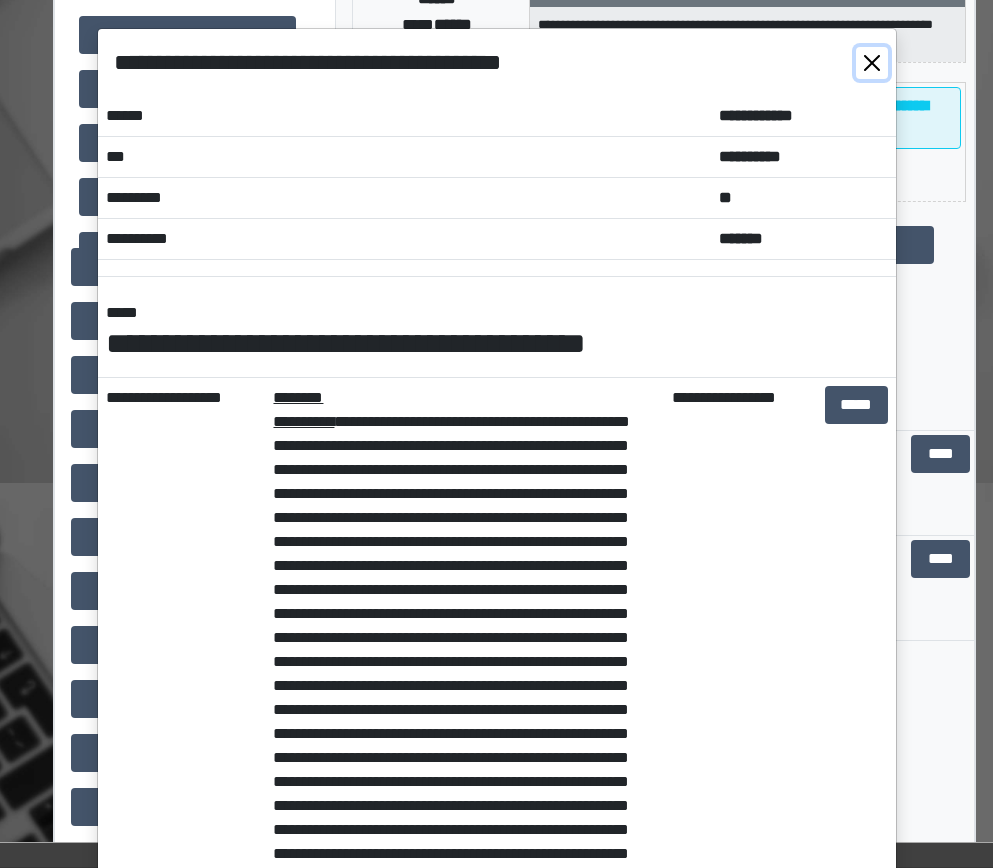 click at bounding box center [872, 63] 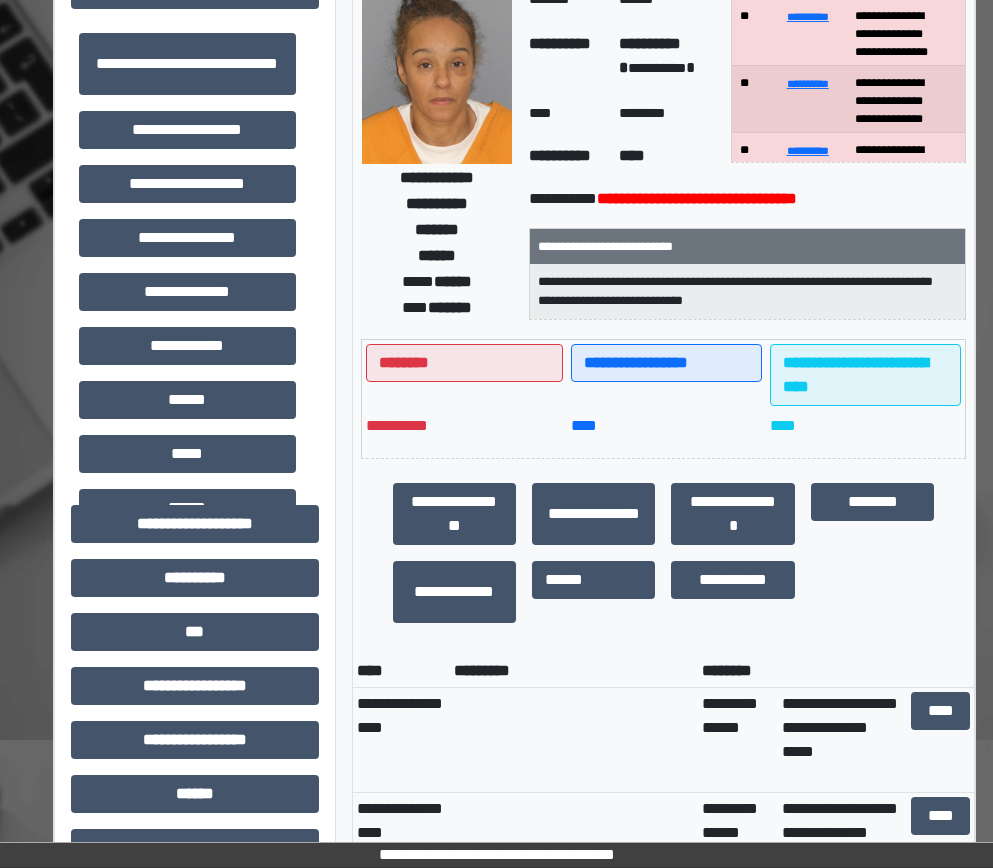 scroll, scrollTop: 0, scrollLeft: 0, axis: both 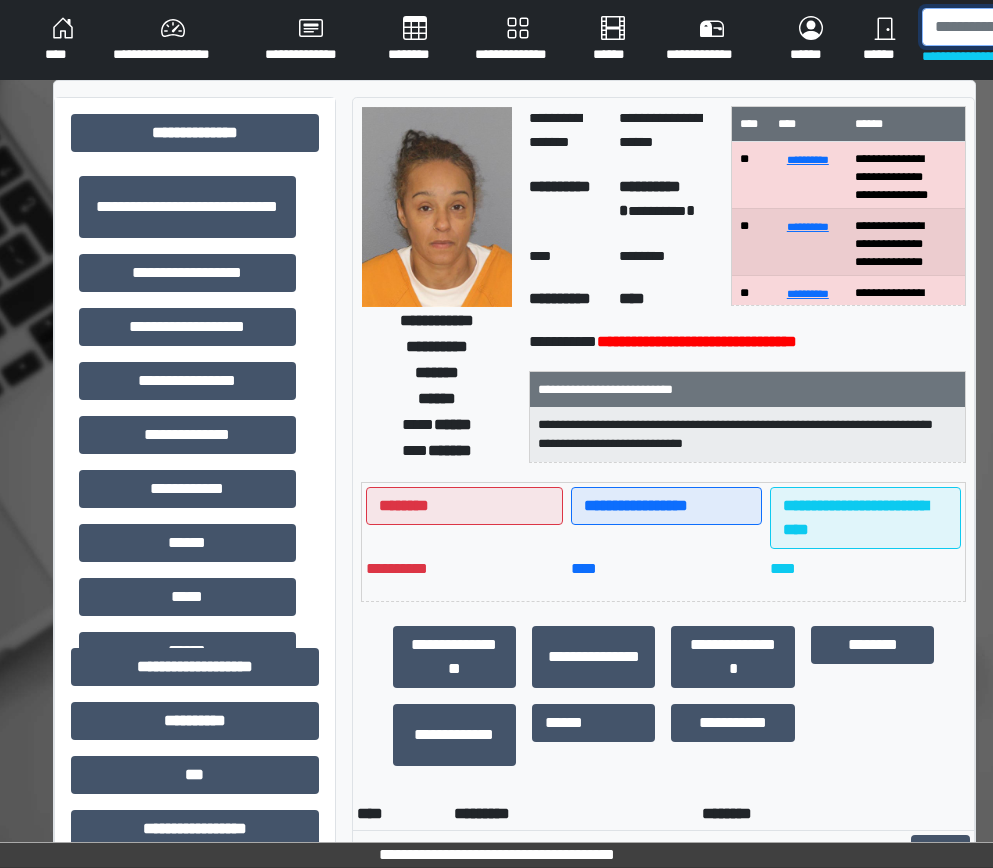 click at bounding box center [1025, 27] 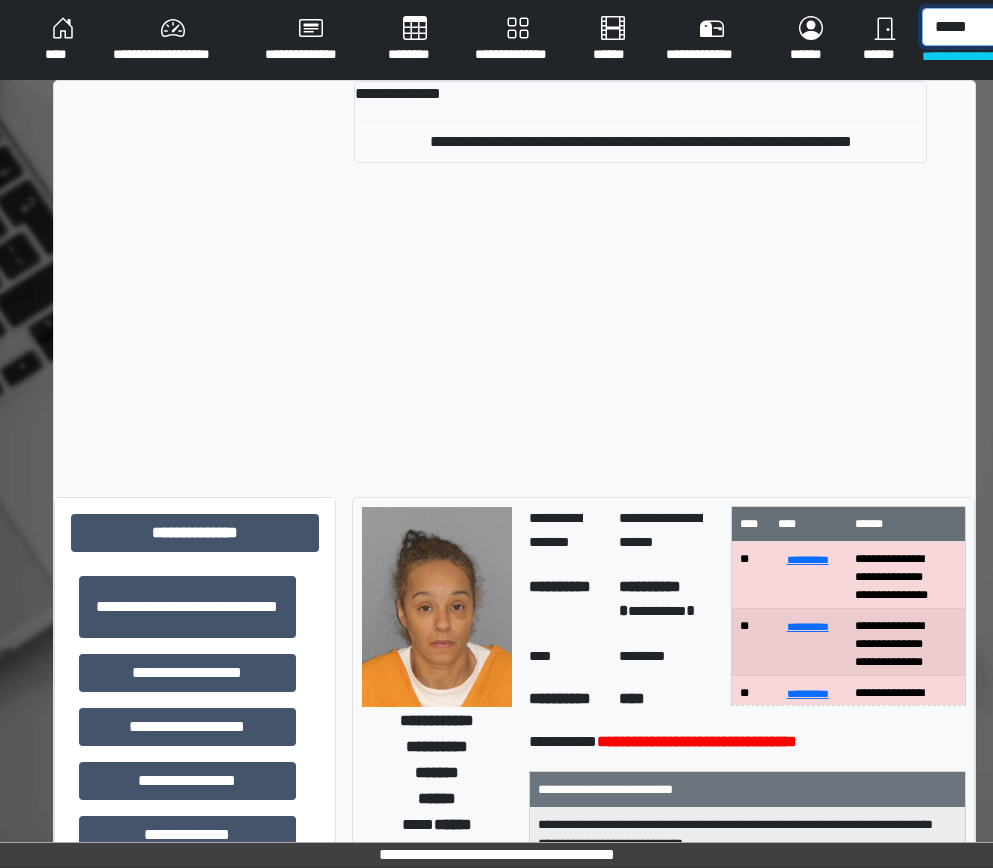 type on "*****" 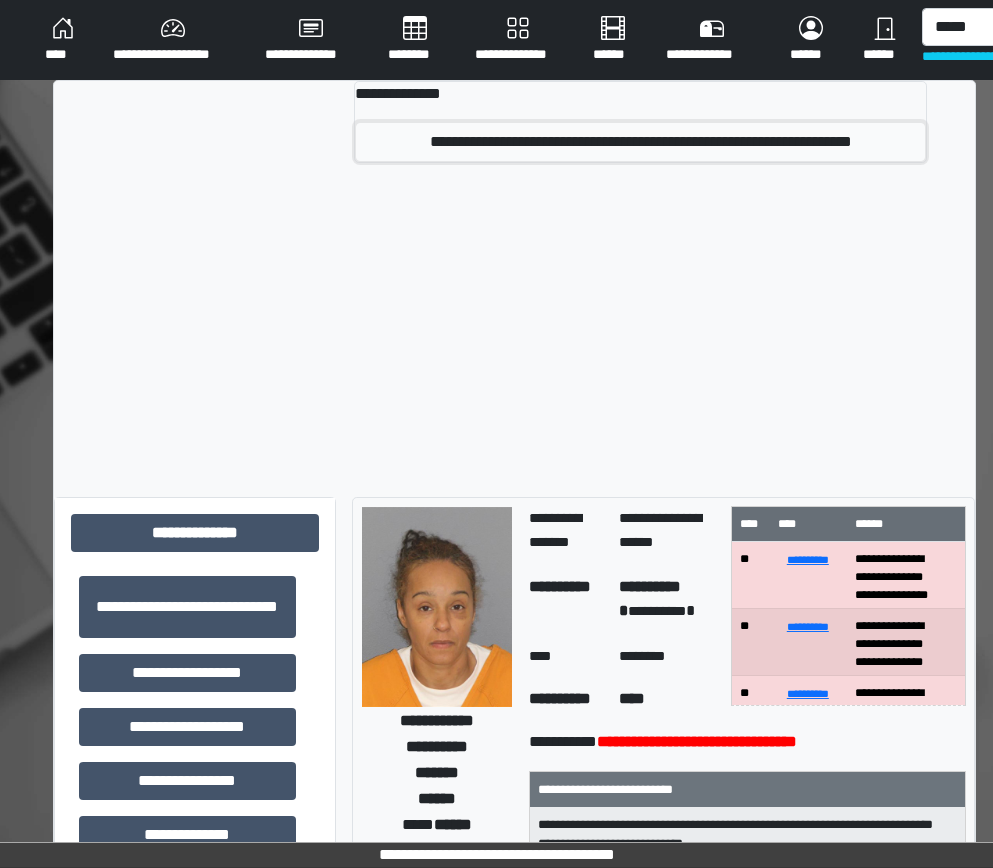 click on "**********" at bounding box center [640, 142] 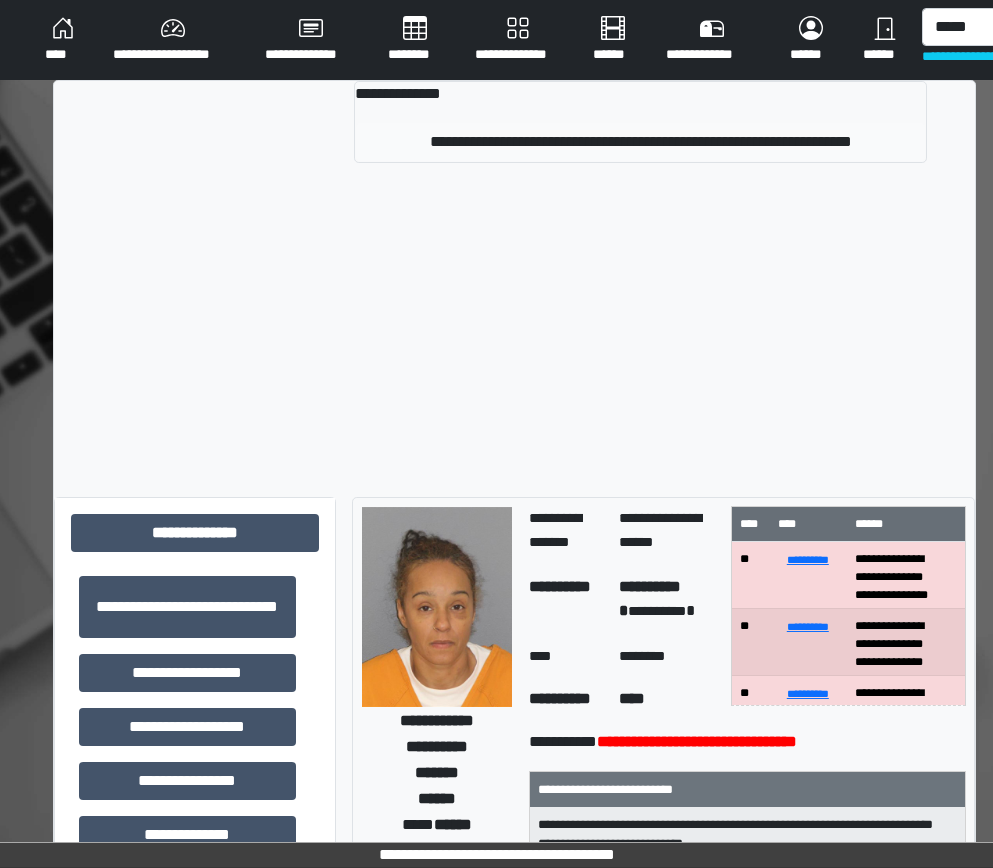 type 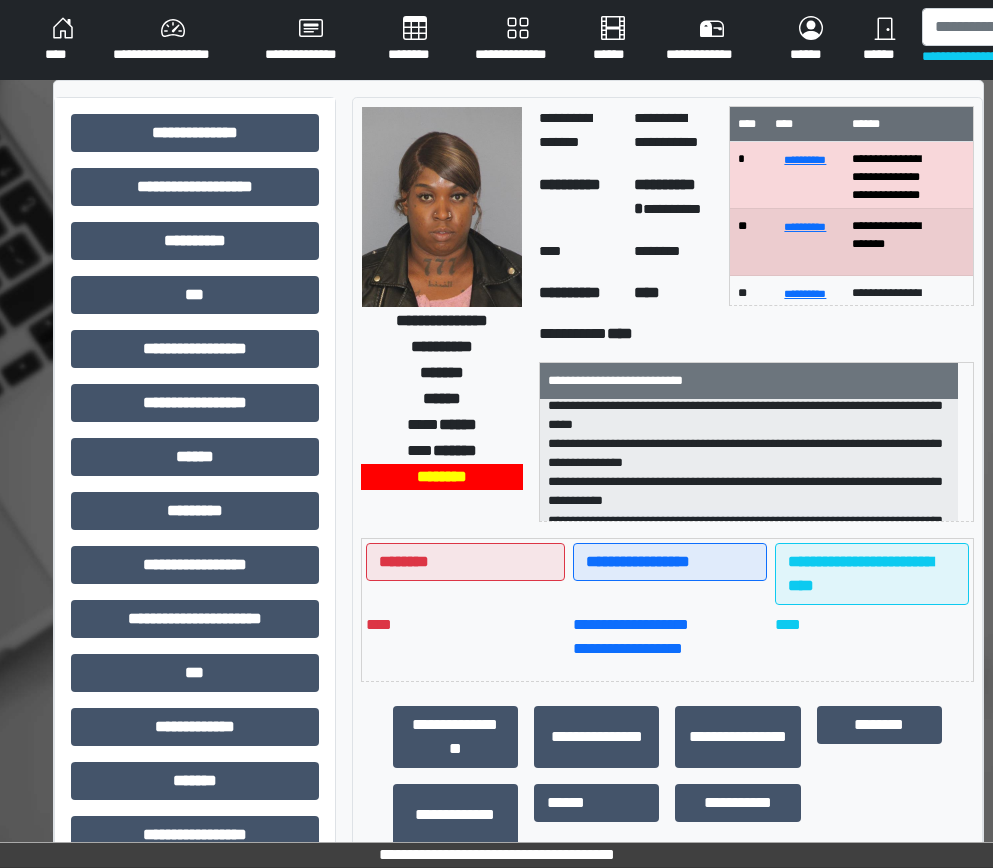 scroll, scrollTop: 294, scrollLeft: 0, axis: vertical 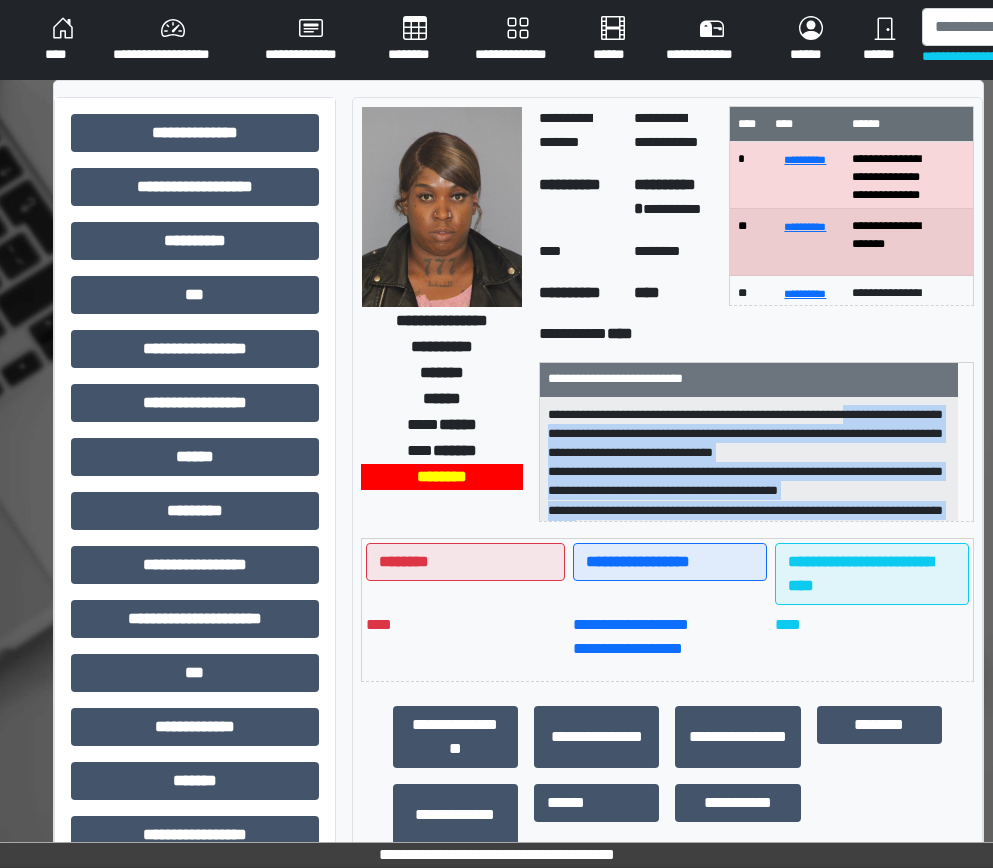 drag, startPoint x: 825, startPoint y: 505, endPoint x: 541, endPoint y: 424, distance: 295.32526 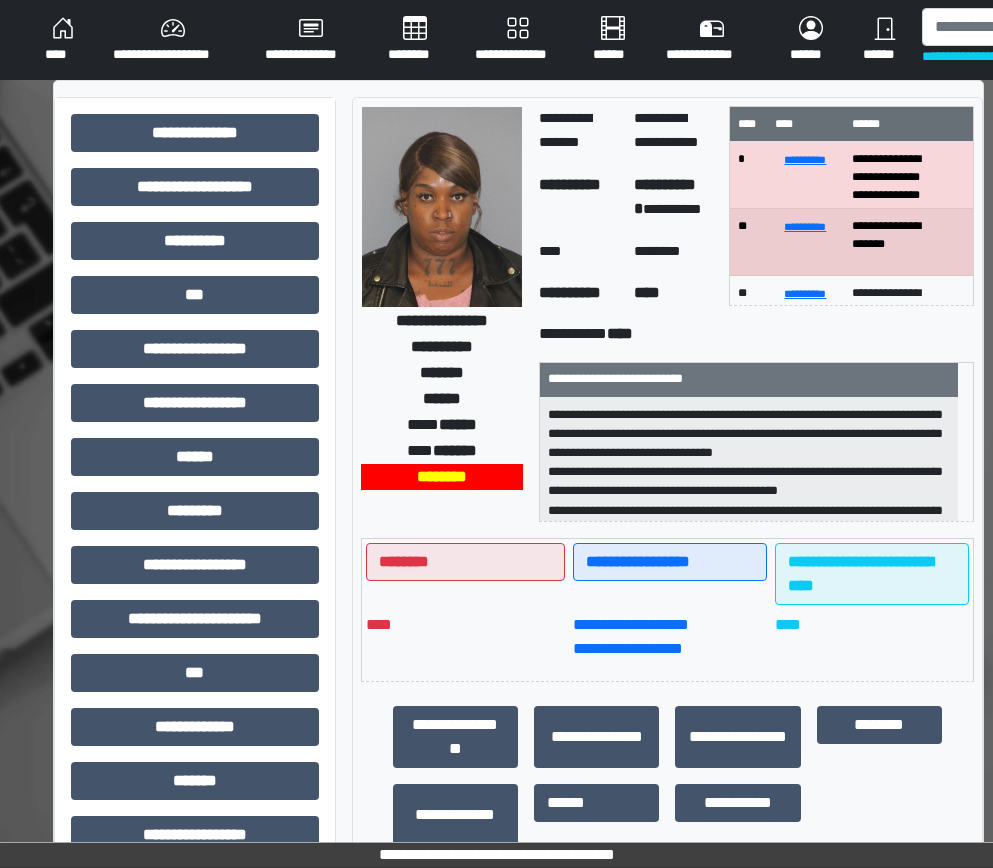 click on "**********" at bounding box center (749, 459) 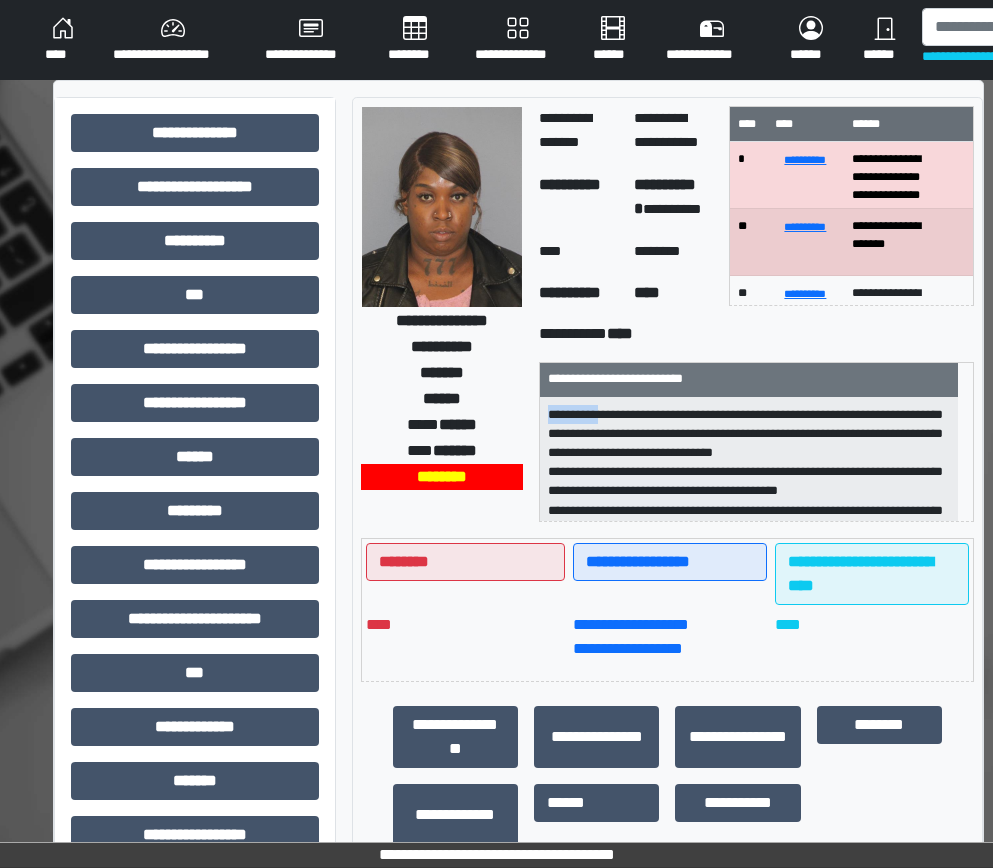 click on "**********" at bounding box center [749, 459] 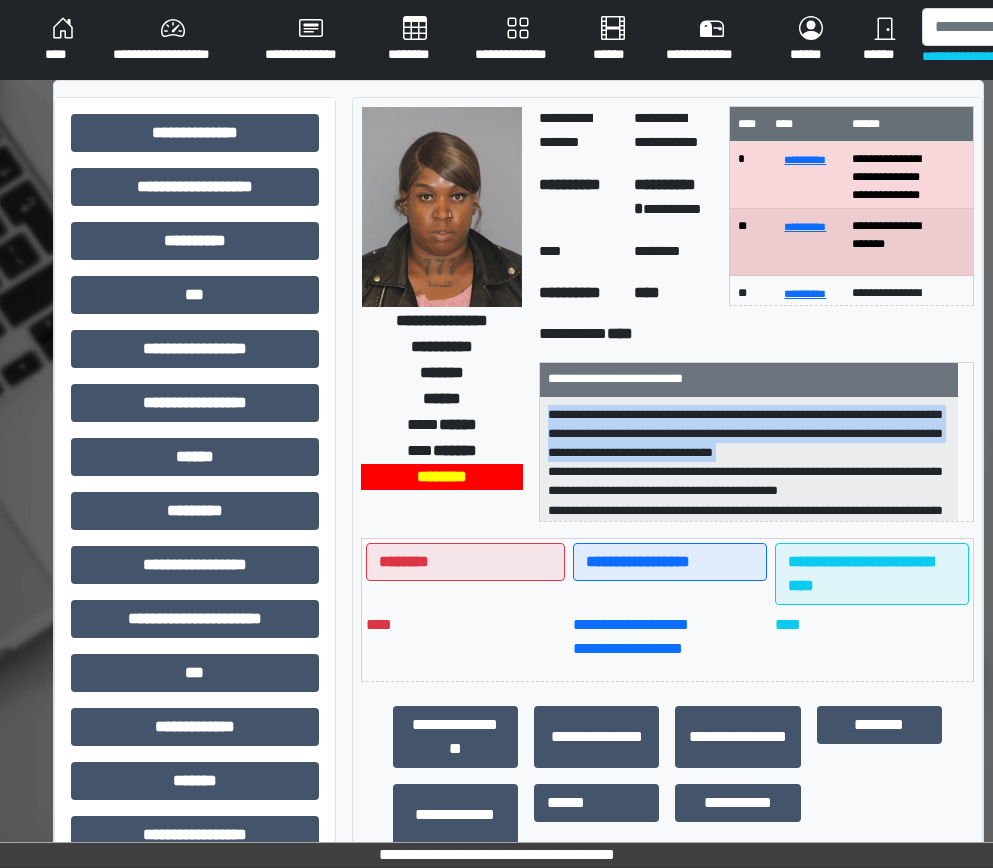 click on "**********" at bounding box center [749, 459] 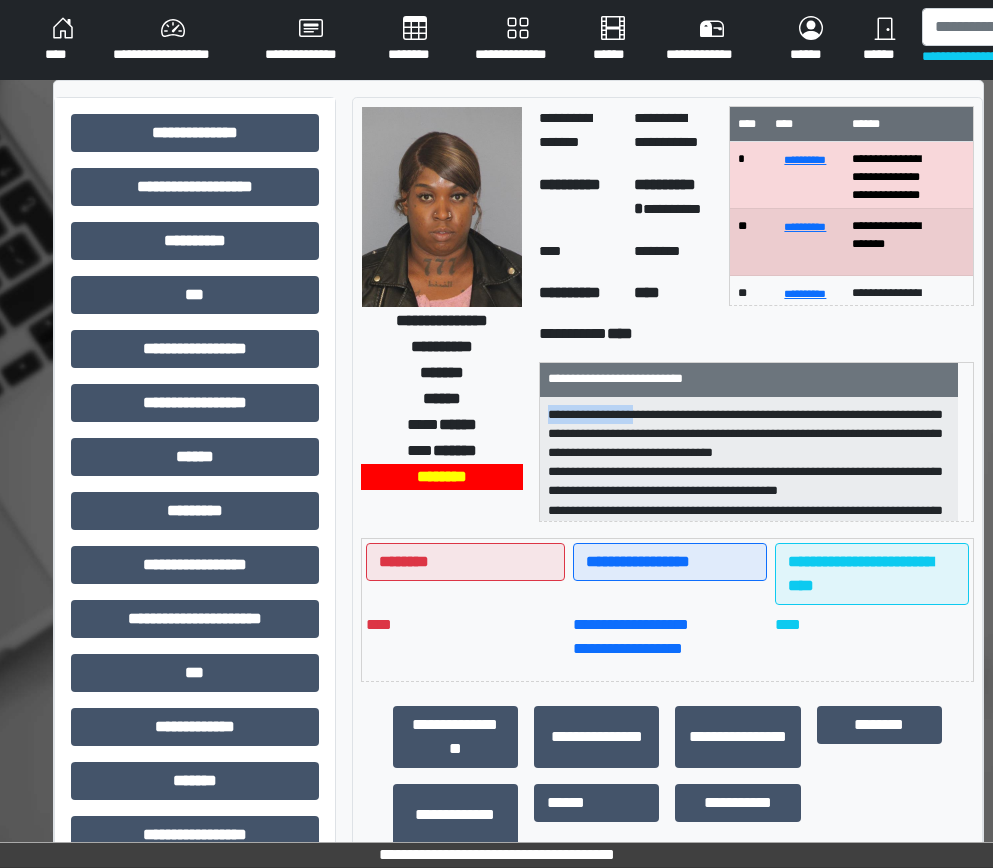 scroll, scrollTop: 294, scrollLeft: 0, axis: vertical 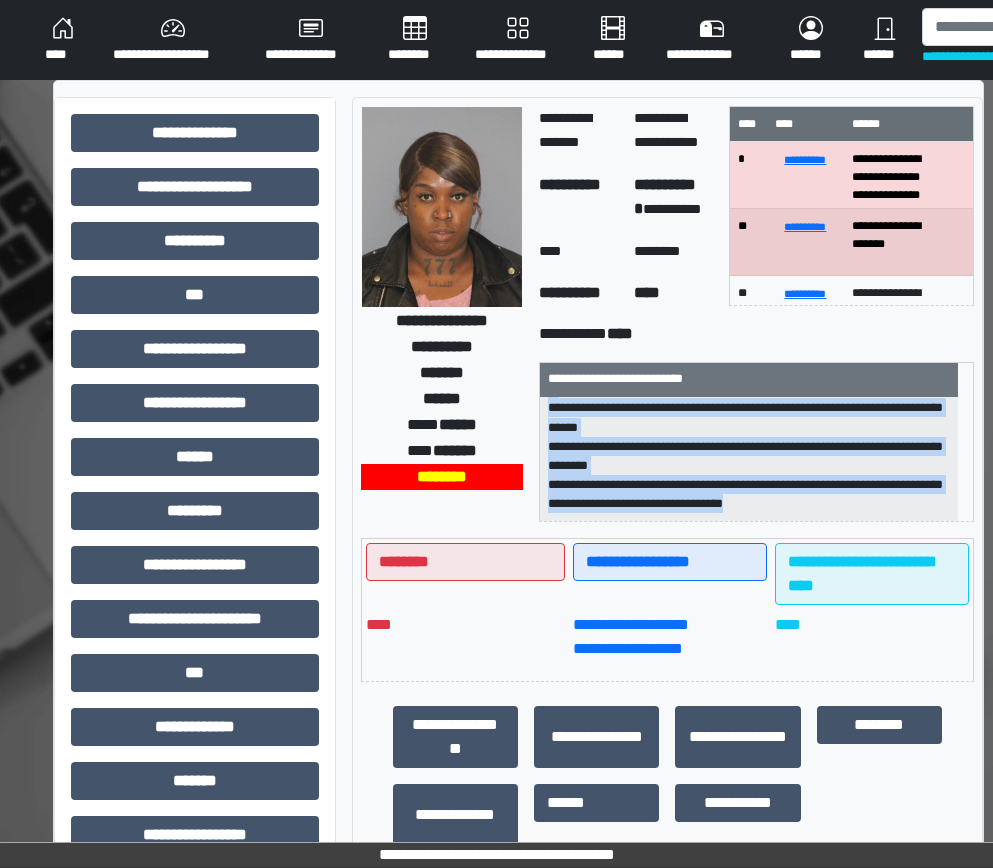 drag, startPoint x: 551, startPoint y: 417, endPoint x: 849, endPoint y: 523, distance: 316.29102 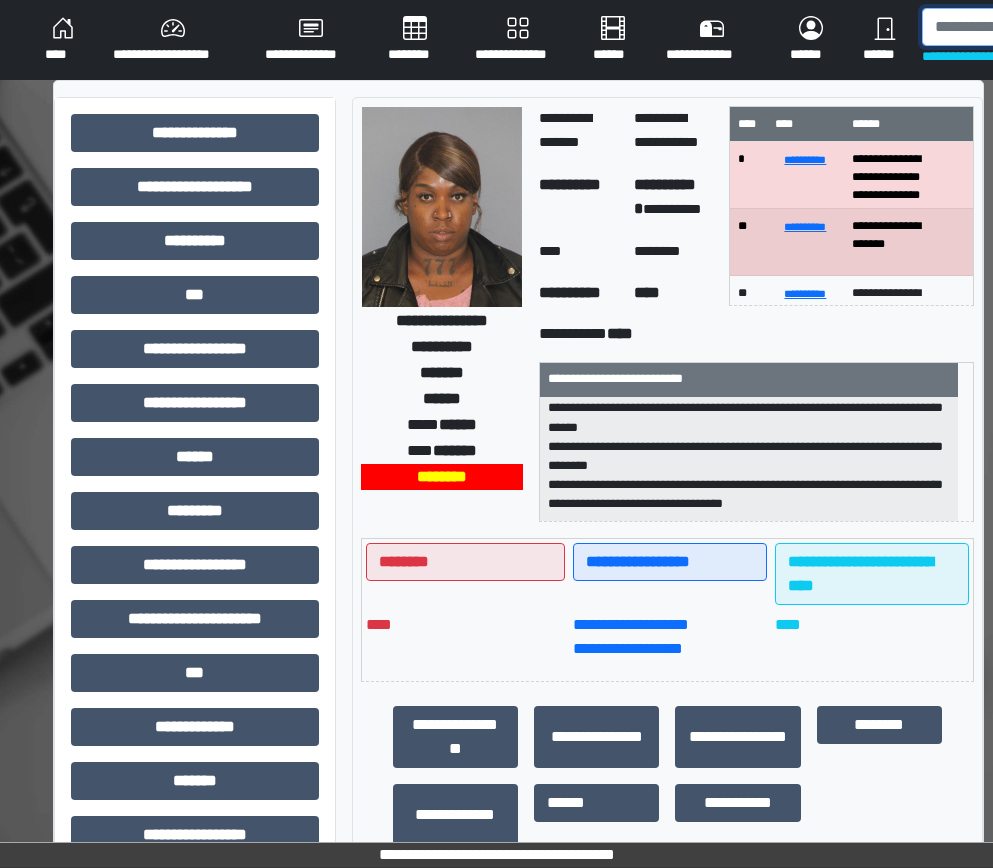 click at bounding box center (1025, 27) 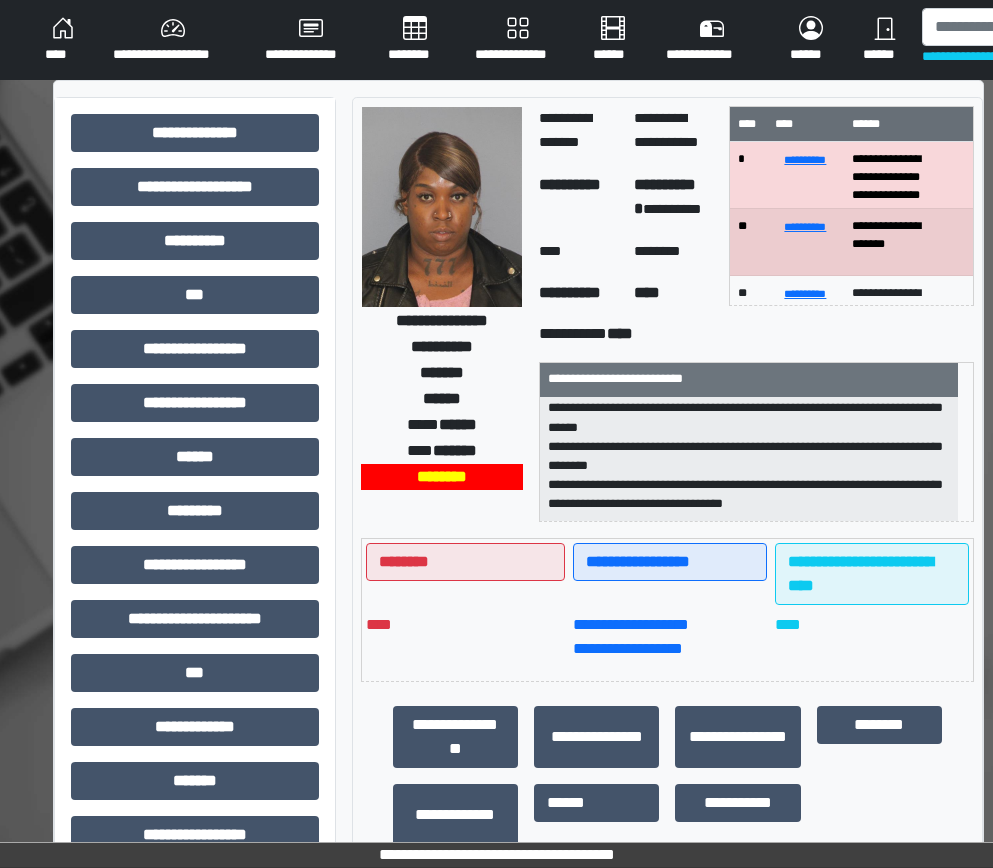 click on "**********" at bounding box center [749, 459] 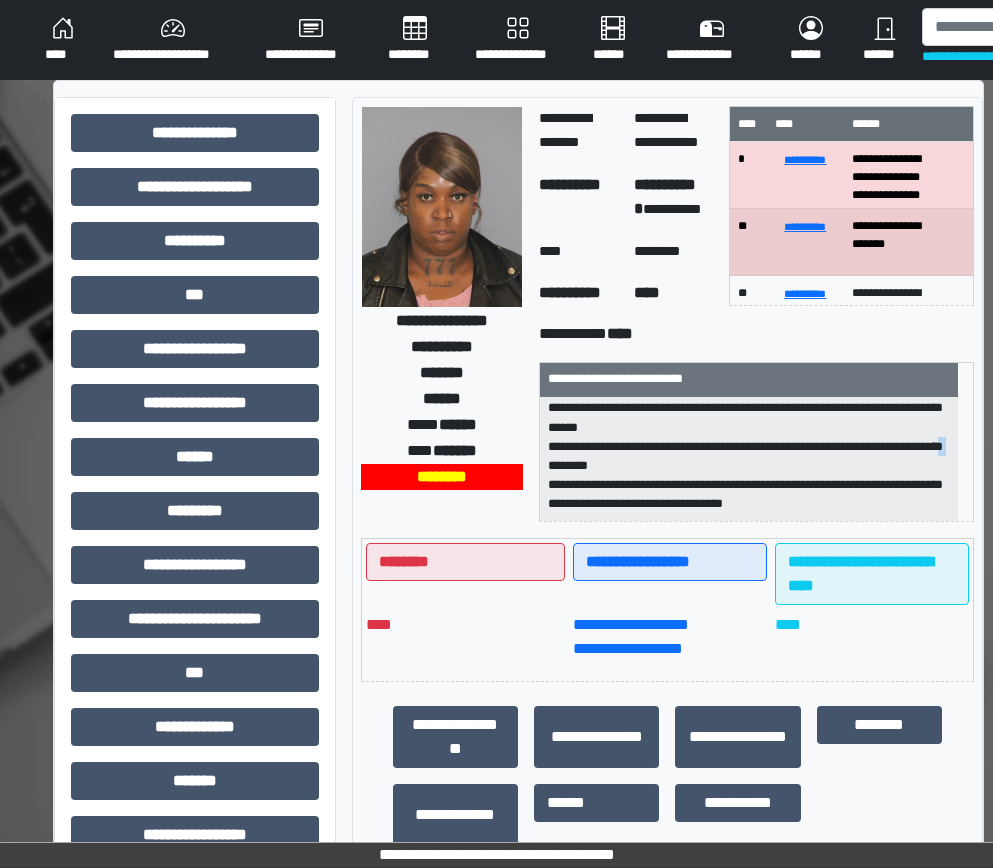 click on "**********" at bounding box center (749, 459) 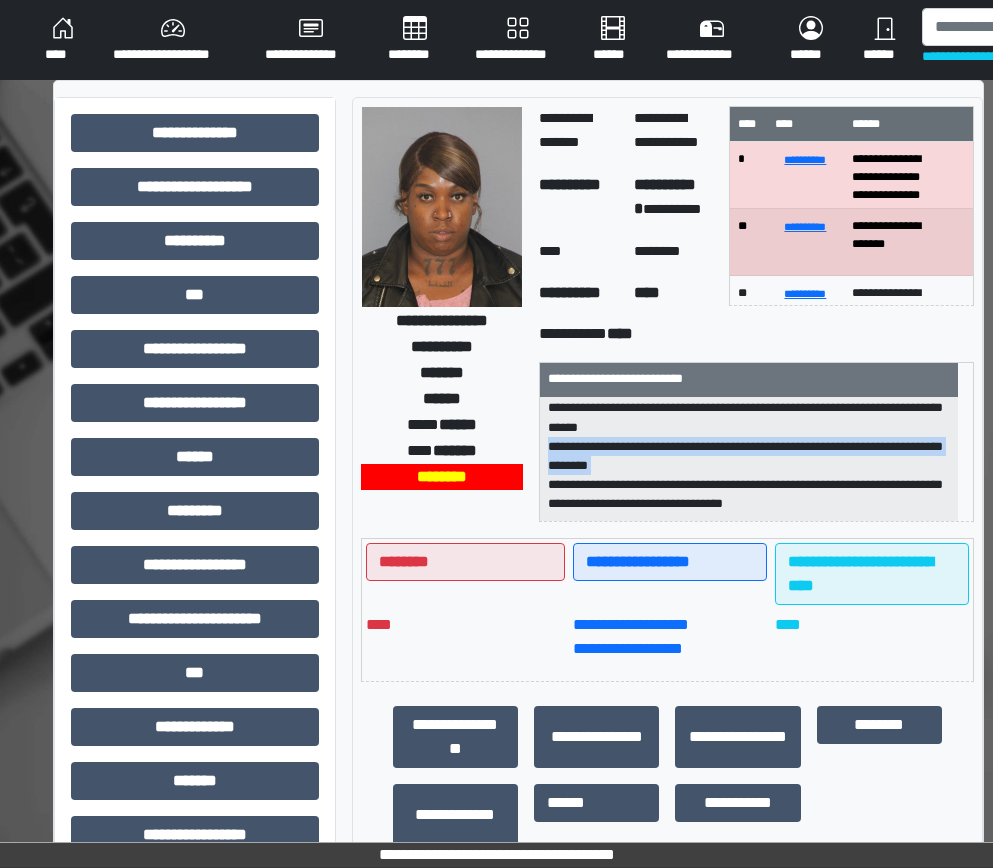 click on "**********" at bounding box center [749, 459] 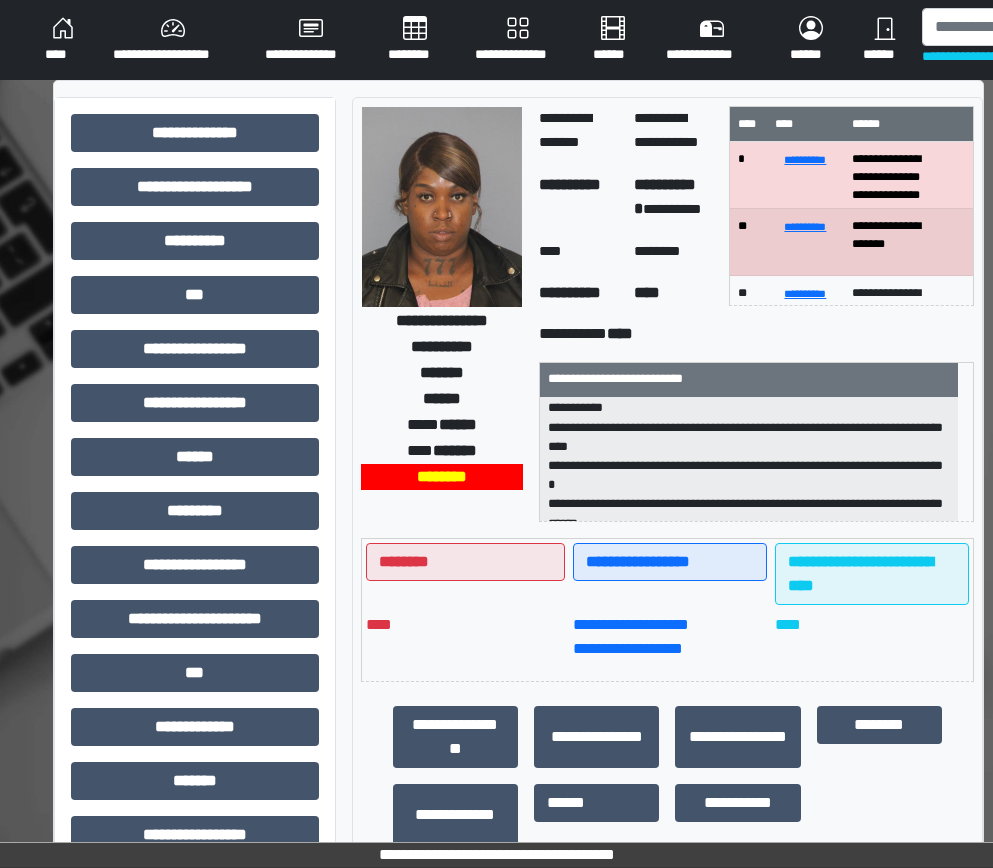 scroll, scrollTop: 0, scrollLeft: 0, axis: both 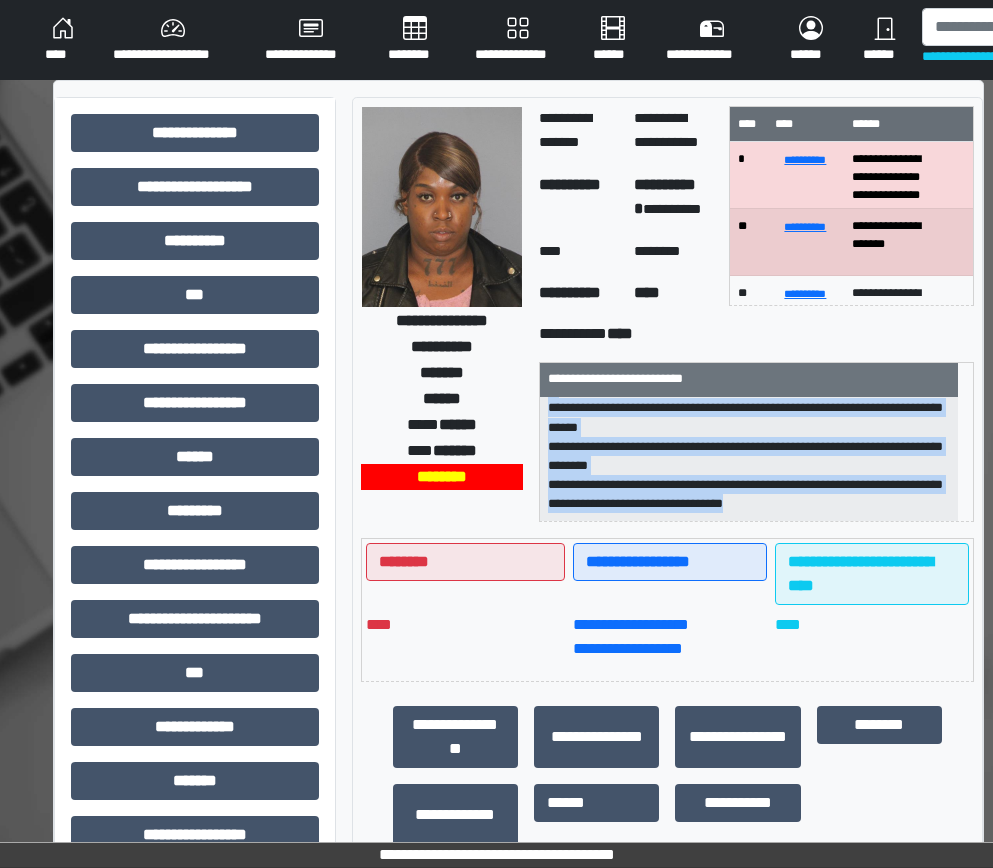 drag, startPoint x: 547, startPoint y: 408, endPoint x: 891, endPoint y: 526, distance: 363.6757 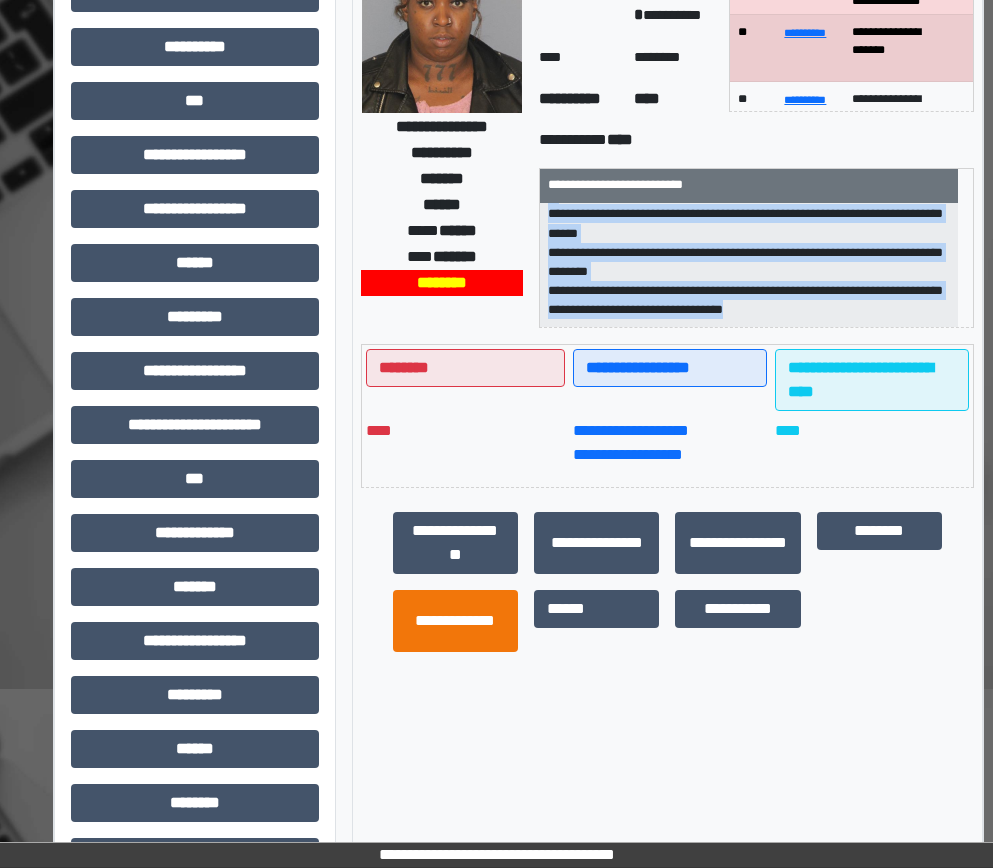 scroll, scrollTop: 300, scrollLeft: 0, axis: vertical 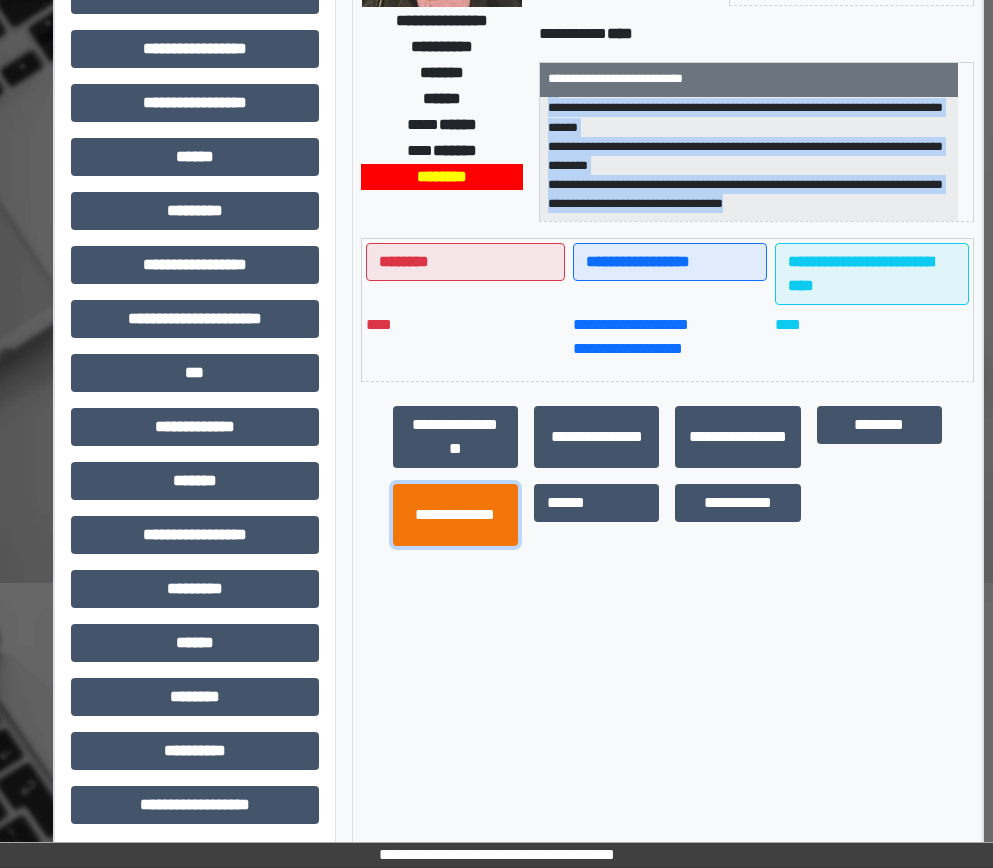 click on "**********" at bounding box center (455, 515) 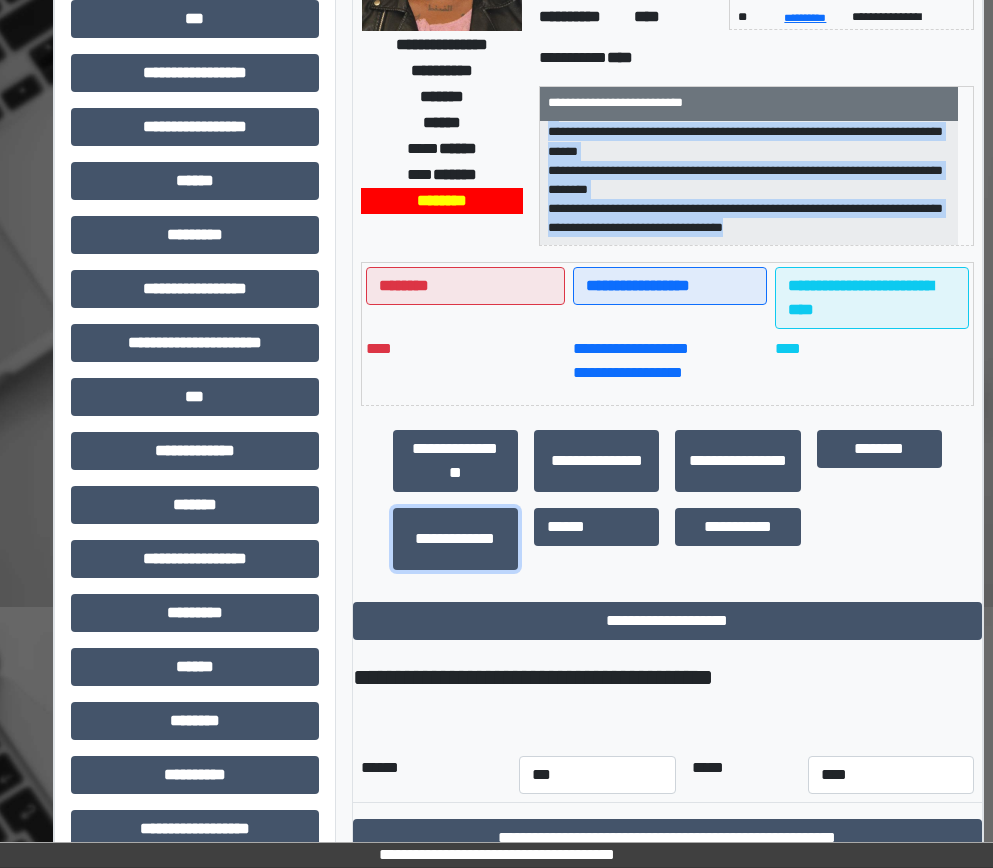 scroll, scrollTop: 306, scrollLeft: 0, axis: vertical 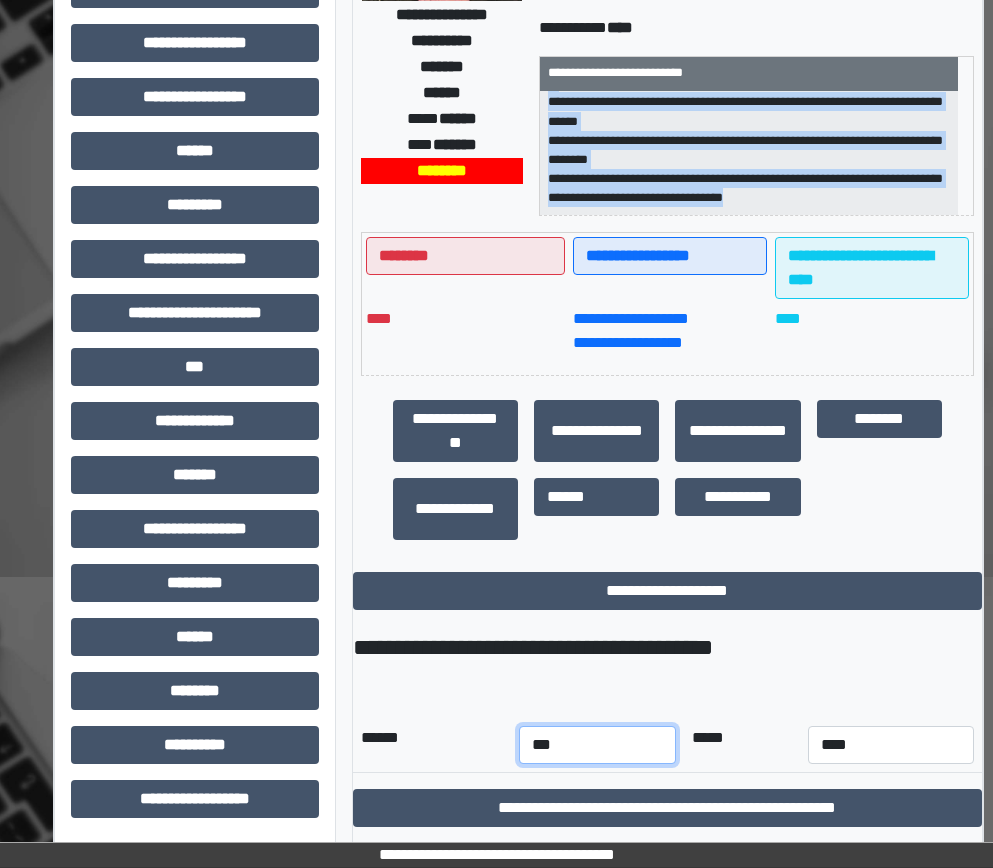 click on "***
***
***
***
***
***
***
***
***
***
***
***" at bounding box center (597, 745) 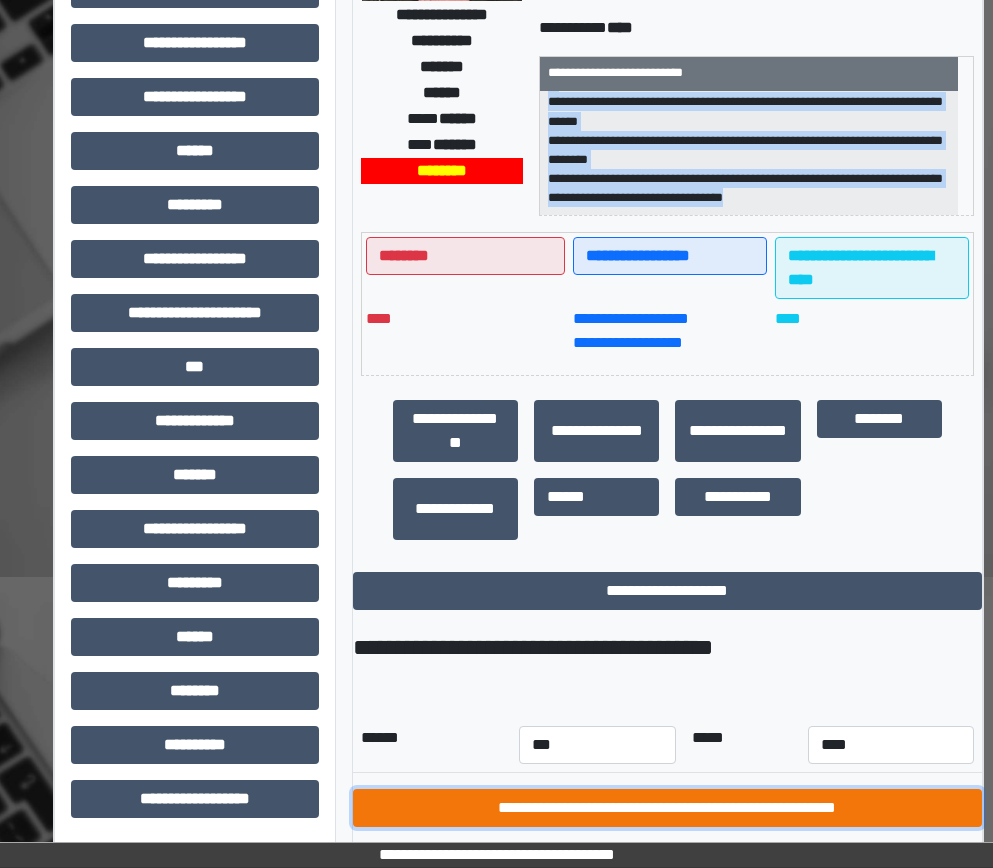 click on "**********" at bounding box center (668, 808) 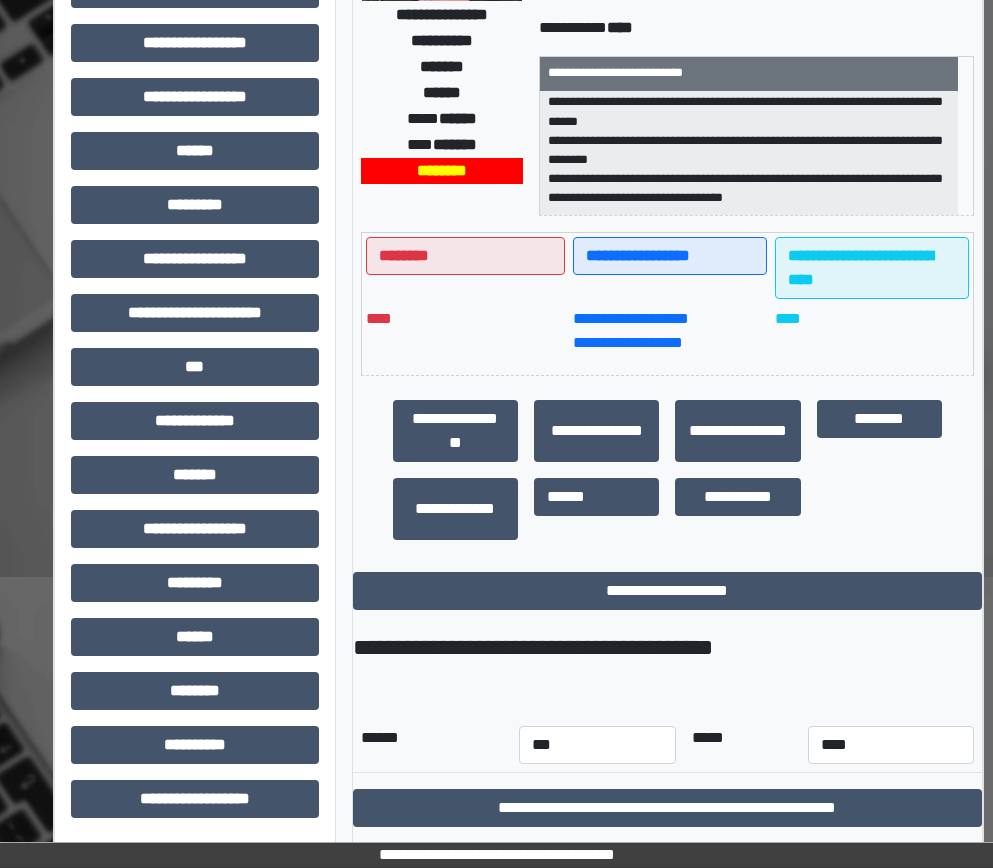 click on "******" at bounding box center (442, 93) 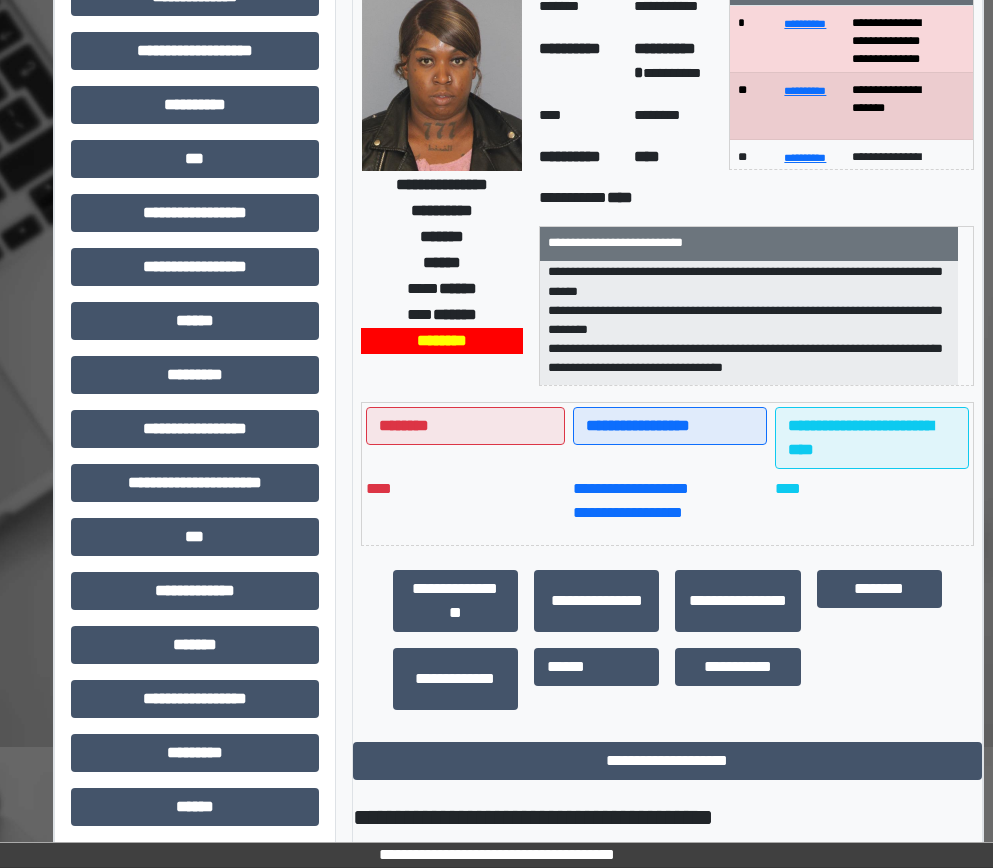 scroll, scrollTop: 0, scrollLeft: 0, axis: both 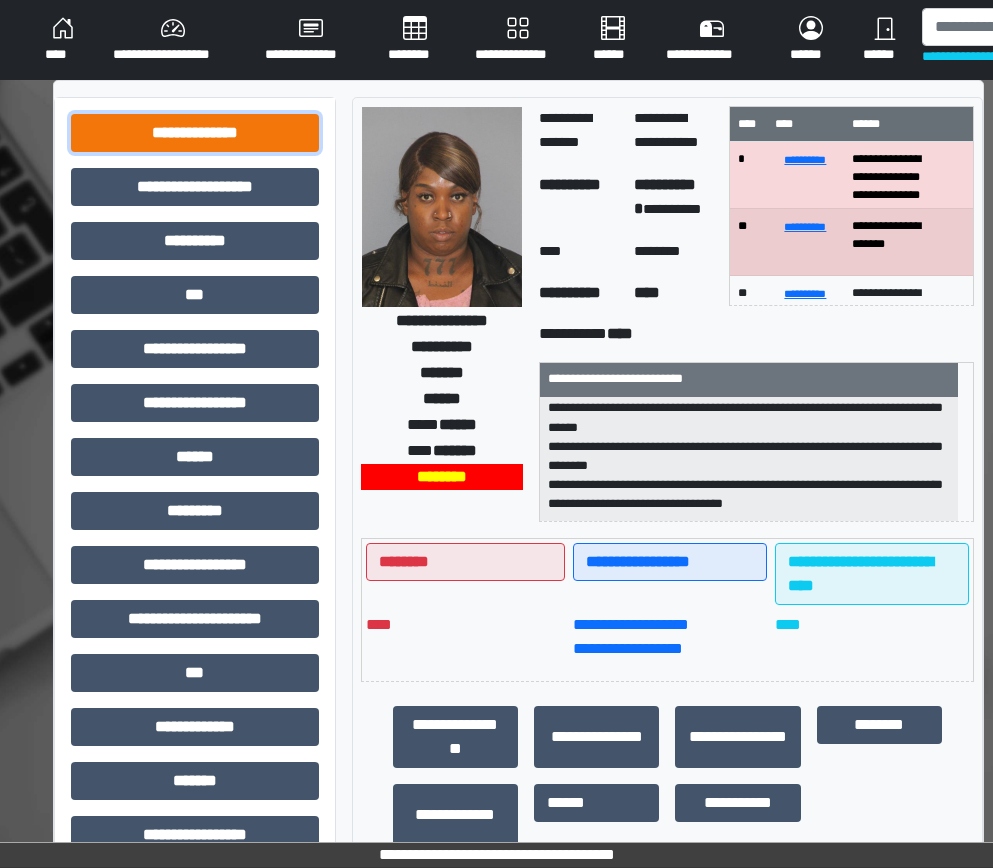 click on "**********" at bounding box center [195, 133] 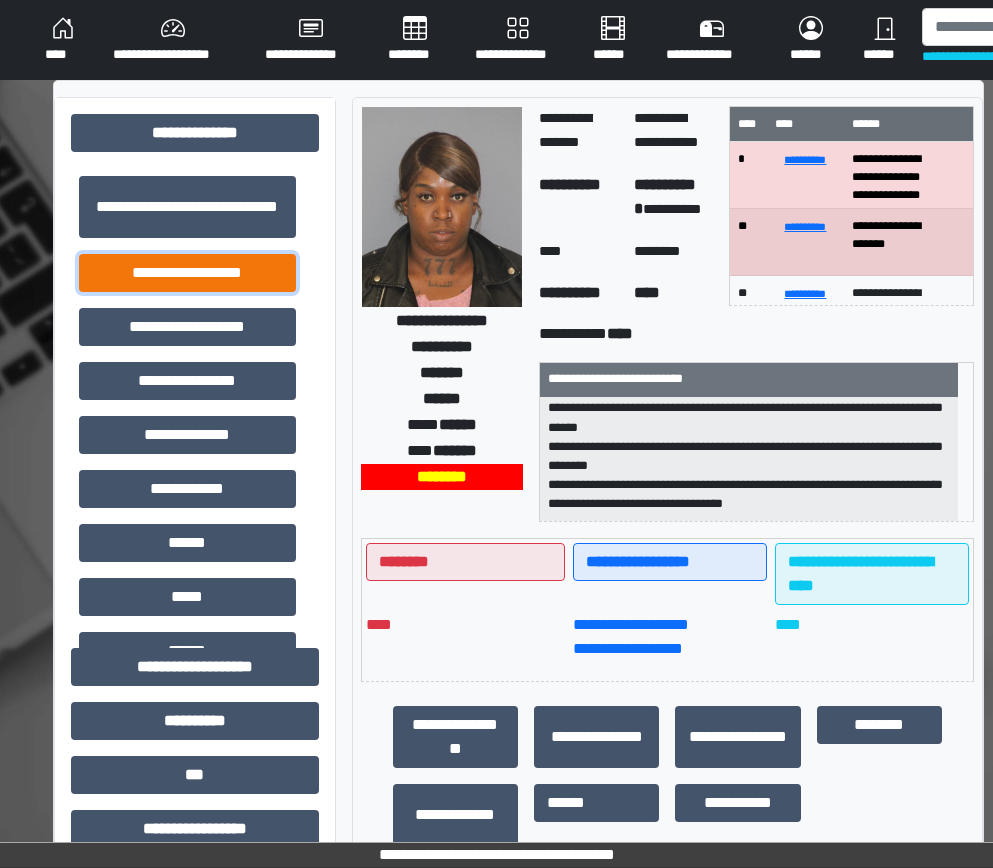 click on "**********" at bounding box center (187, 273) 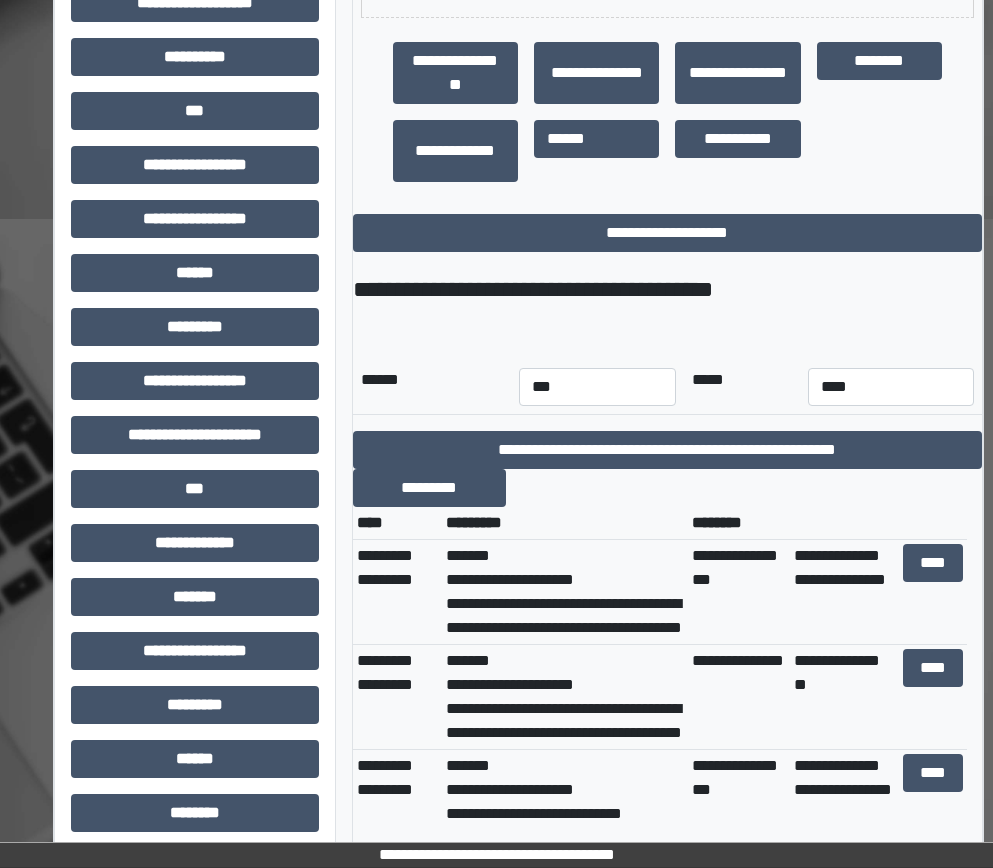 scroll, scrollTop: 700, scrollLeft: 0, axis: vertical 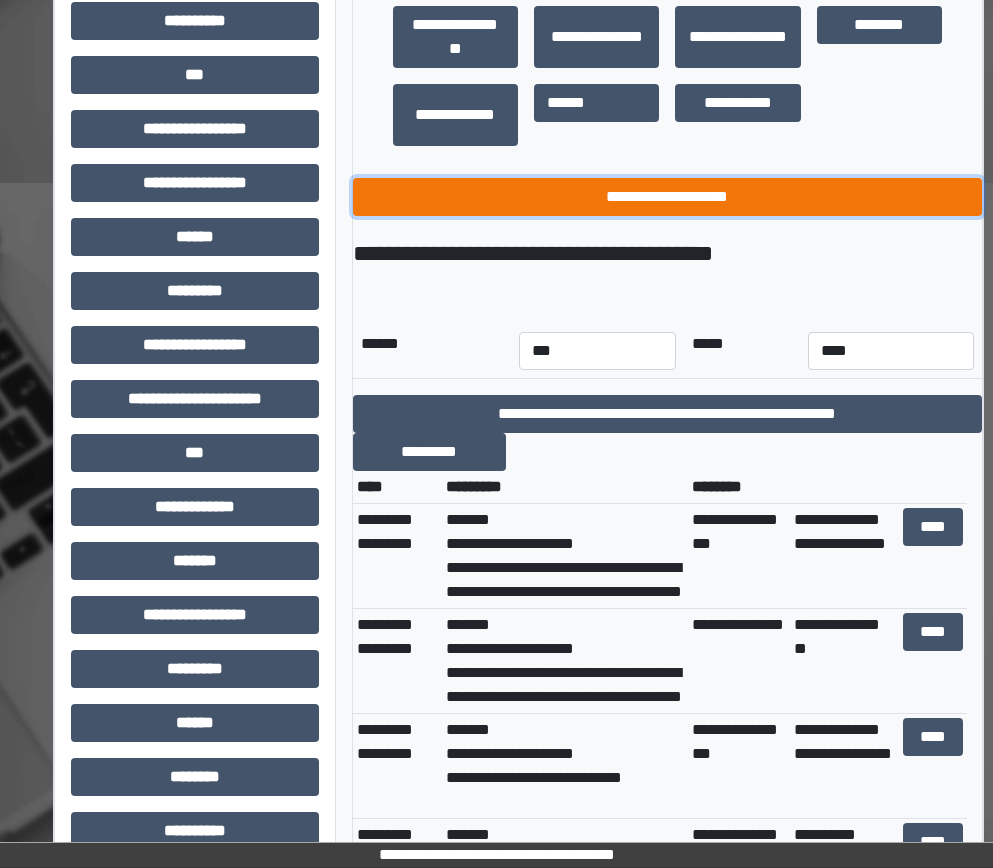 click on "**********" at bounding box center (668, 197) 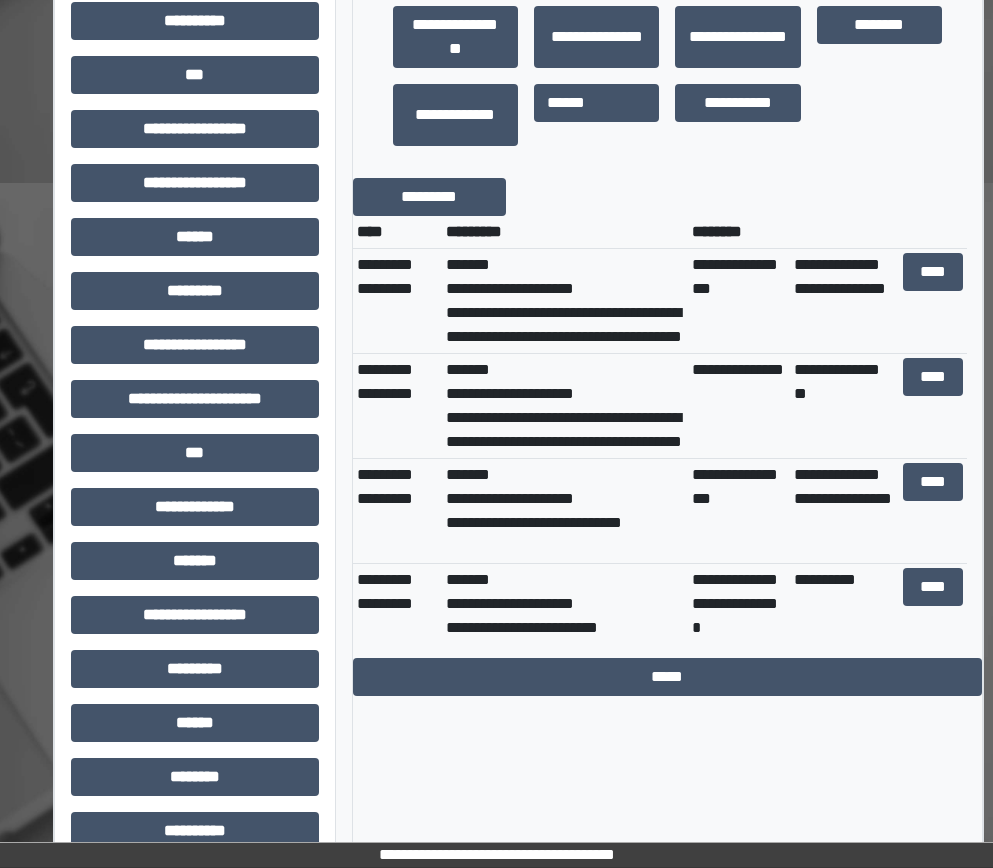 click on "**********" at bounding box center [565, 301] 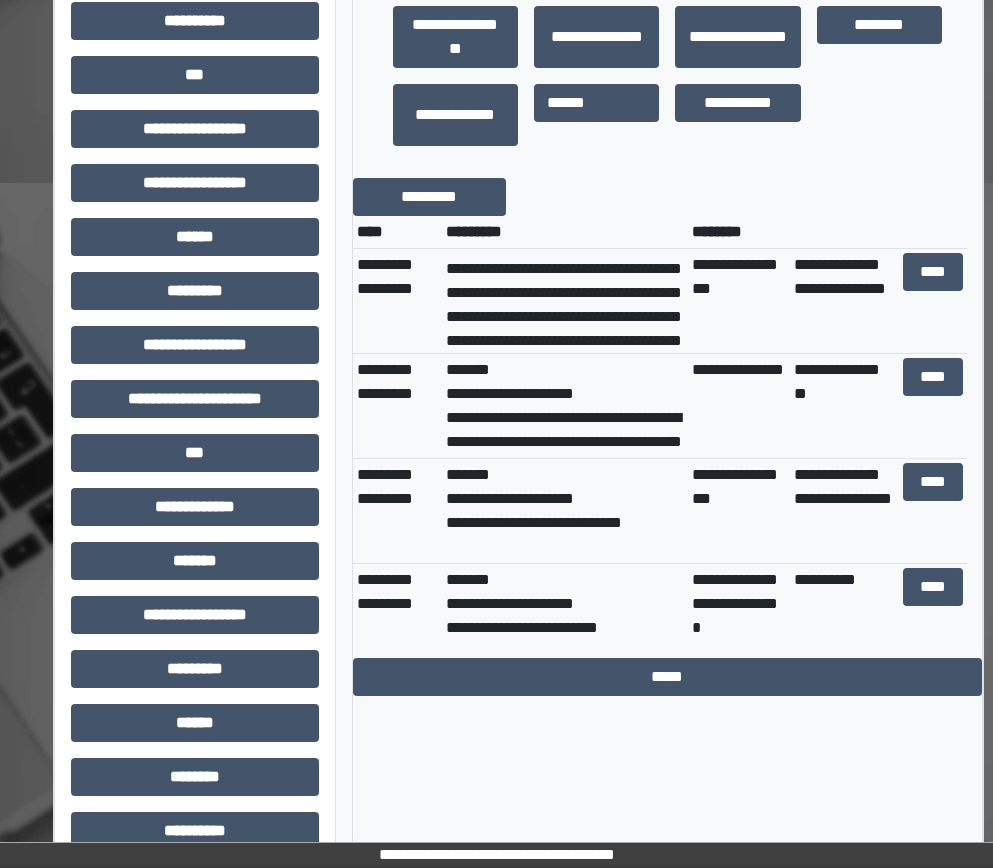 scroll, scrollTop: 80, scrollLeft: 0, axis: vertical 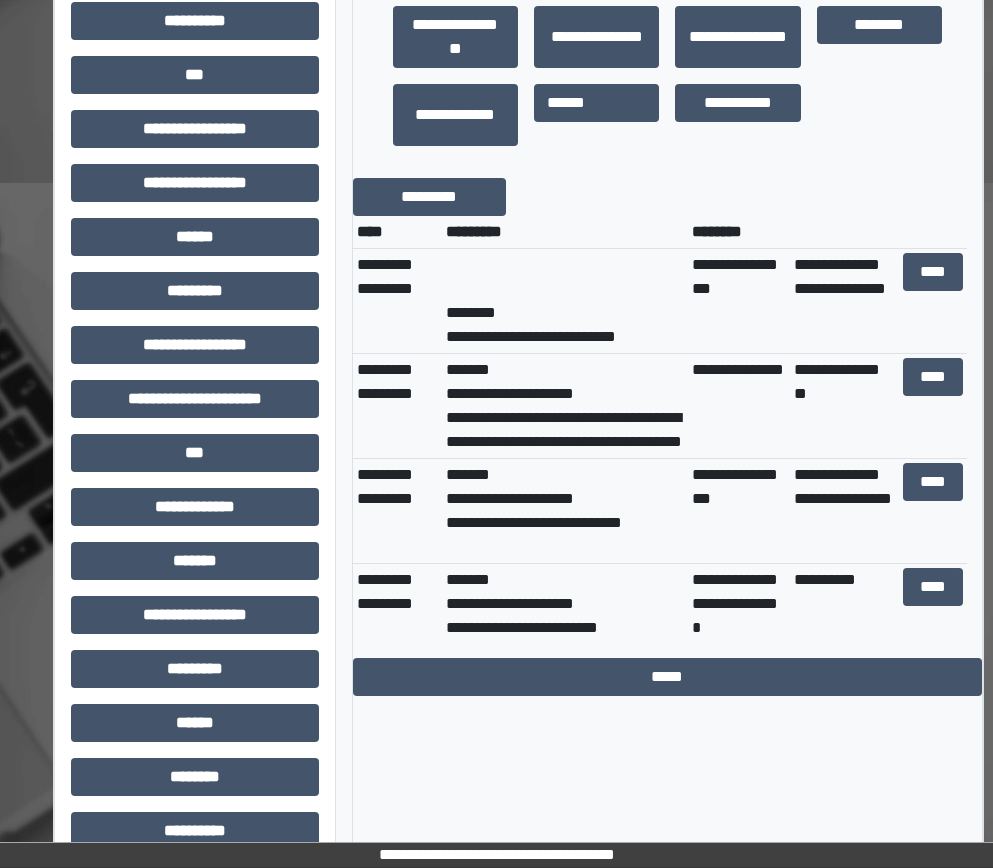 click on "**********" at bounding box center [845, 301] 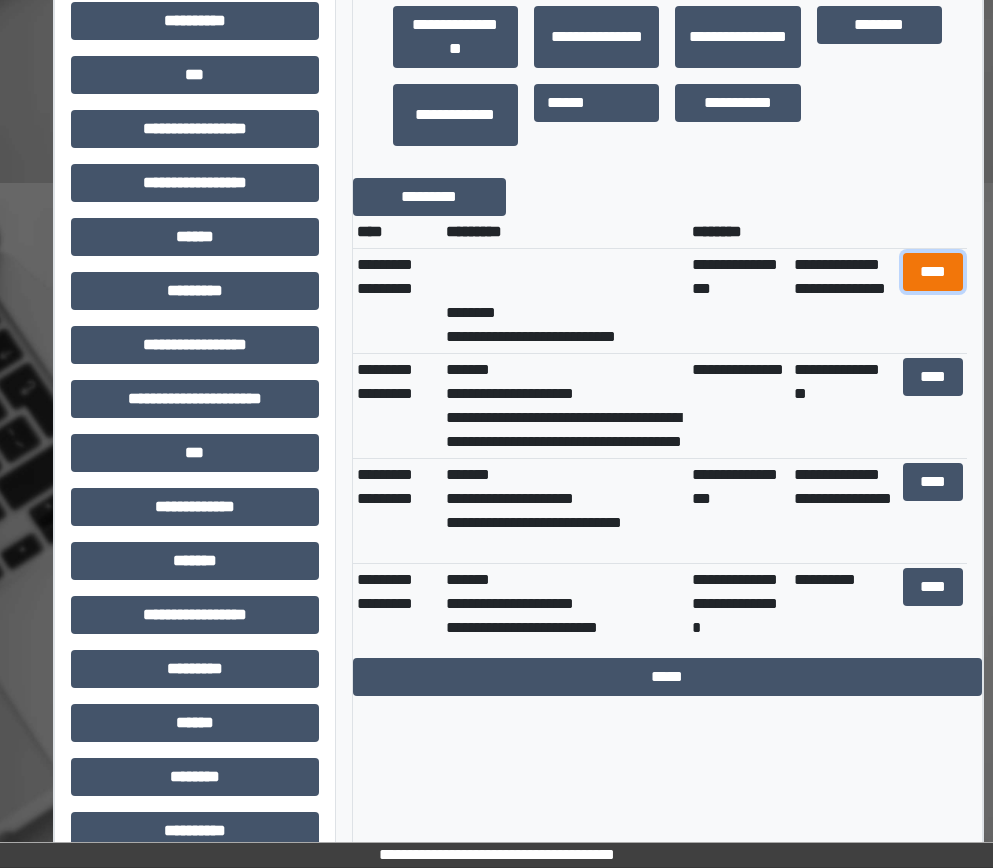 click on "****" at bounding box center (933, 272) 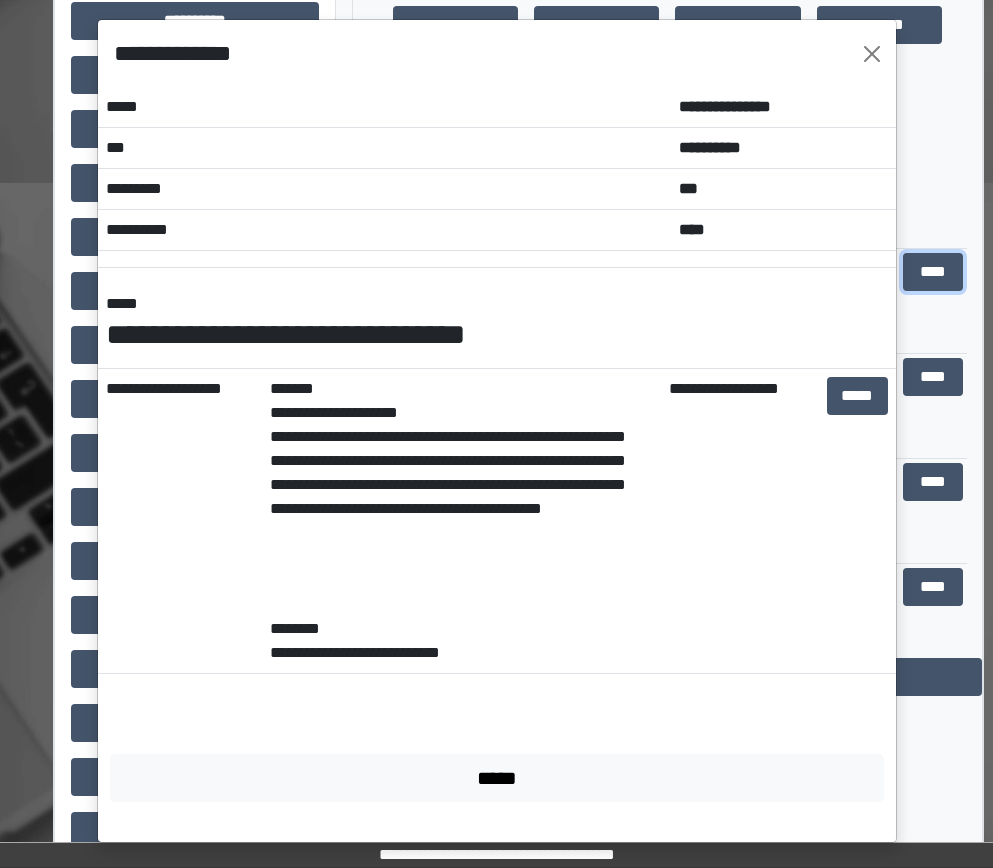 scroll, scrollTop: 12, scrollLeft: 0, axis: vertical 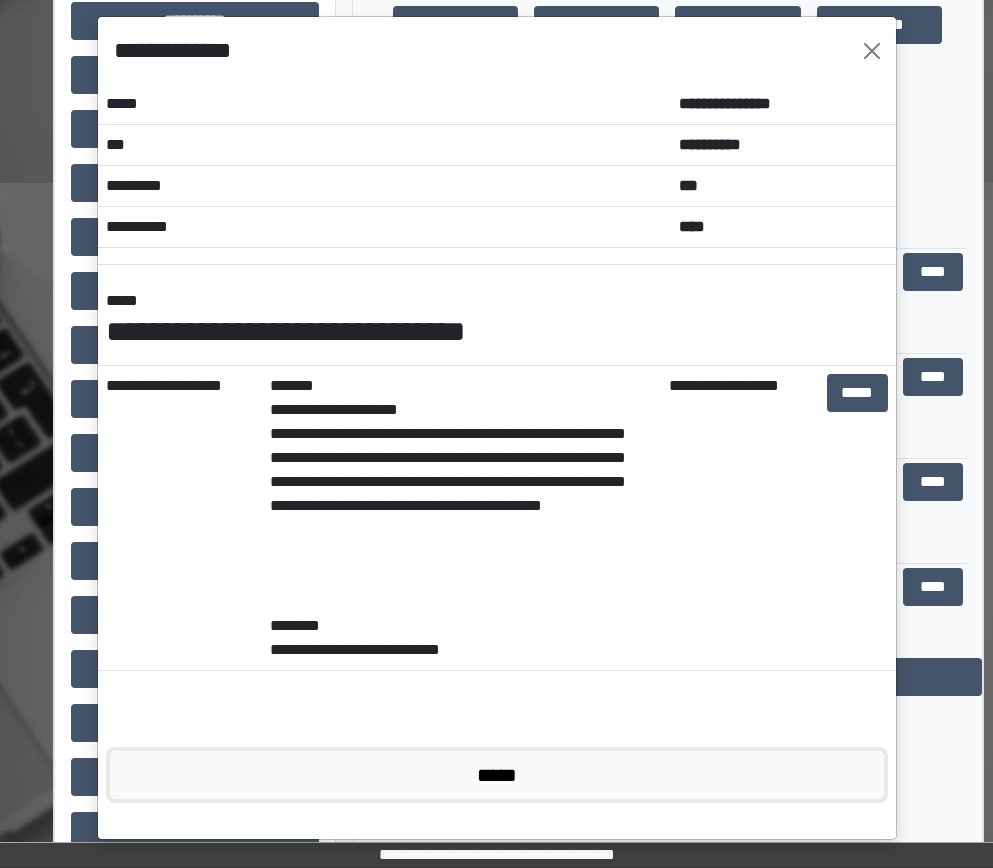 click on "*****" at bounding box center [497, 775] 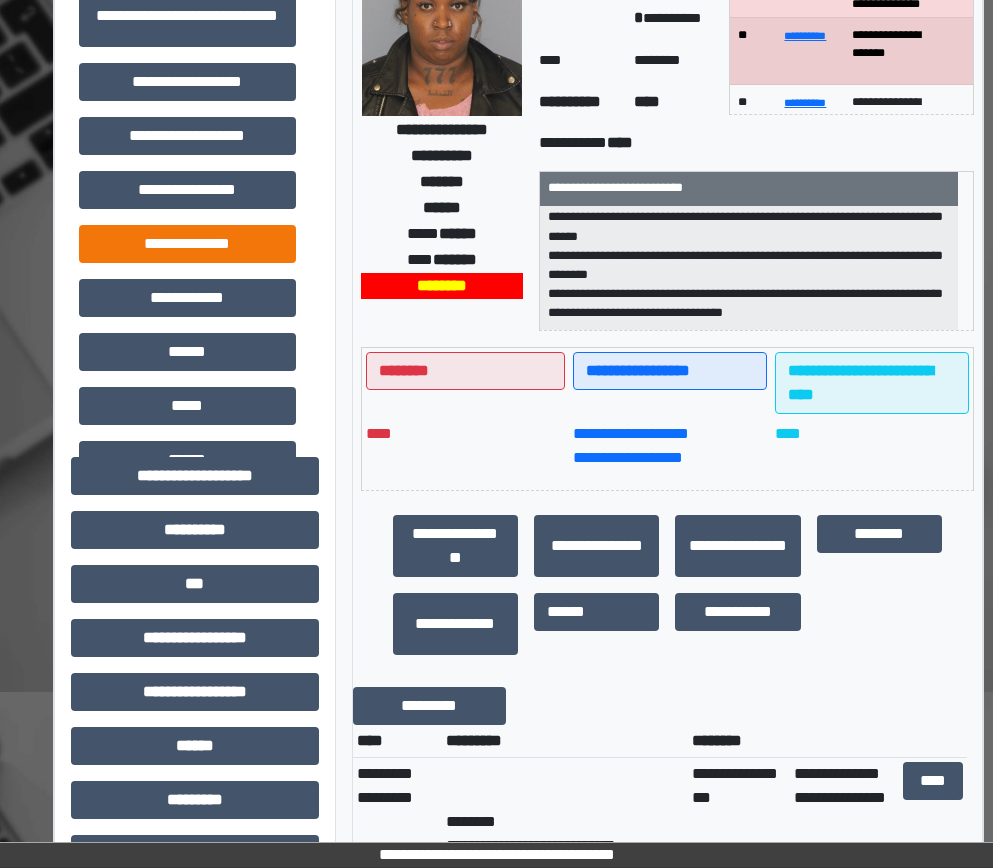 scroll, scrollTop: 100, scrollLeft: 0, axis: vertical 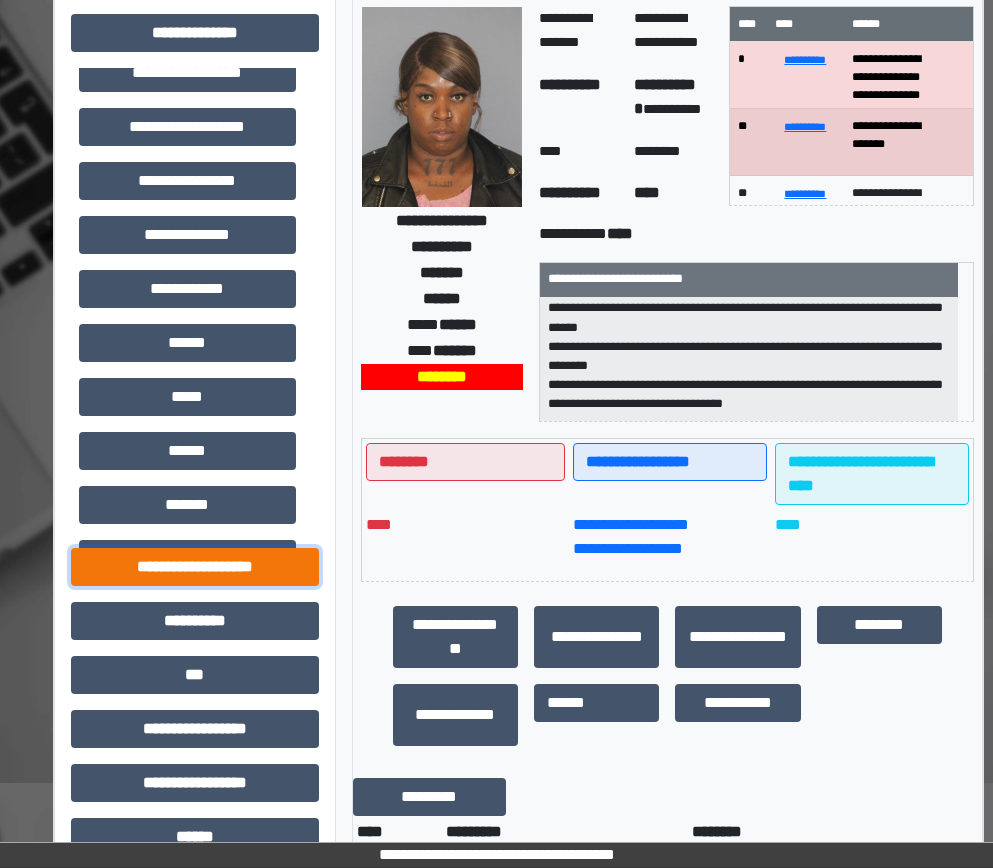 click on "**********" at bounding box center [195, 567] 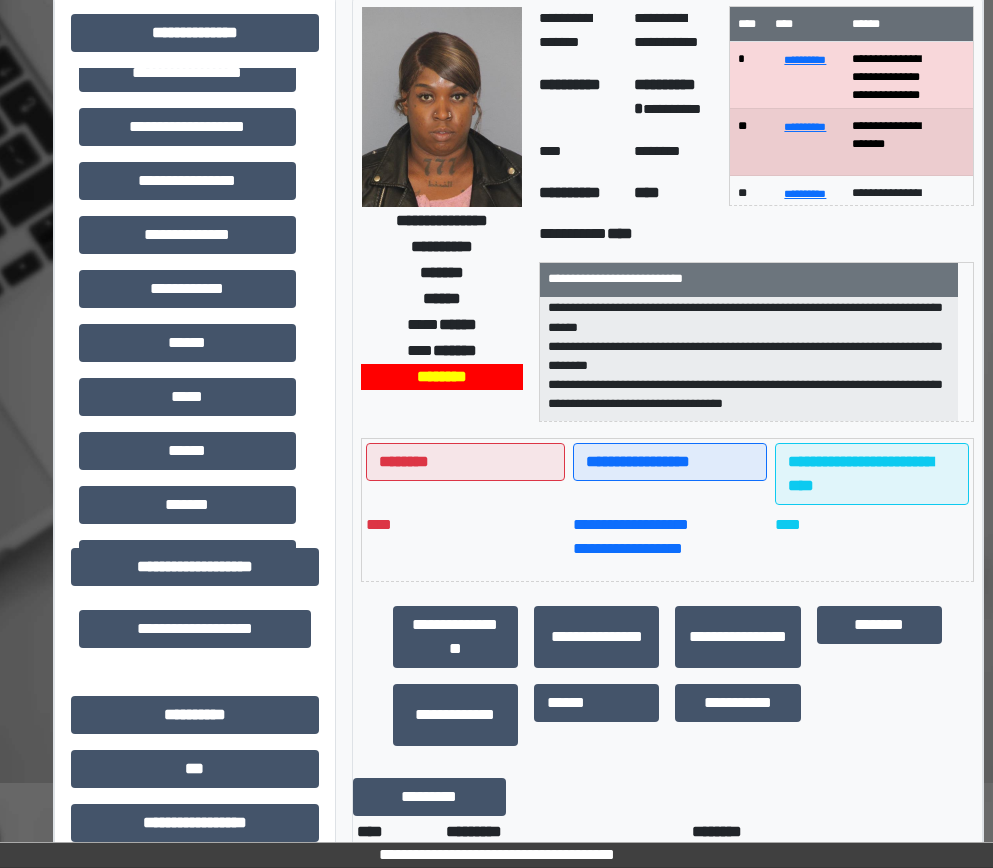 click on "**********" at bounding box center [195, 629] 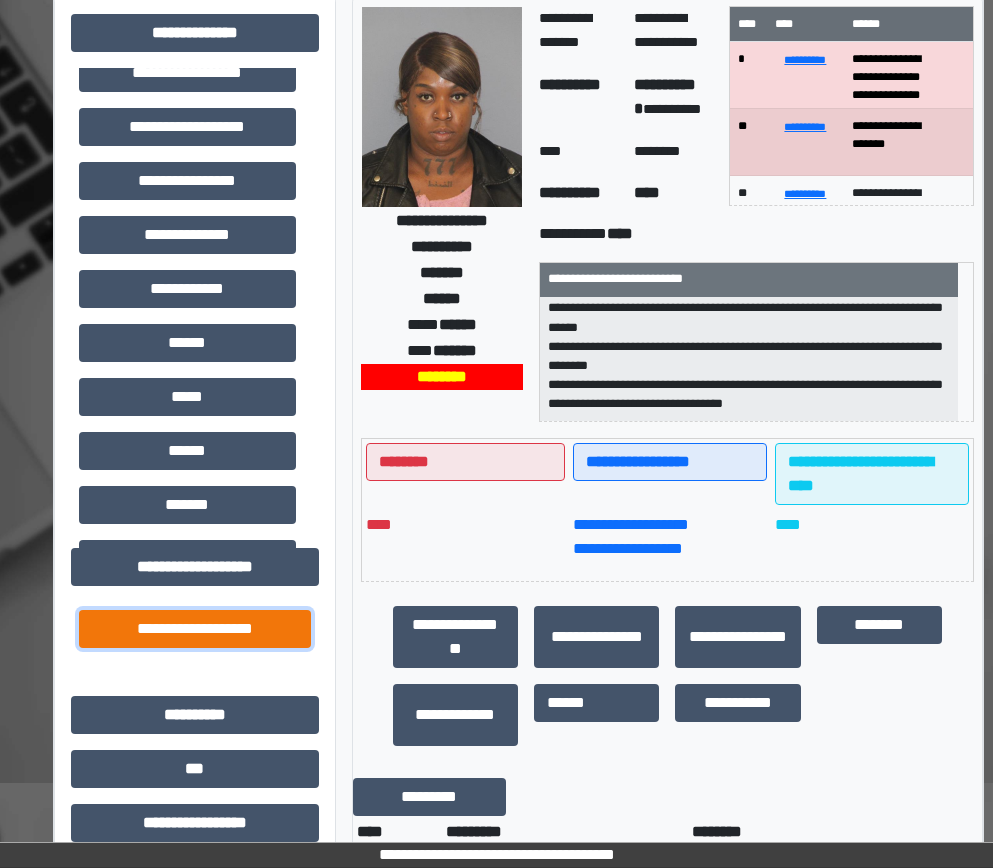 click on "**********" at bounding box center [195, 629] 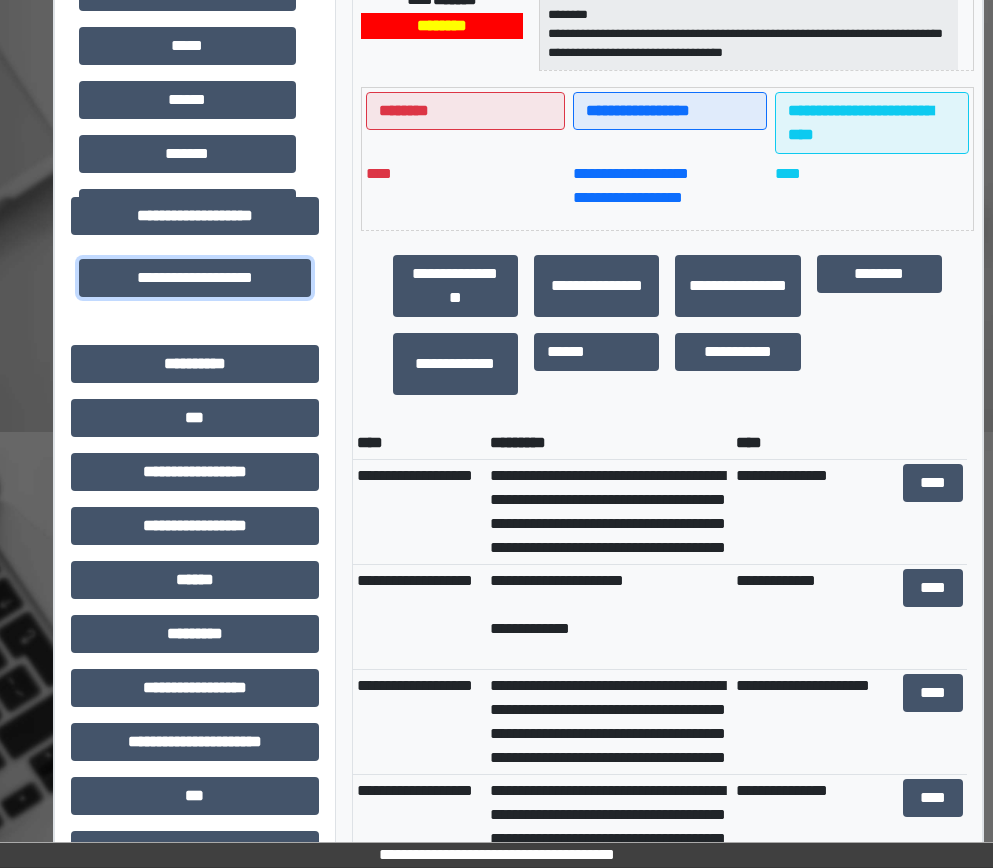 scroll, scrollTop: 500, scrollLeft: 0, axis: vertical 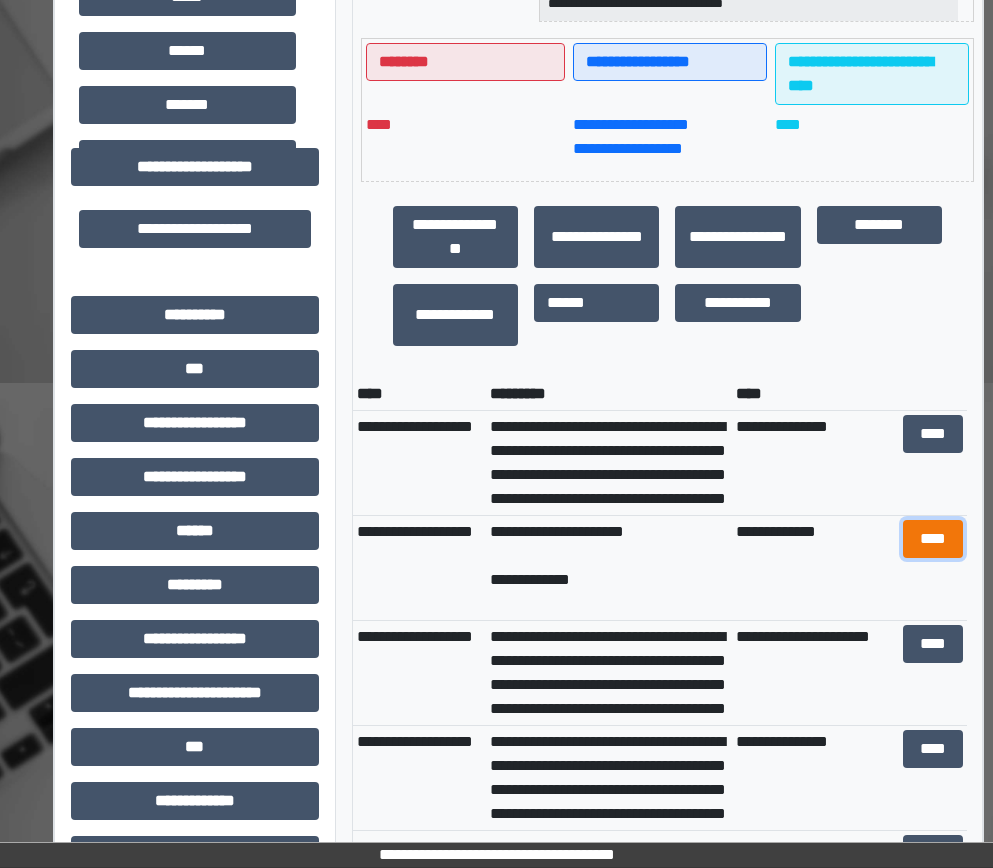 click on "****" at bounding box center [933, 539] 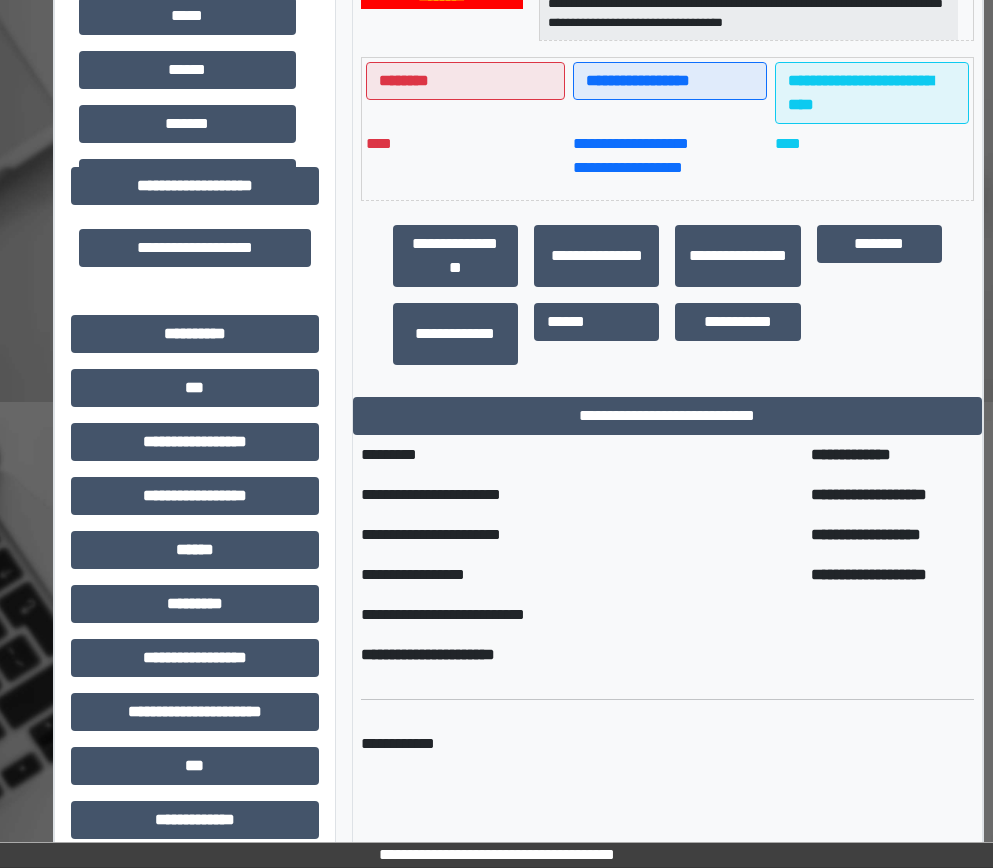 scroll, scrollTop: 480, scrollLeft: 0, axis: vertical 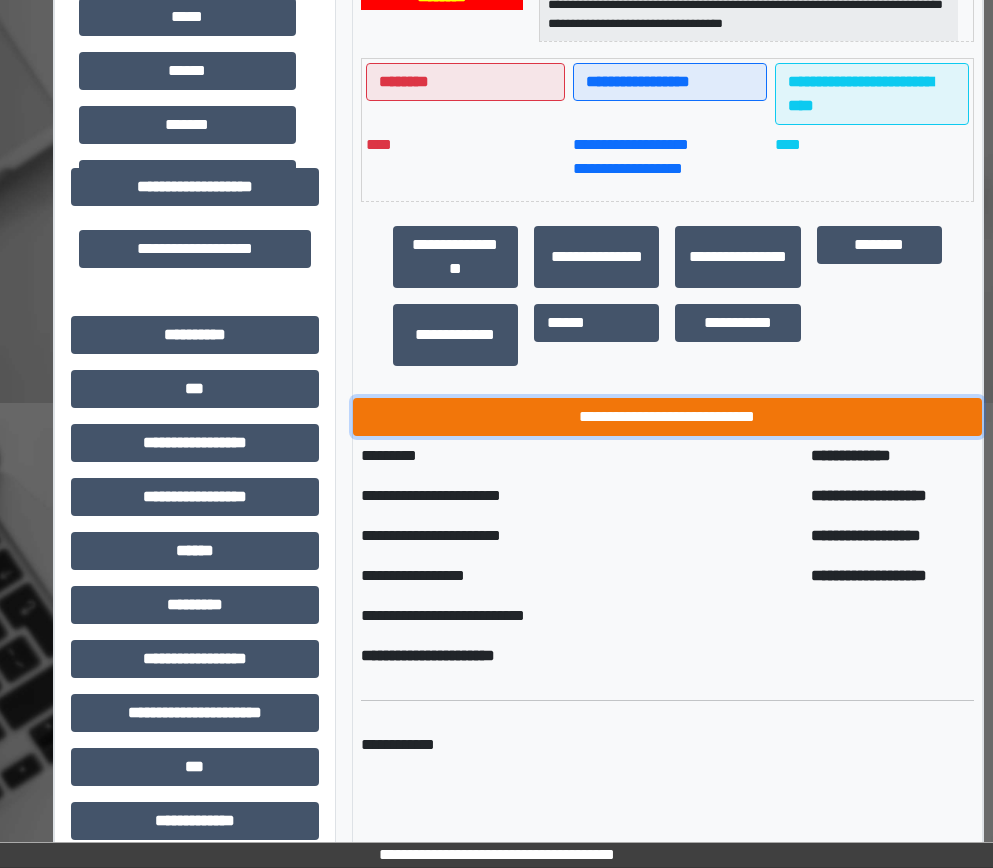 click on "**********" at bounding box center (668, 417) 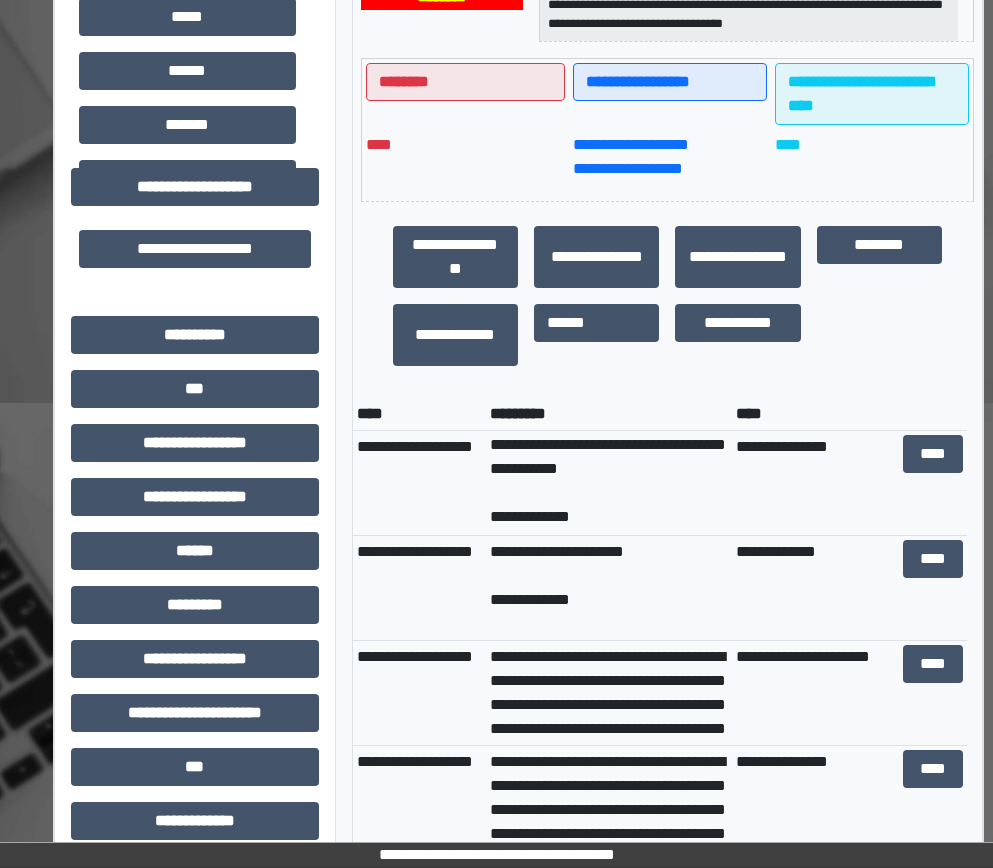 scroll, scrollTop: 0, scrollLeft: 0, axis: both 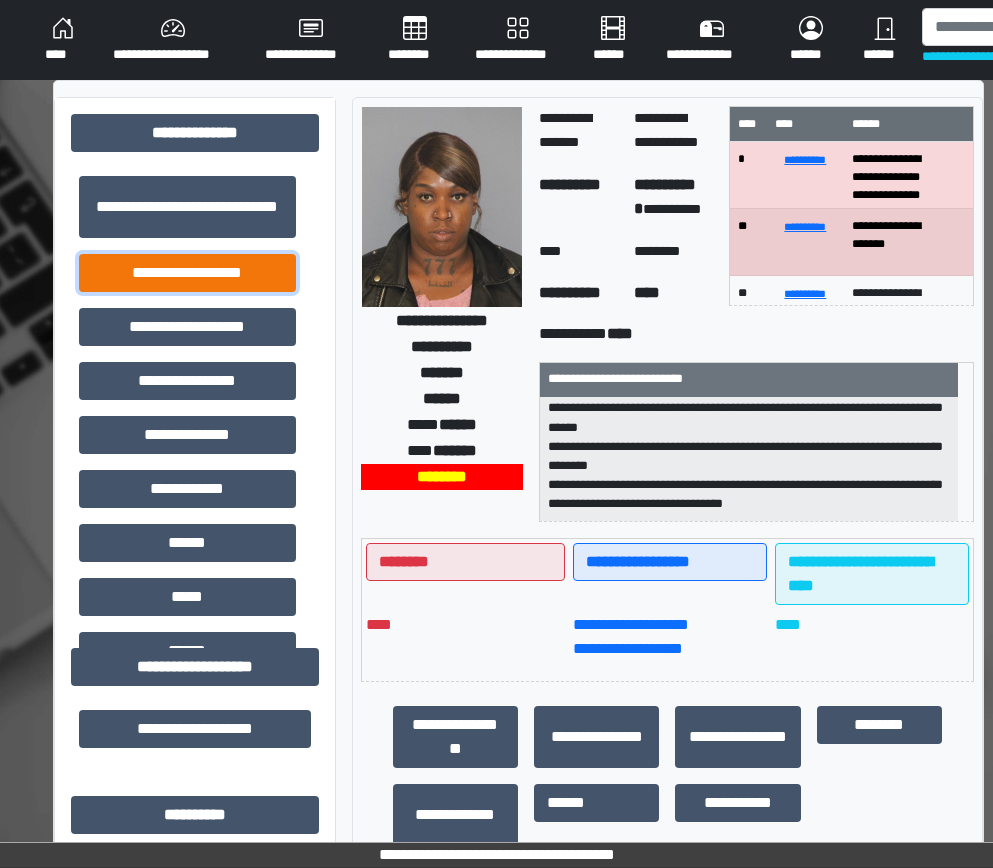 click on "**********" at bounding box center [187, 273] 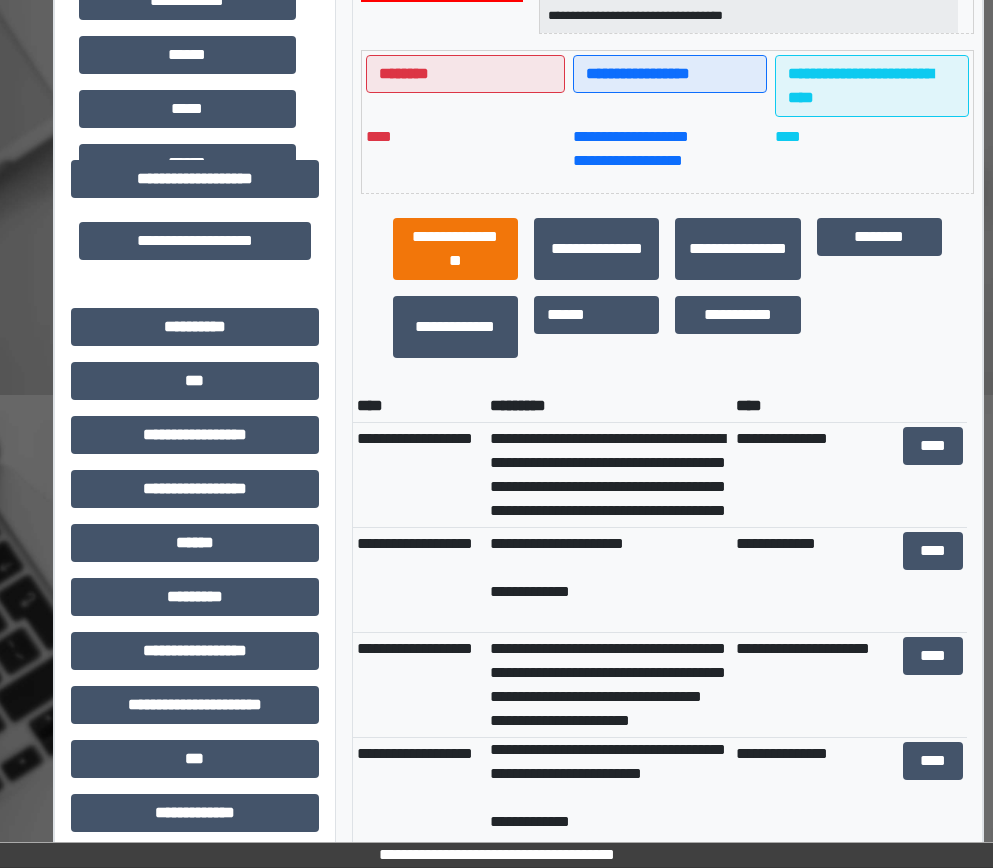 scroll, scrollTop: 600, scrollLeft: 0, axis: vertical 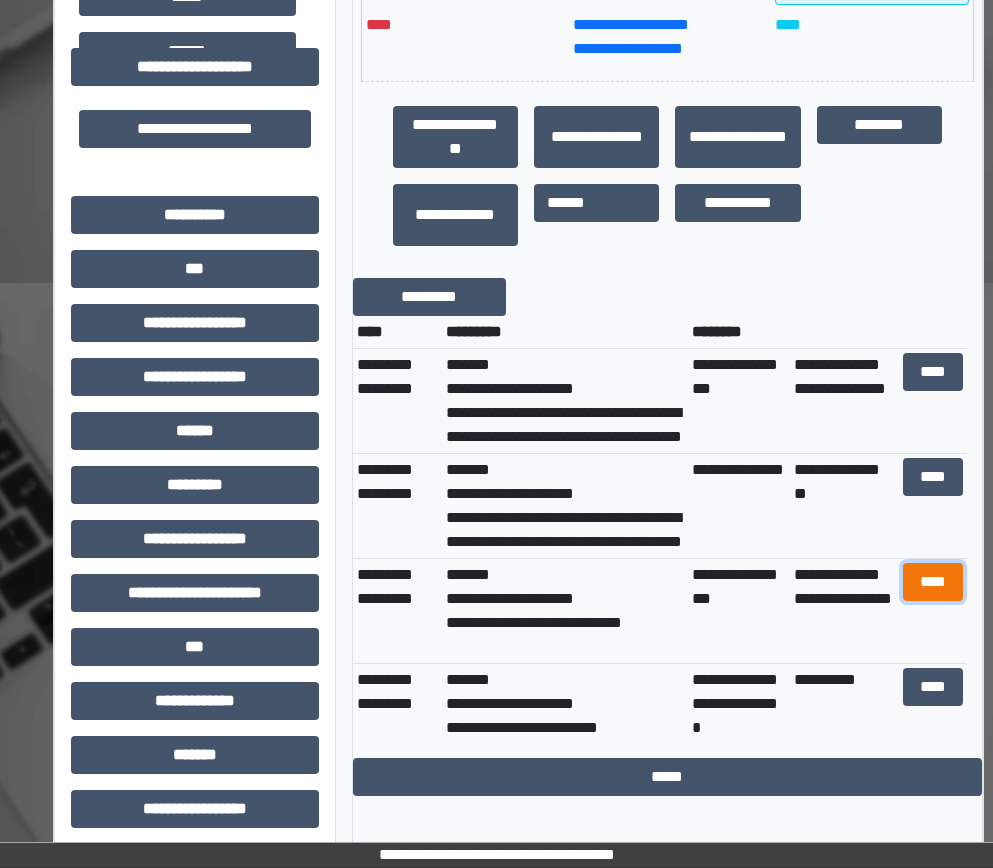 click on "****" at bounding box center (933, 582) 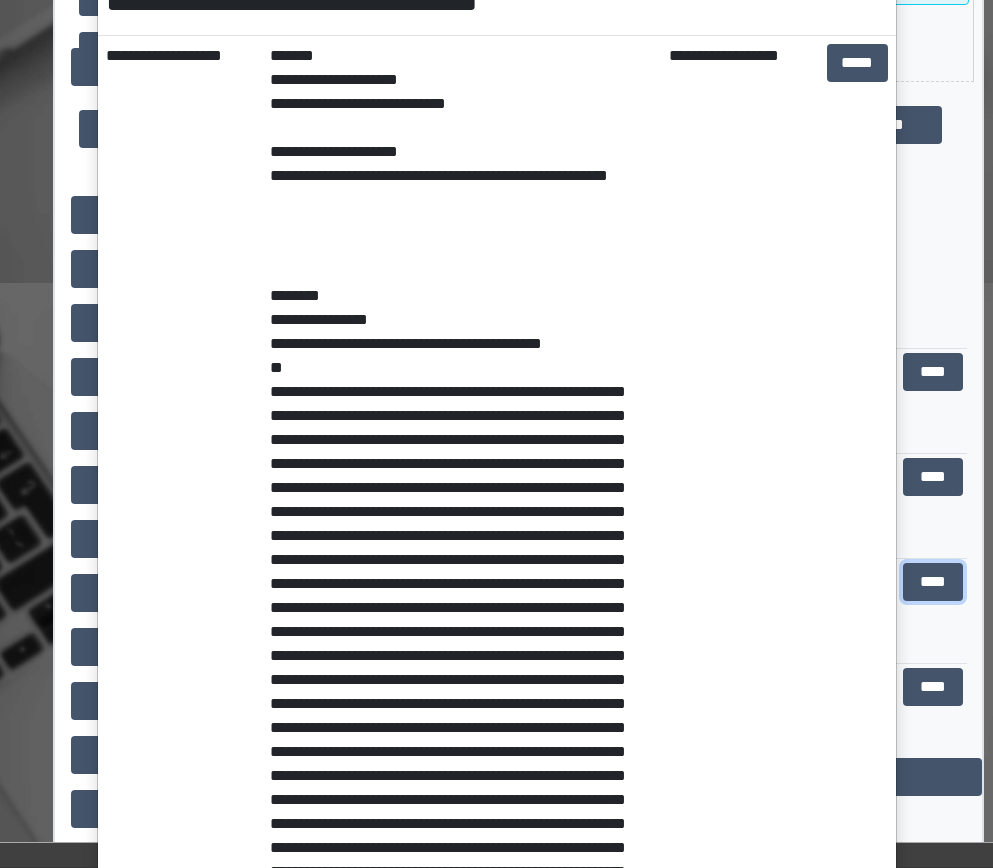scroll, scrollTop: 12, scrollLeft: 0, axis: vertical 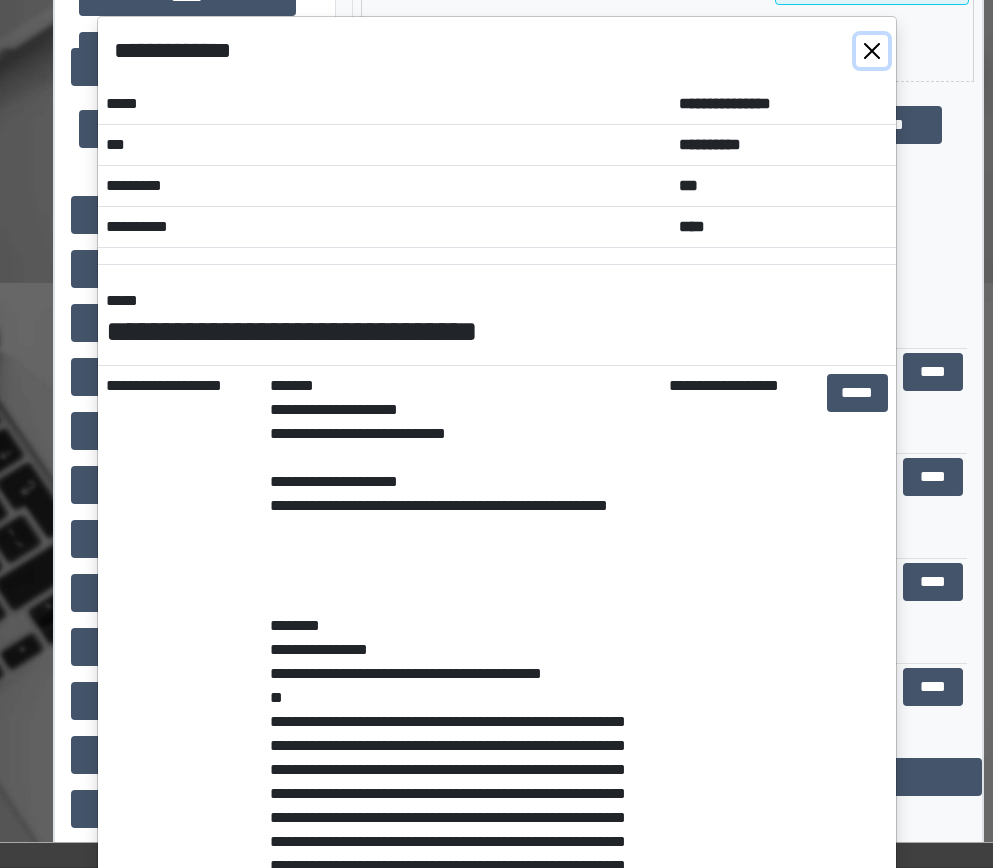 click at bounding box center (872, 51) 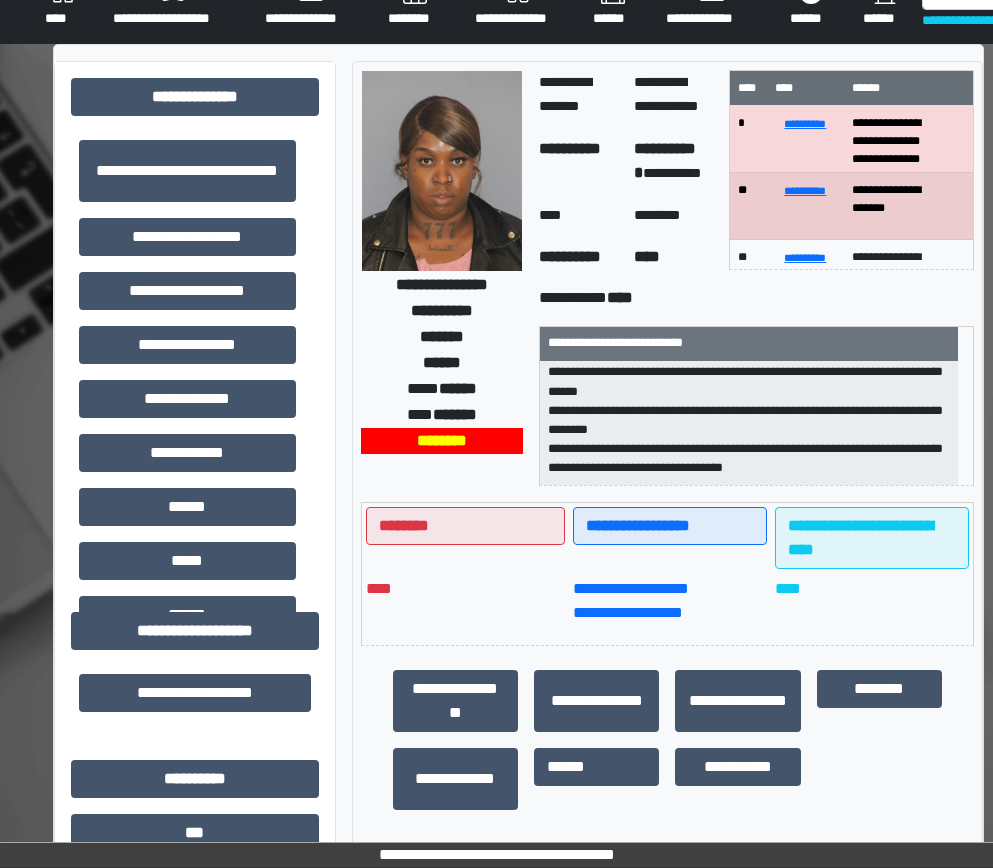 scroll, scrollTop: 0, scrollLeft: 0, axis: both 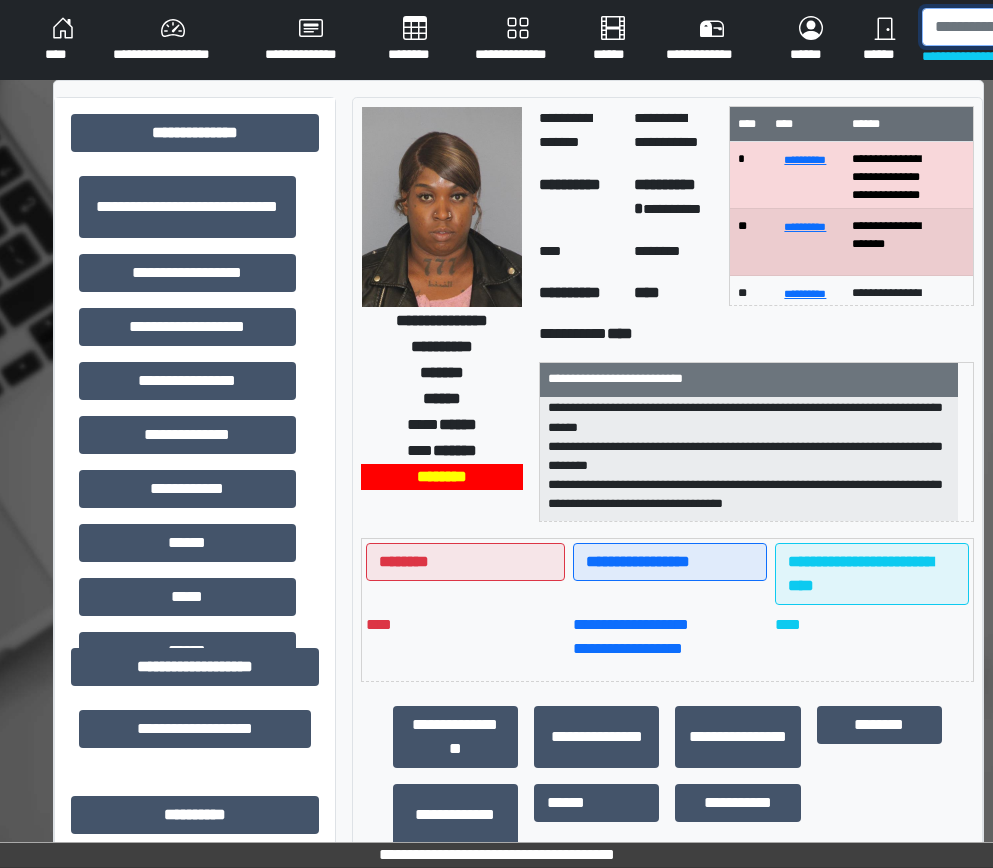 click at bounding box center [1025, 27] 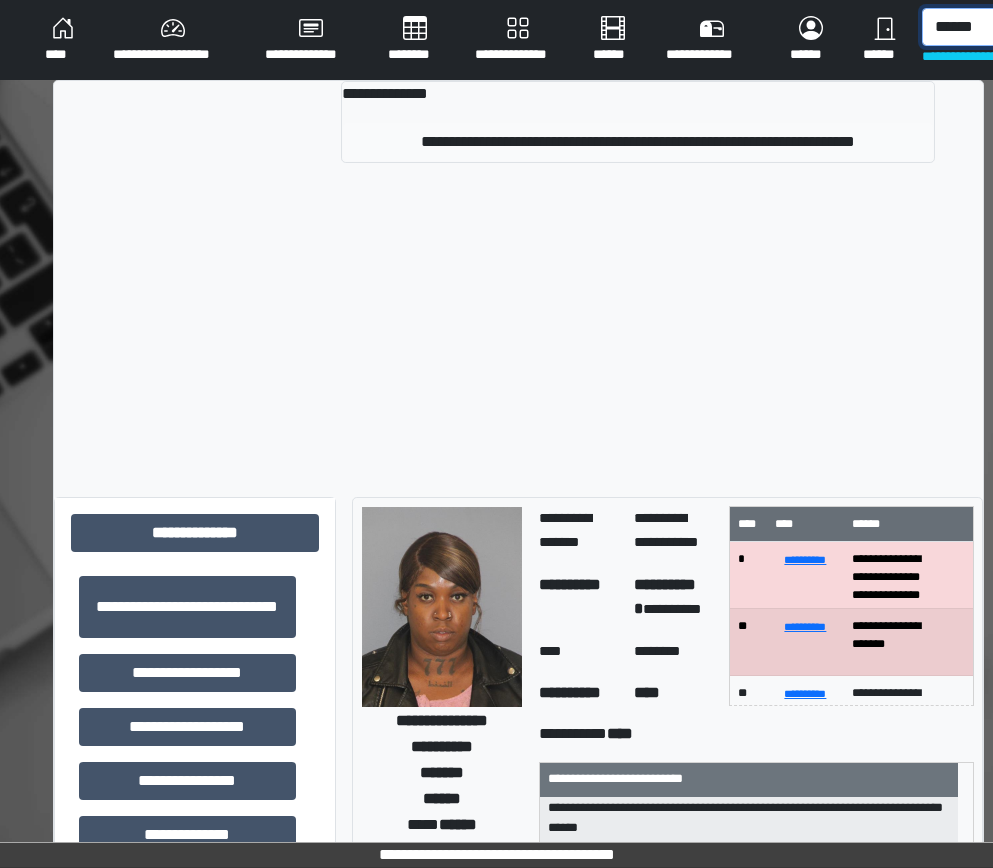 type on "******" 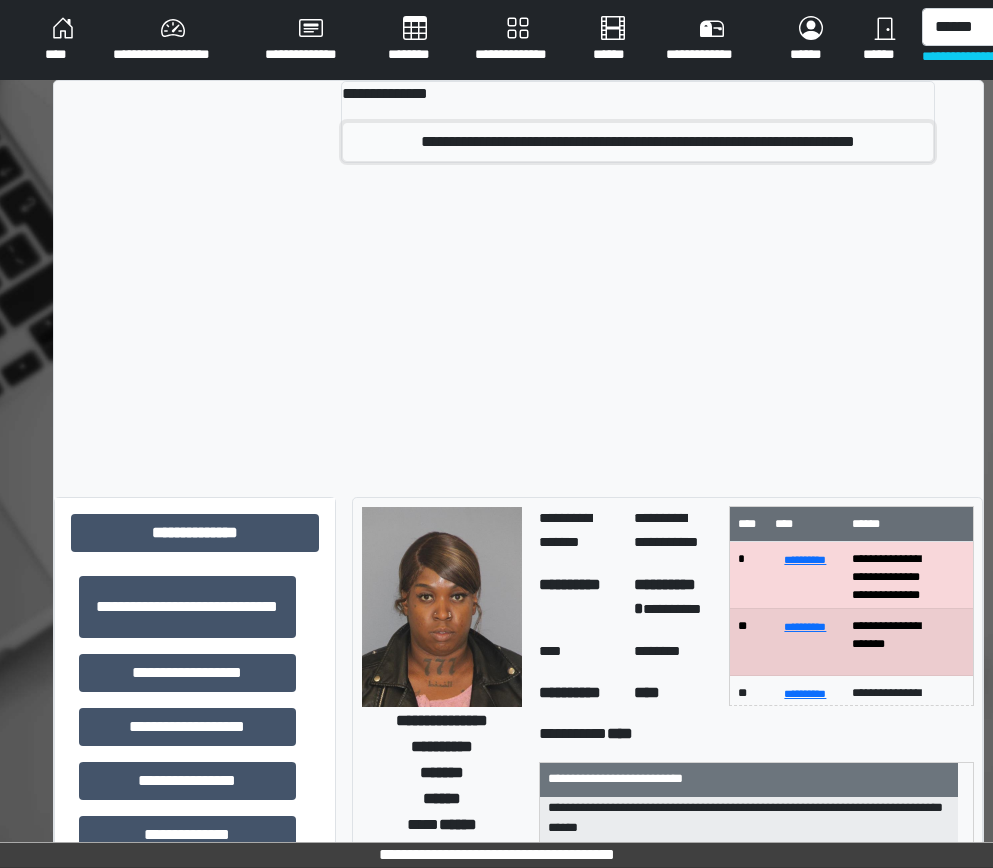 click on "**********" at bounding box center (638, 142) 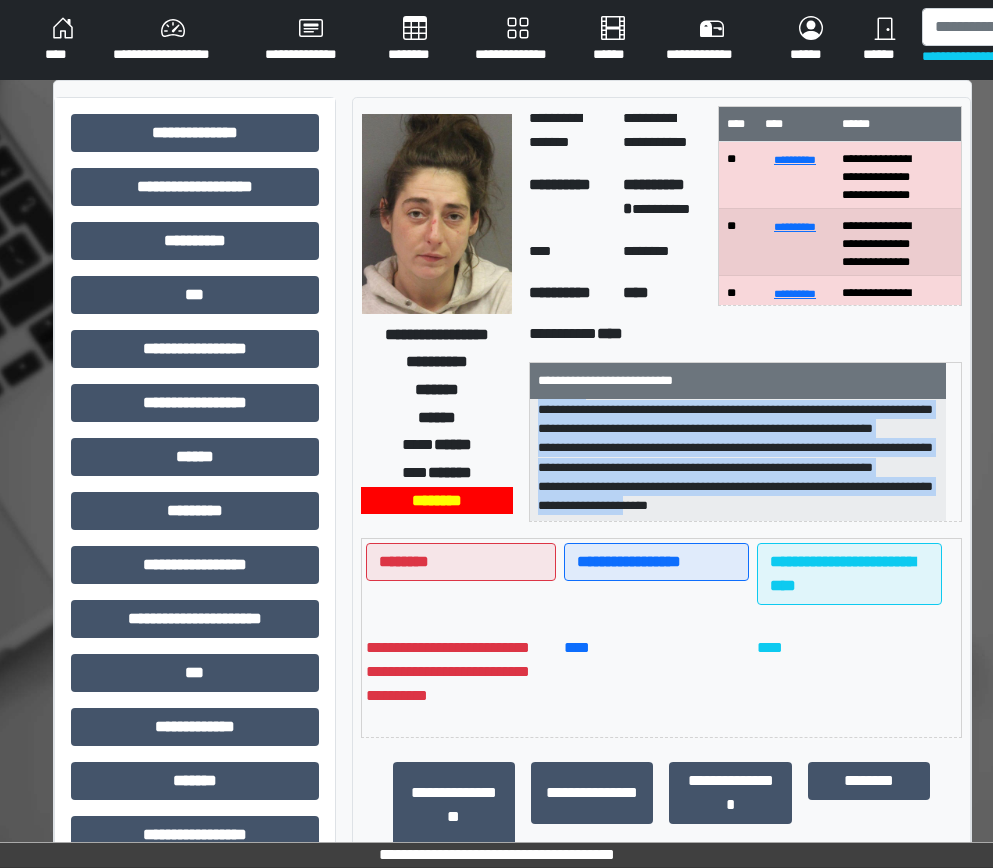 scroll, scrollTop: 83, scrollLeft: 0, axis: vertical 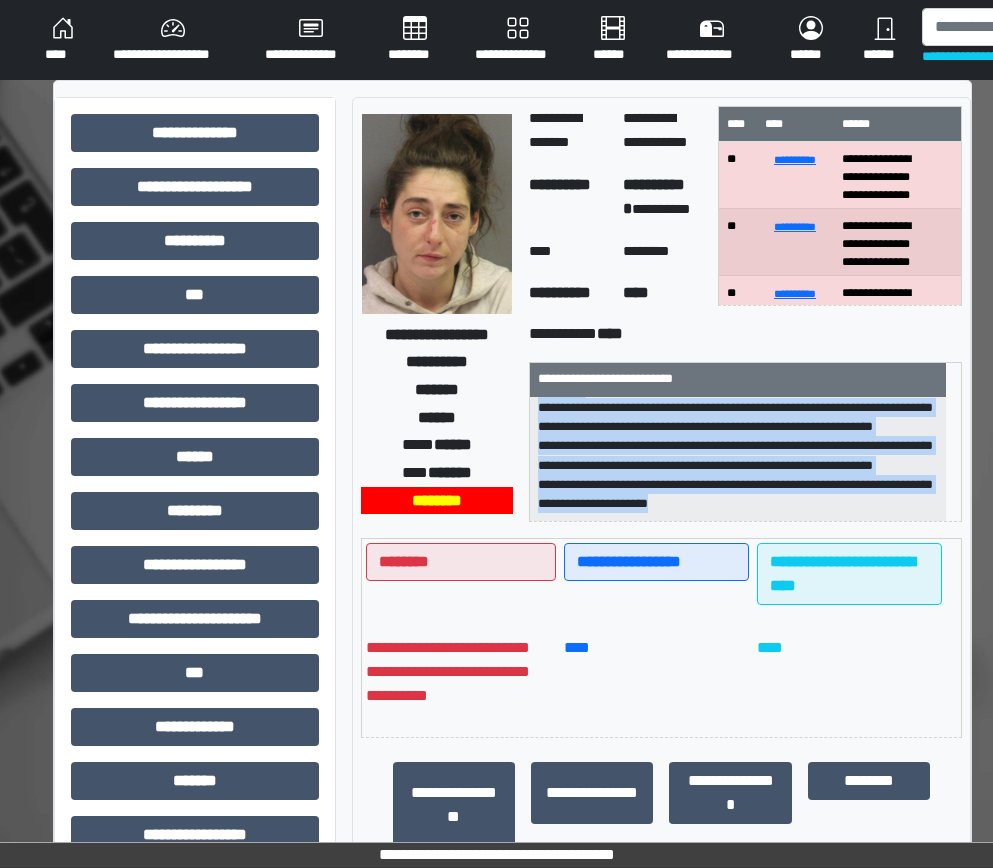 drag, startPoint x: 534, startPoint y: 417, endPoint x: 823, endPoint y: 510, distance: 303.59512 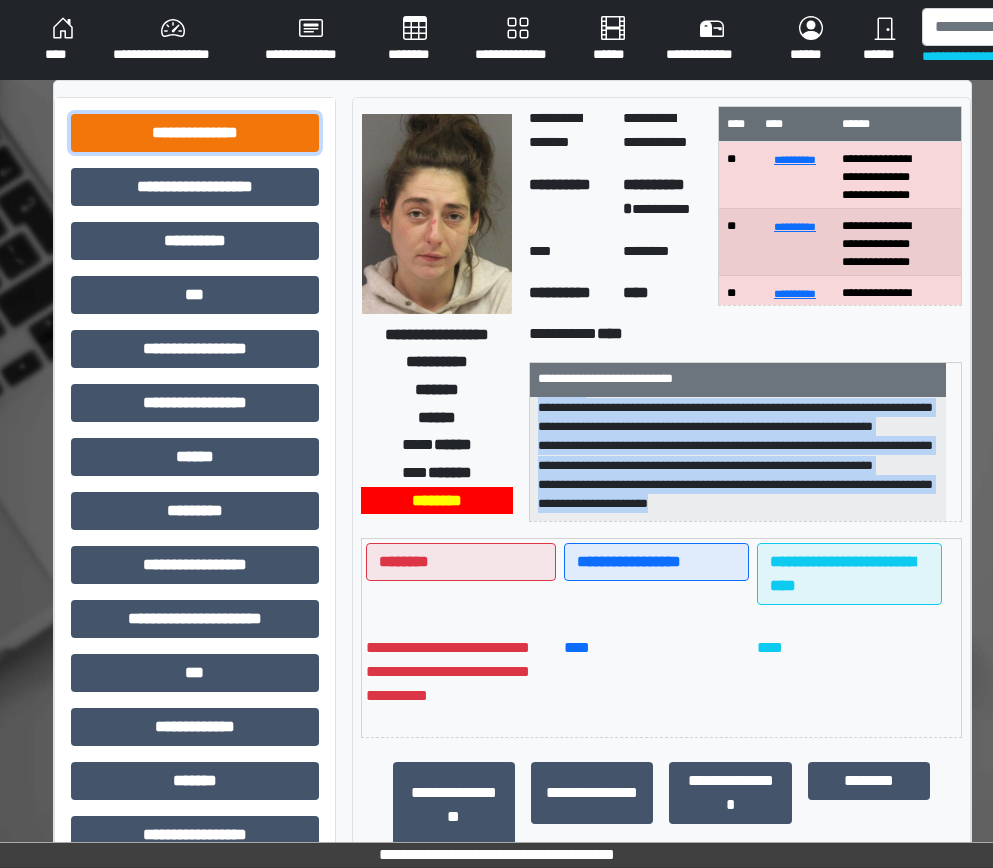 click on "**********" at bounding box center (195, 133) 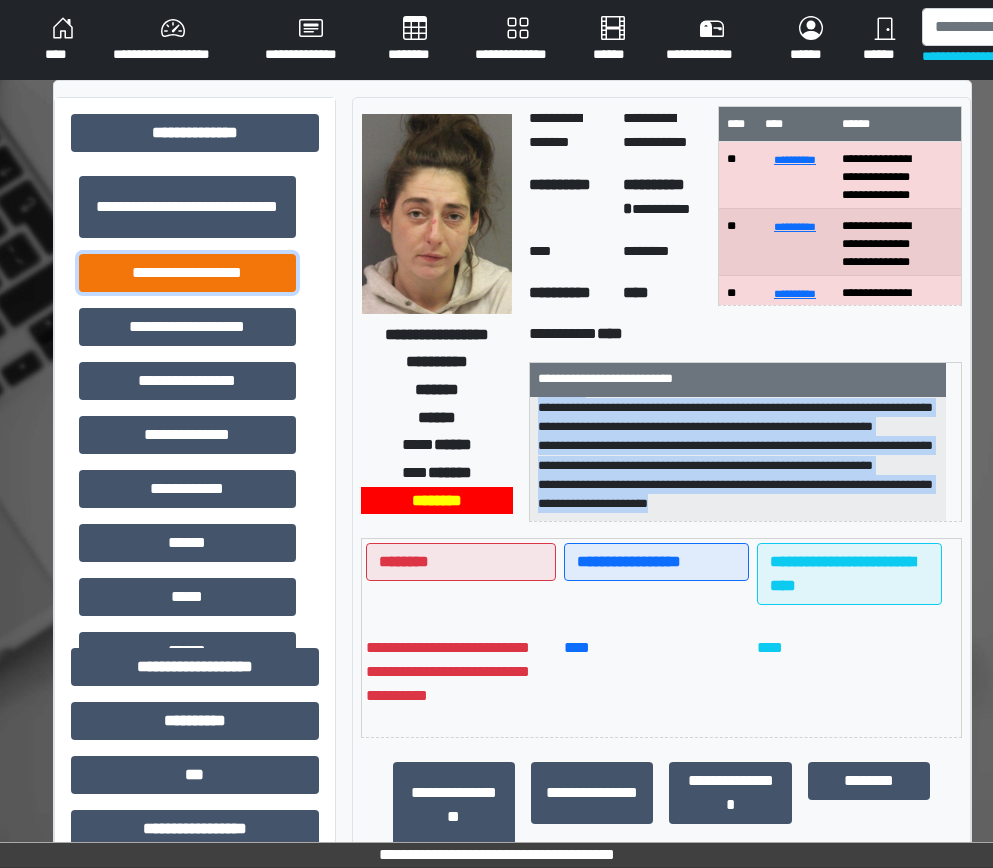 click on "**********" at bounding box center [187, 273] 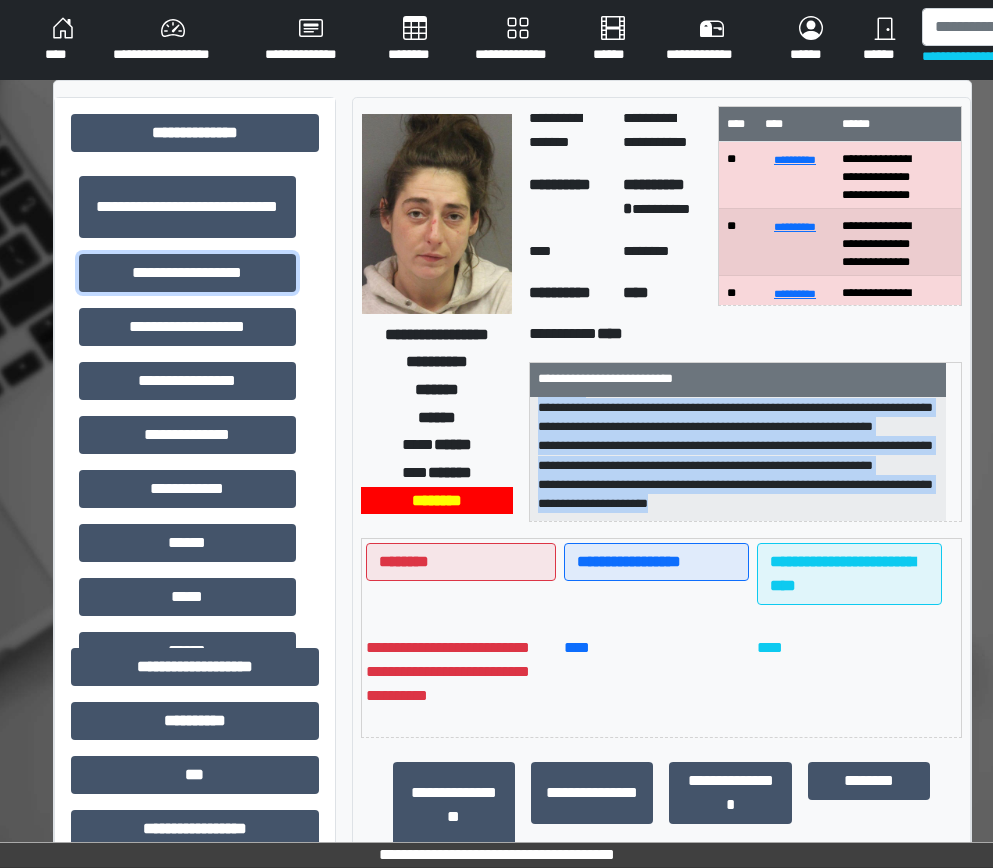 scroll, scrollTop: 100, scrollLeft: 0, axis: vertical 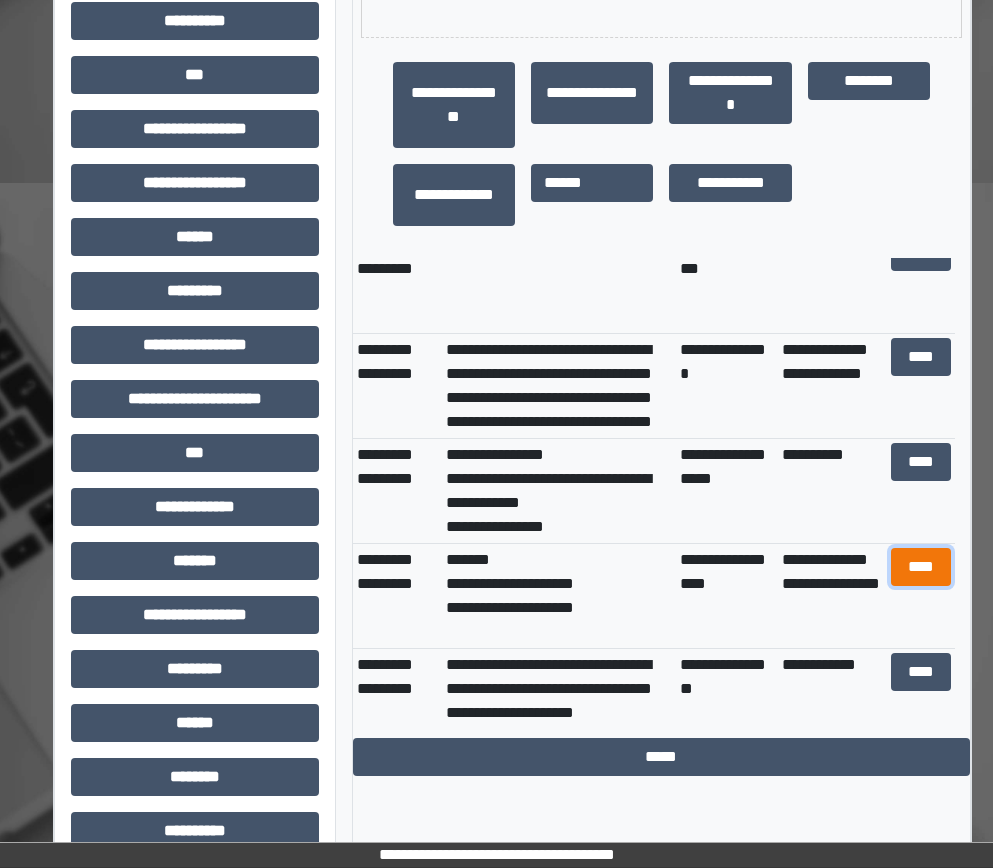 click on "****" at bounding box center [921, 567] 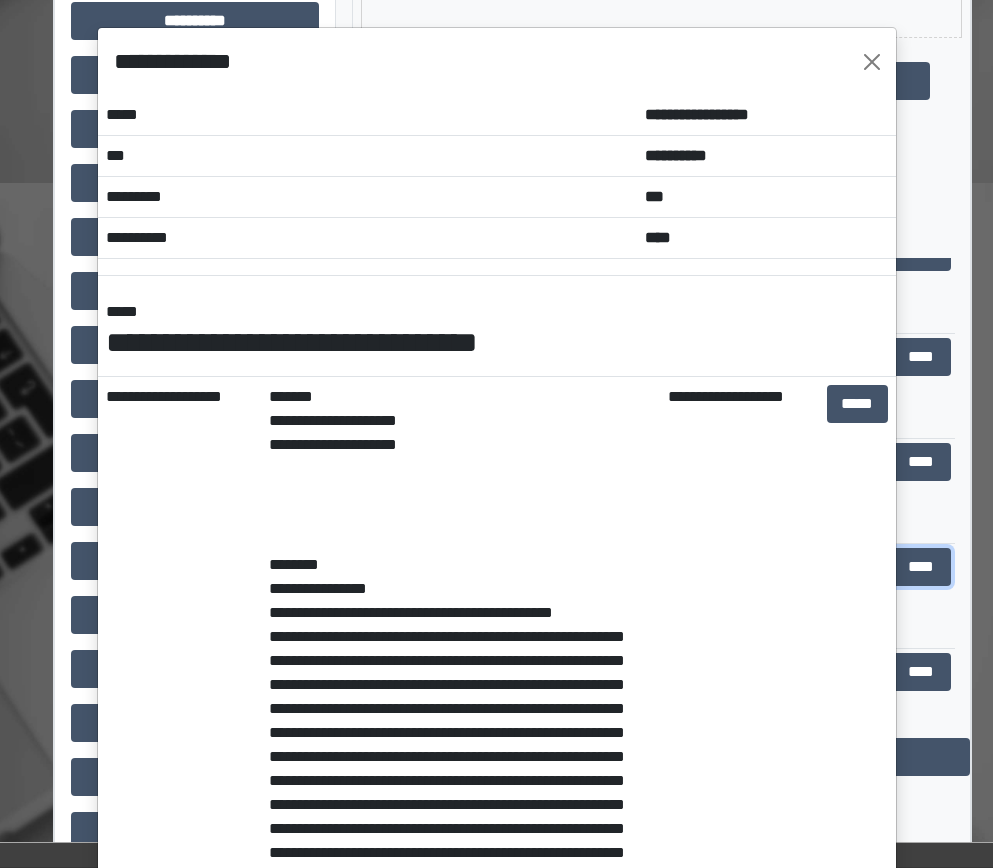scroll, scrollTop: 0, scrollLeft: 0, axis: both 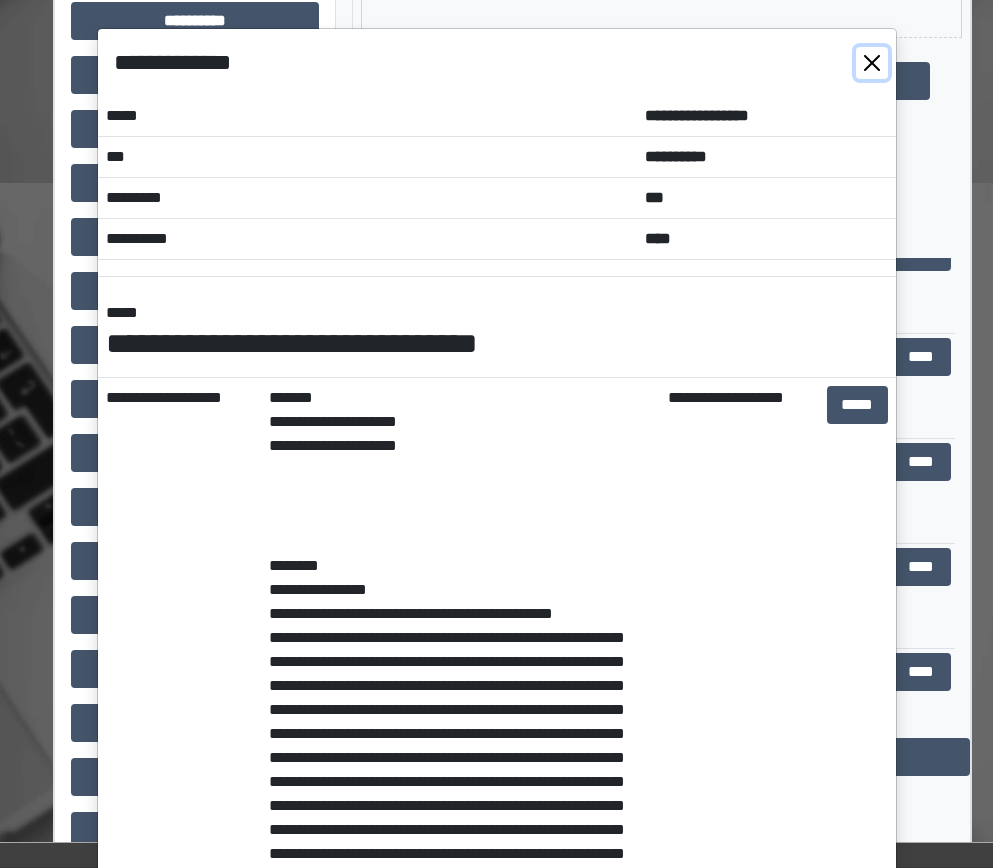 click at bounding box center (872, 63) 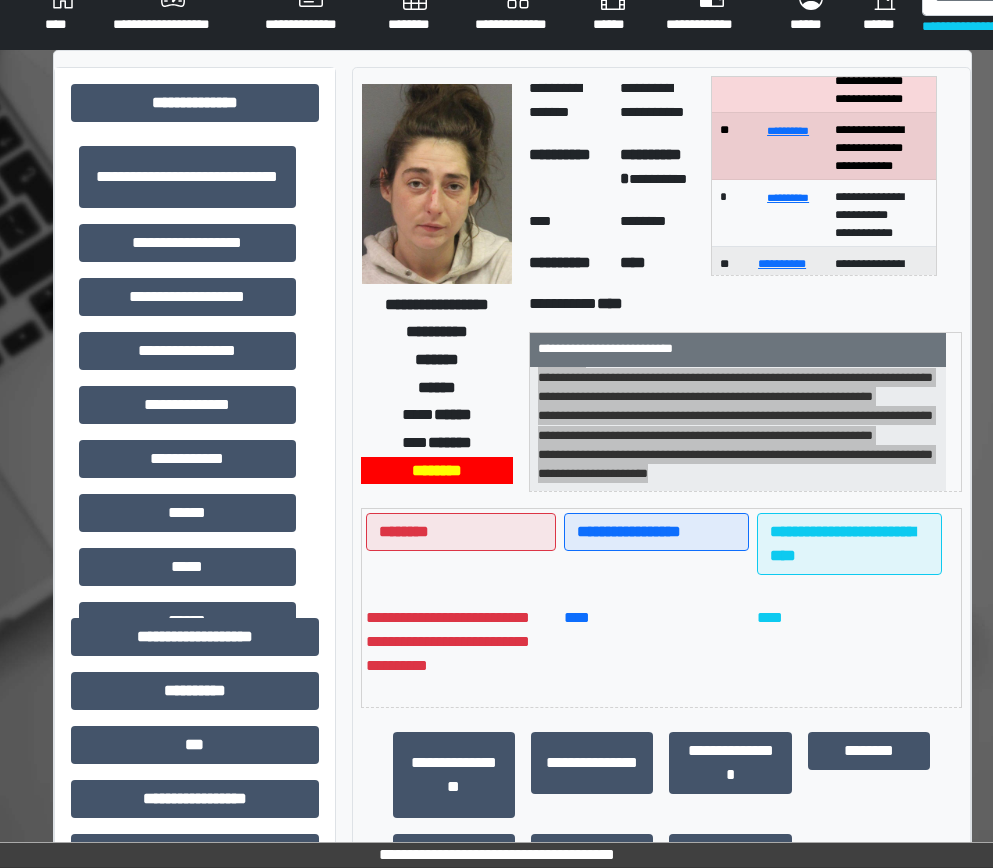 scroll, scrollTop: 0, scrollLeft: 0, axis: both 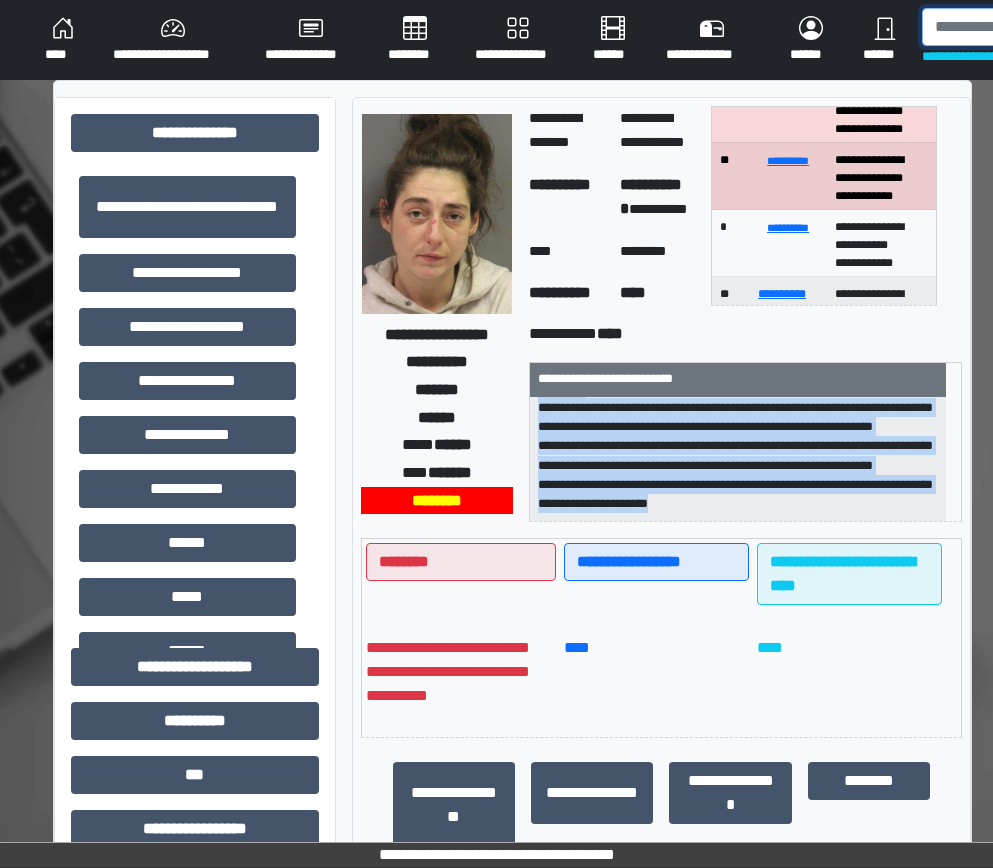click at bounding box center (1025, 27) 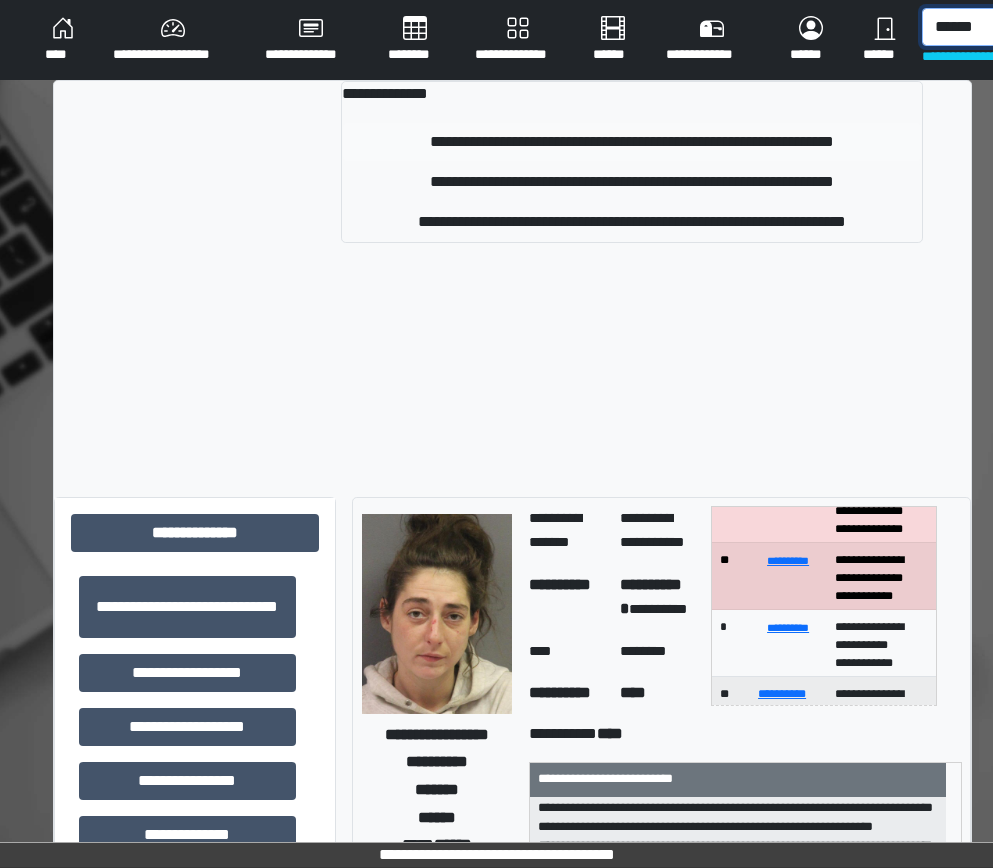 type on "******" 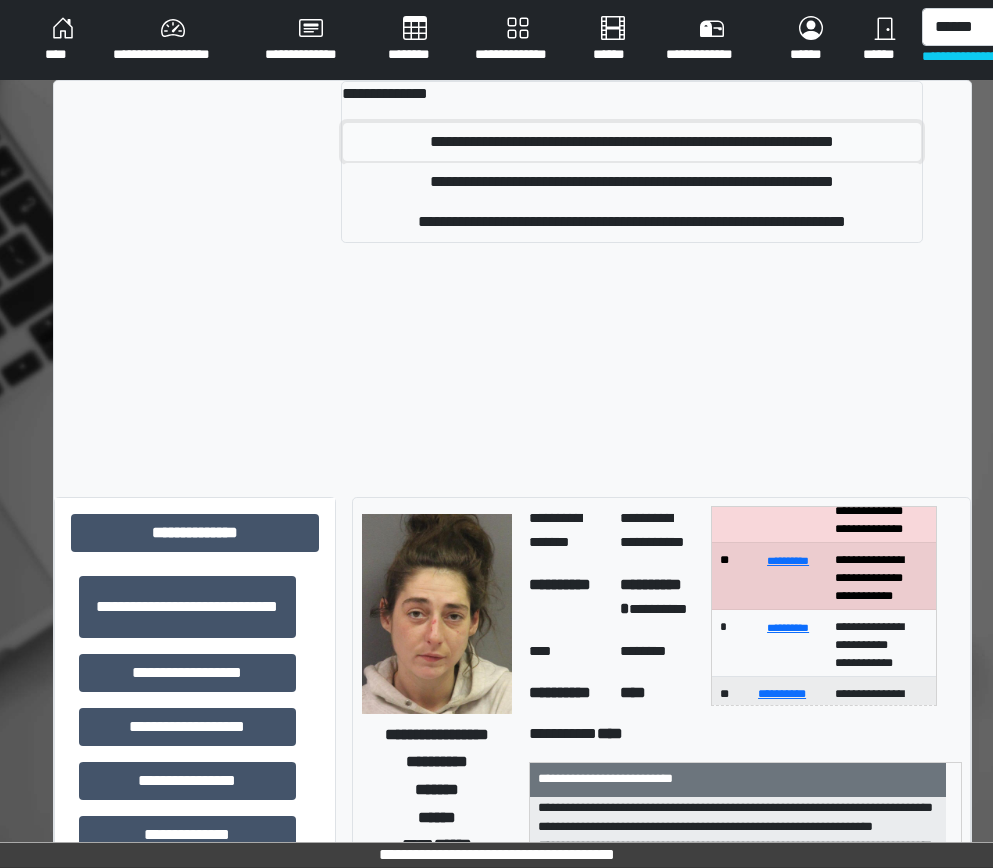 click on "**********" at bounding box center (632, 142) 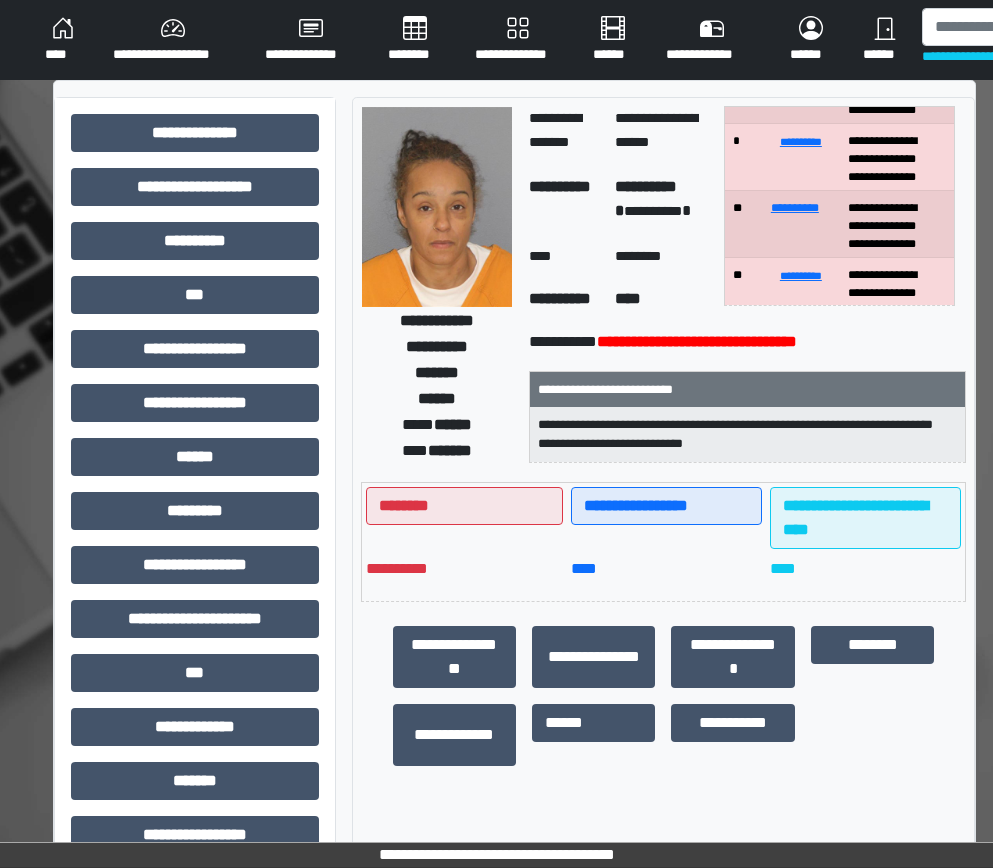 scroll, scrollTop: 200, scrollLeft: 0, axis: vertical 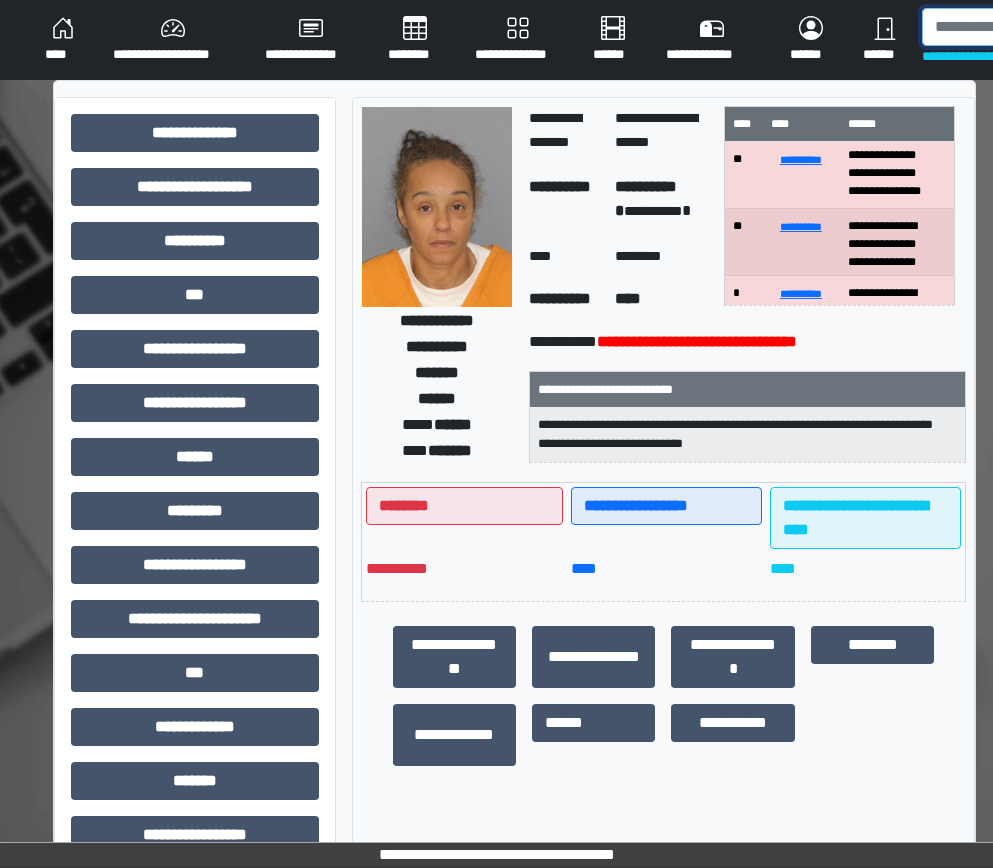 click at bounding box center [1025, 27] 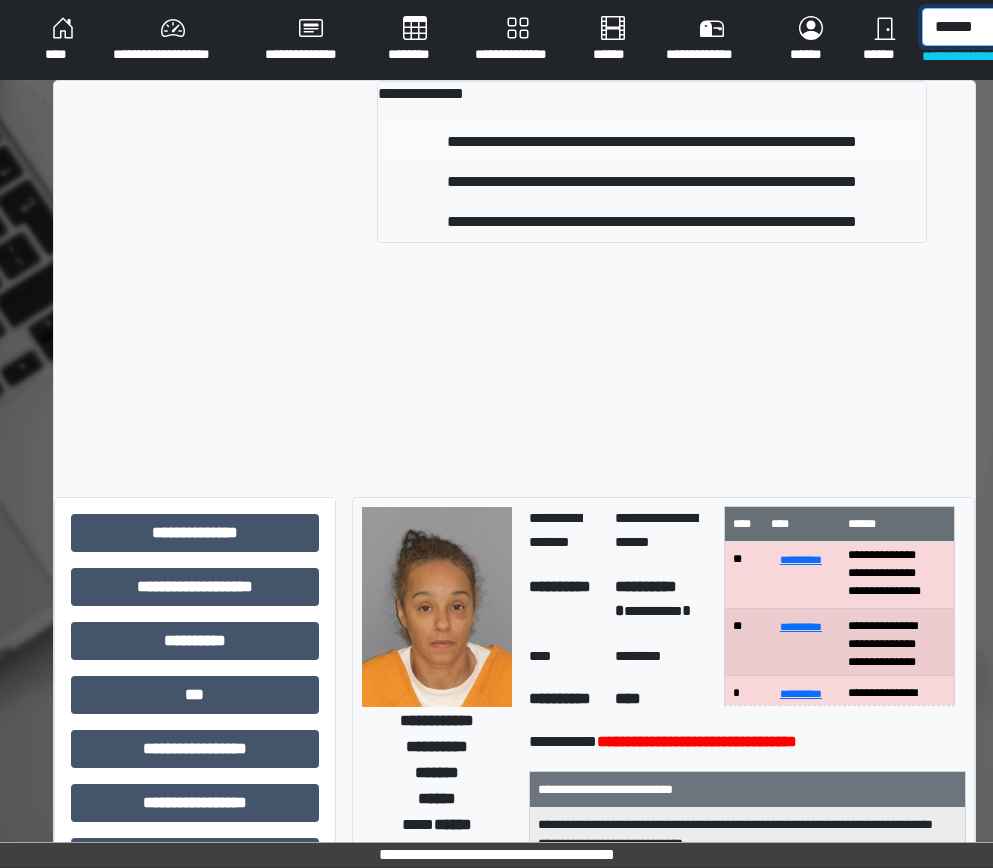type on "******" 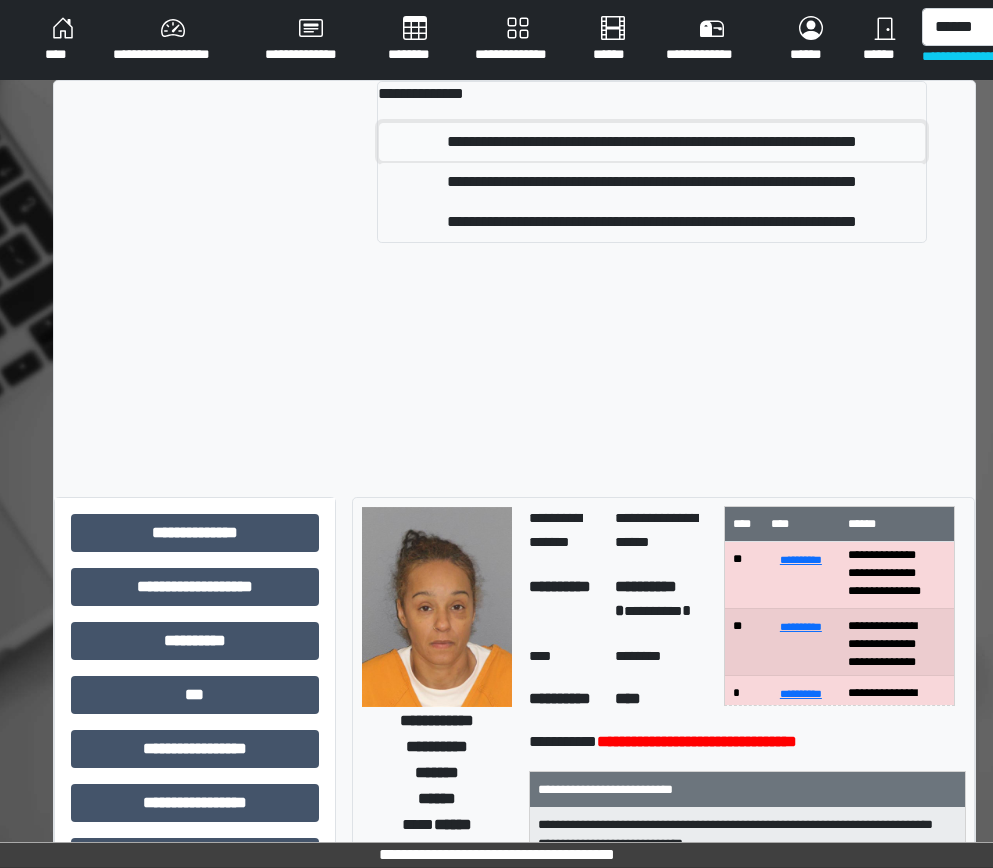 click on "**********" at bounding box center [652, 142] 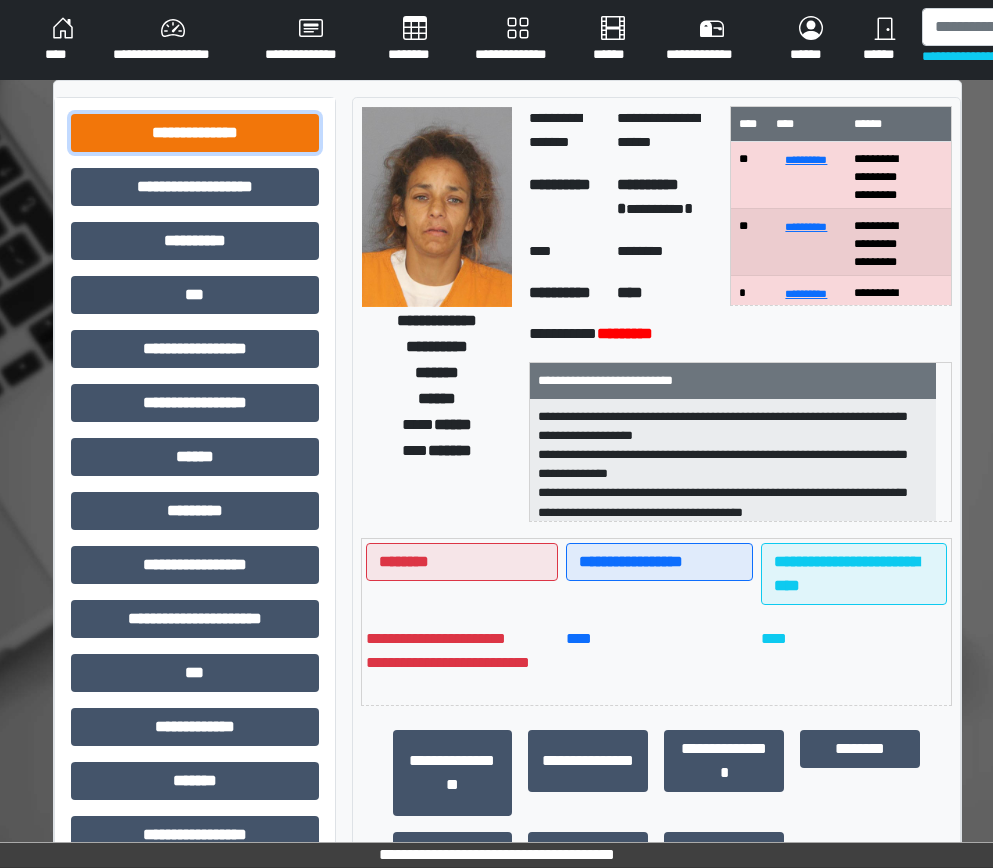 click on "**********" at bounding box center [195, 133] 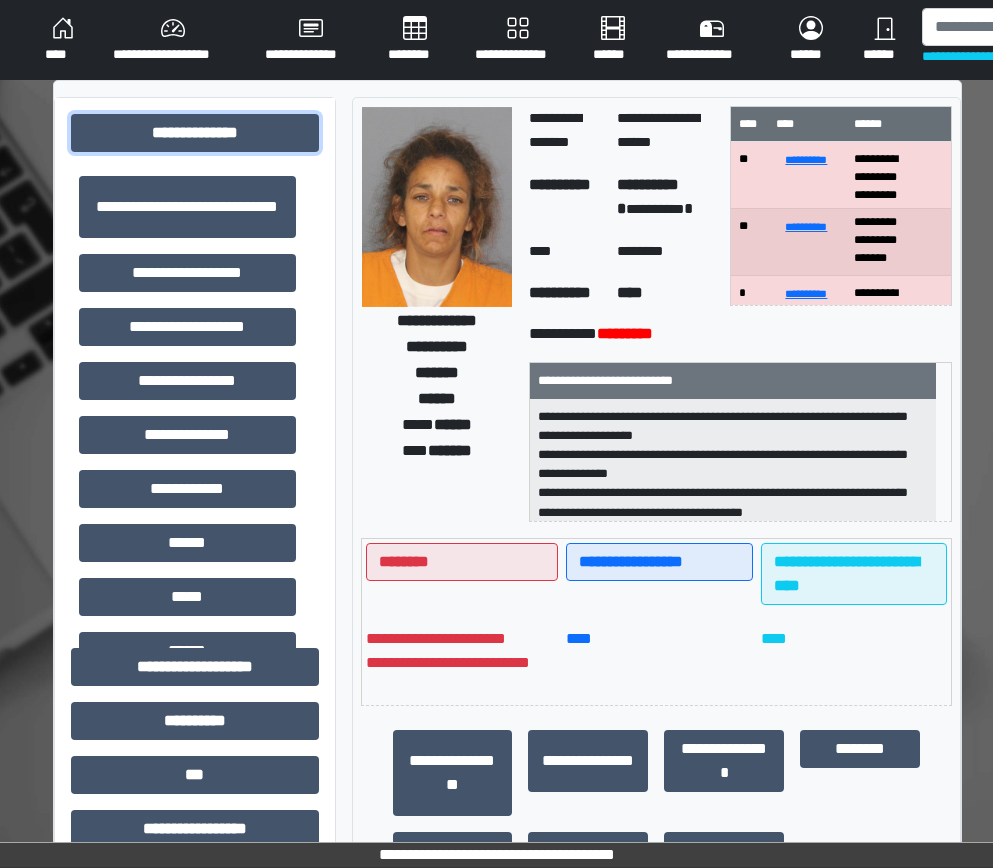 scroll, scrollTop: 37, scrollLeft: 0, axis: vertical 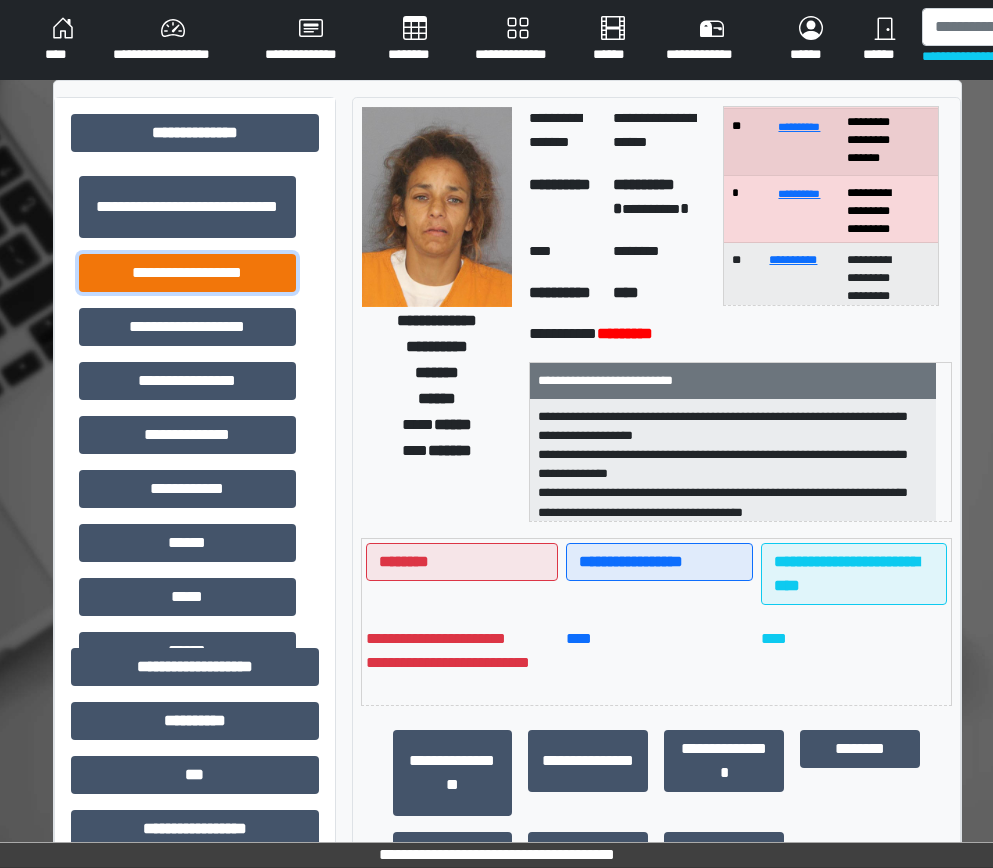 click on "**********" at bounding box center [187, 273] 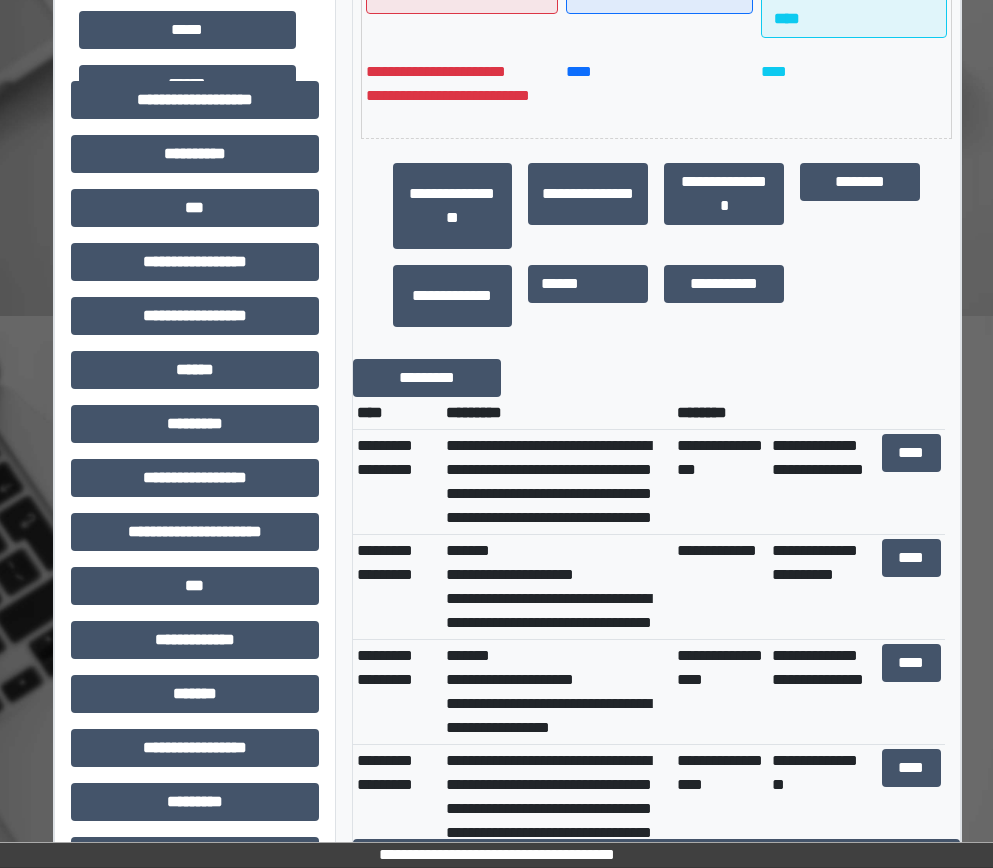 scroll, scrollTop: 600, scrollLeft: 0, axis: vertical 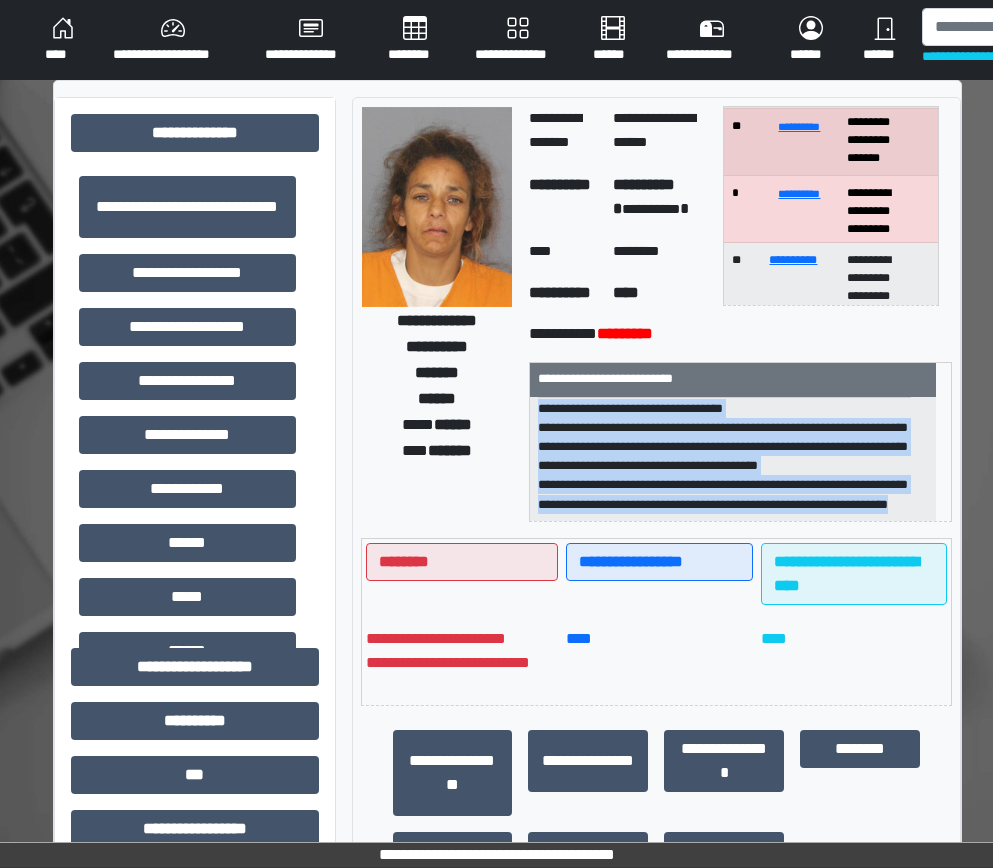 drag, startPoint x: 535, startPoint y: 417, endPoint x: 784, endPoint y: 514, distance: 267.2265 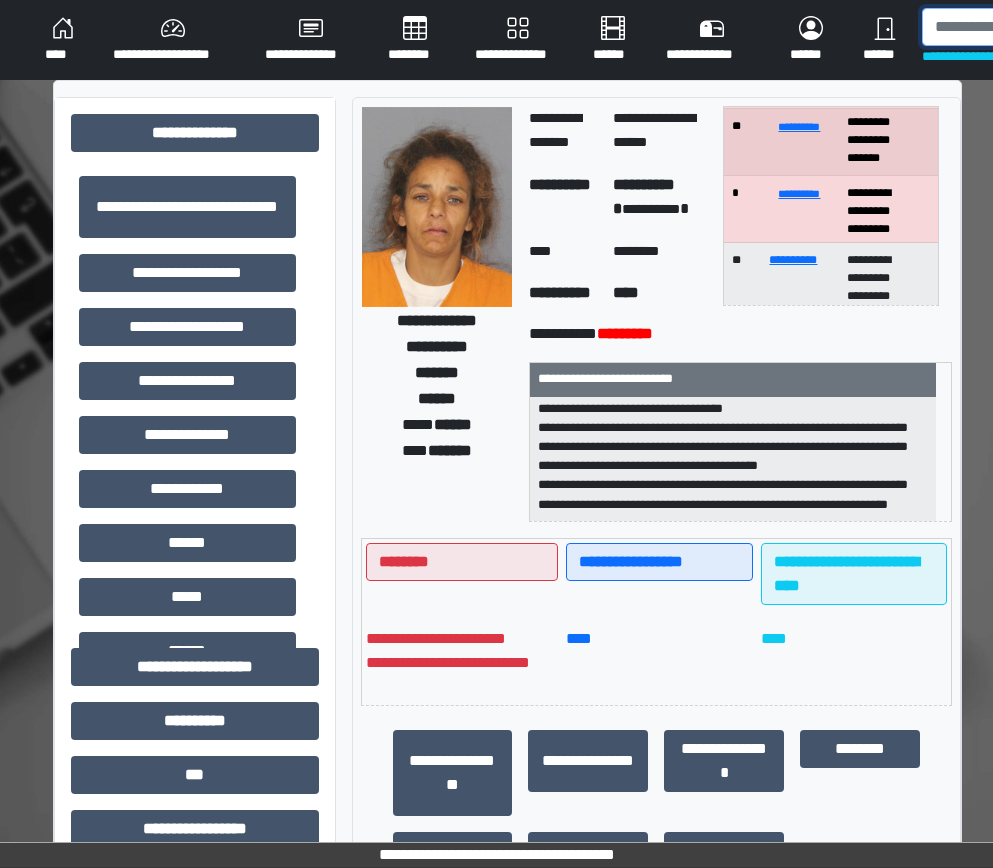 click at bounding box center [1025, 27] 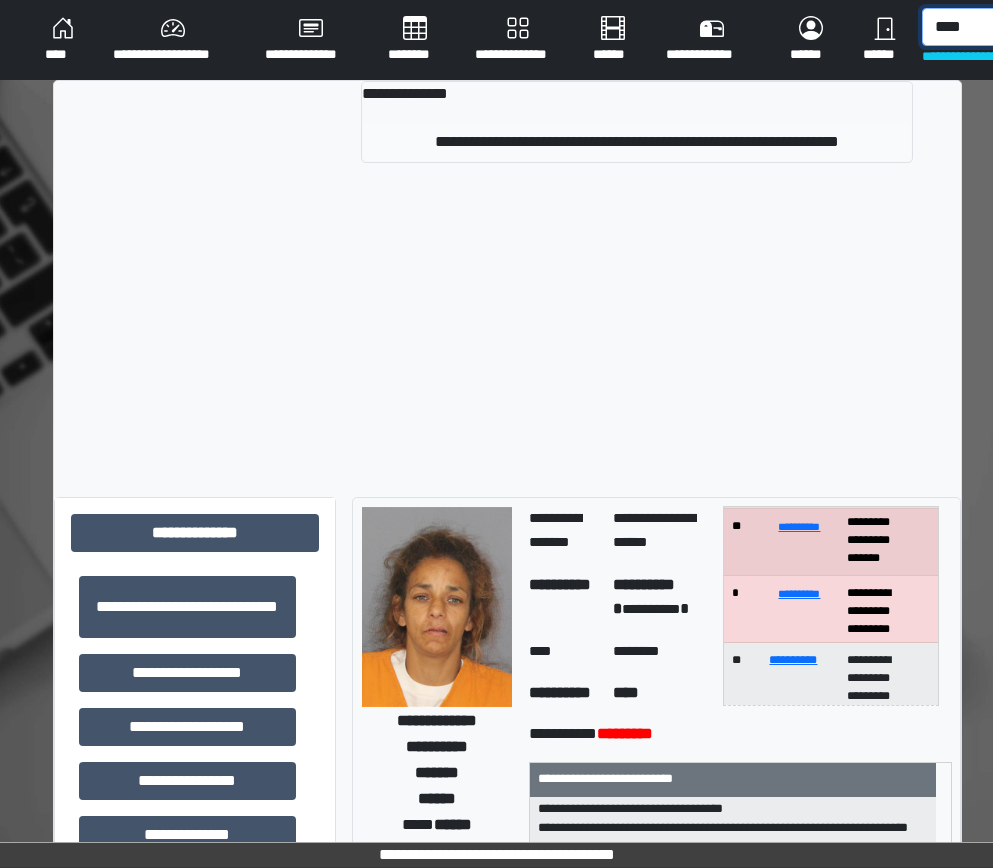 type on "****" 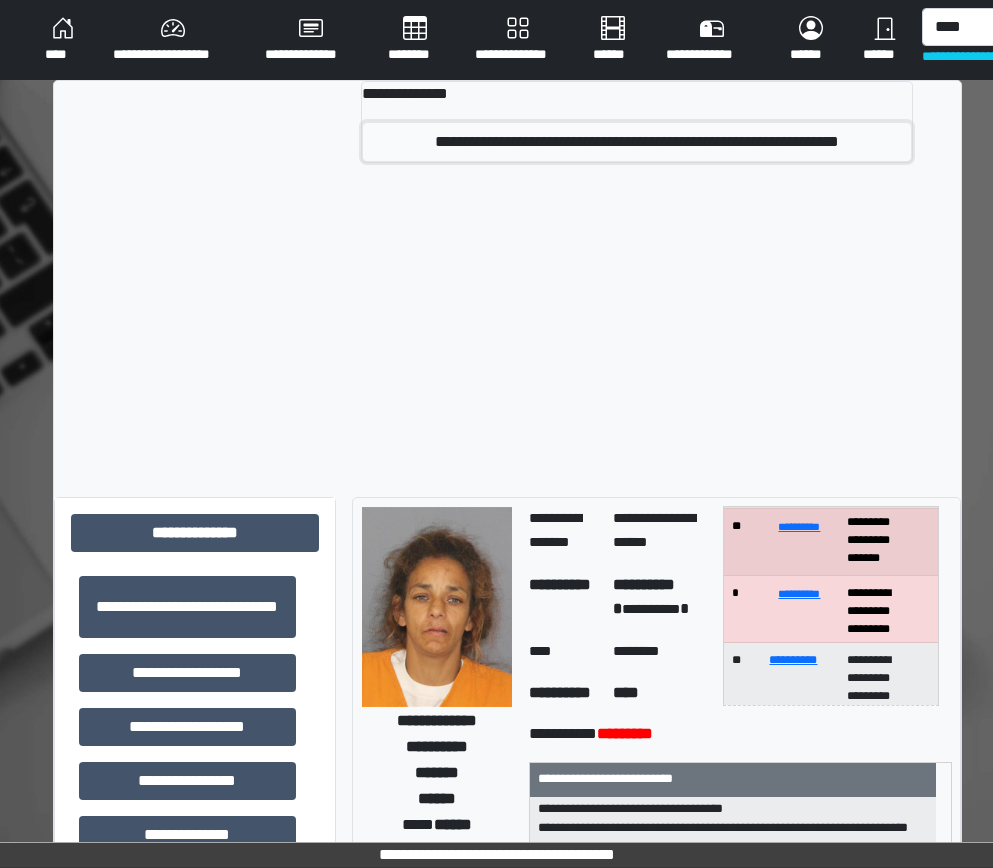 click on "**********" at bounding box center [637, 142] 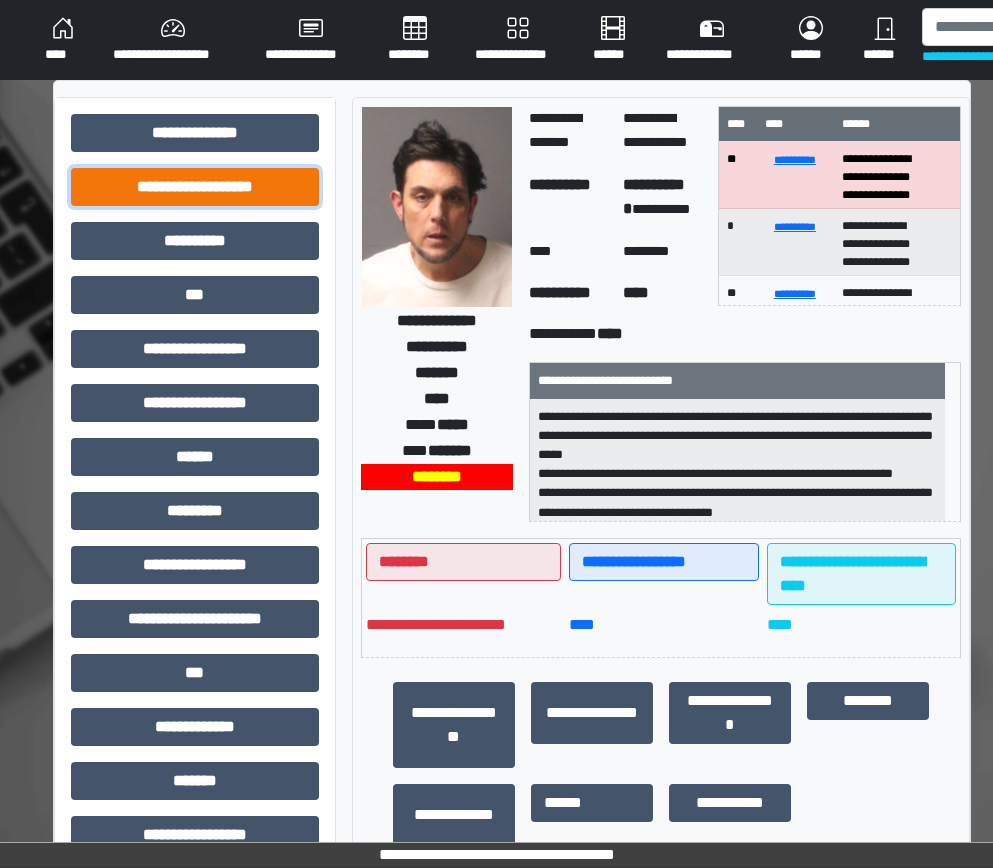 click on "**********" at bounding box center [195, 187] 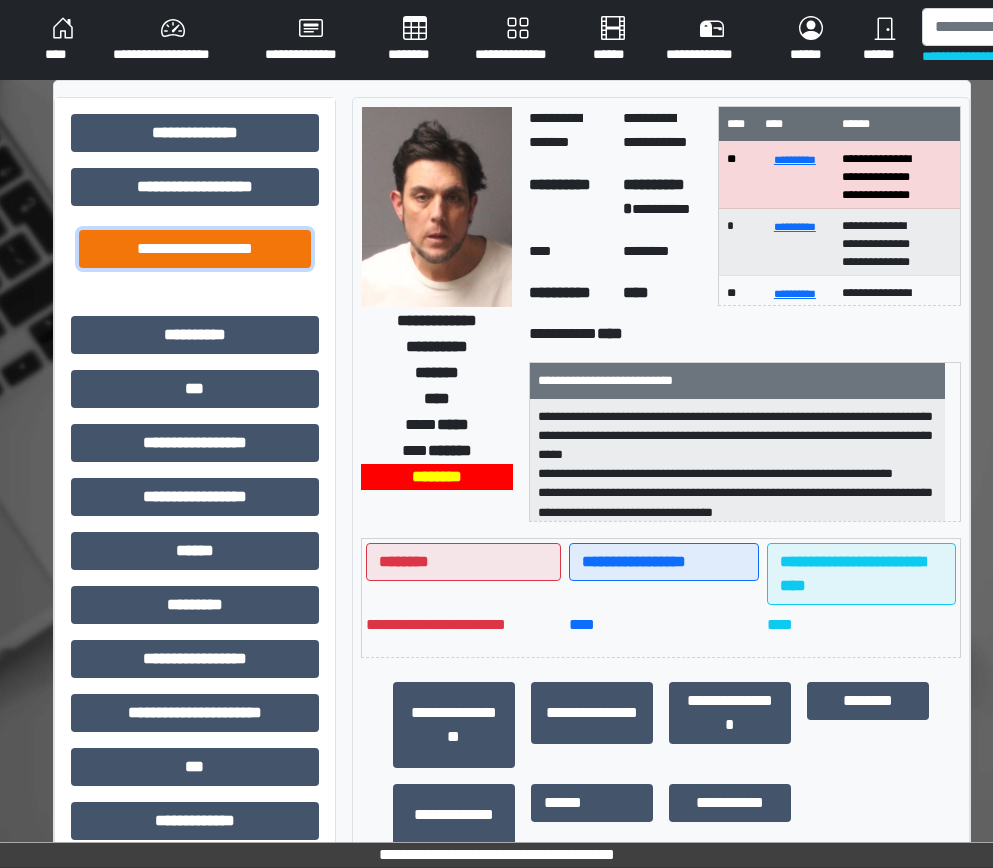 click on "**********" at bounding box center (195, 249) 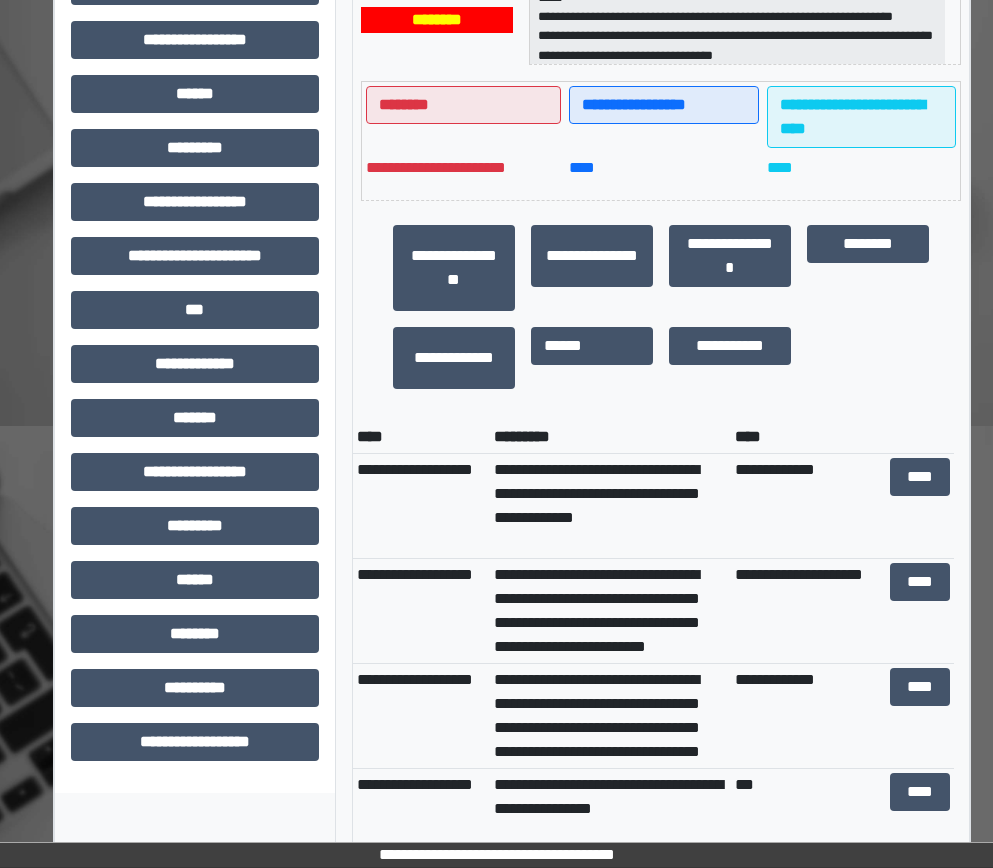 scroll, scrollTop: 500, scrollLeft: 0, axis: vertical 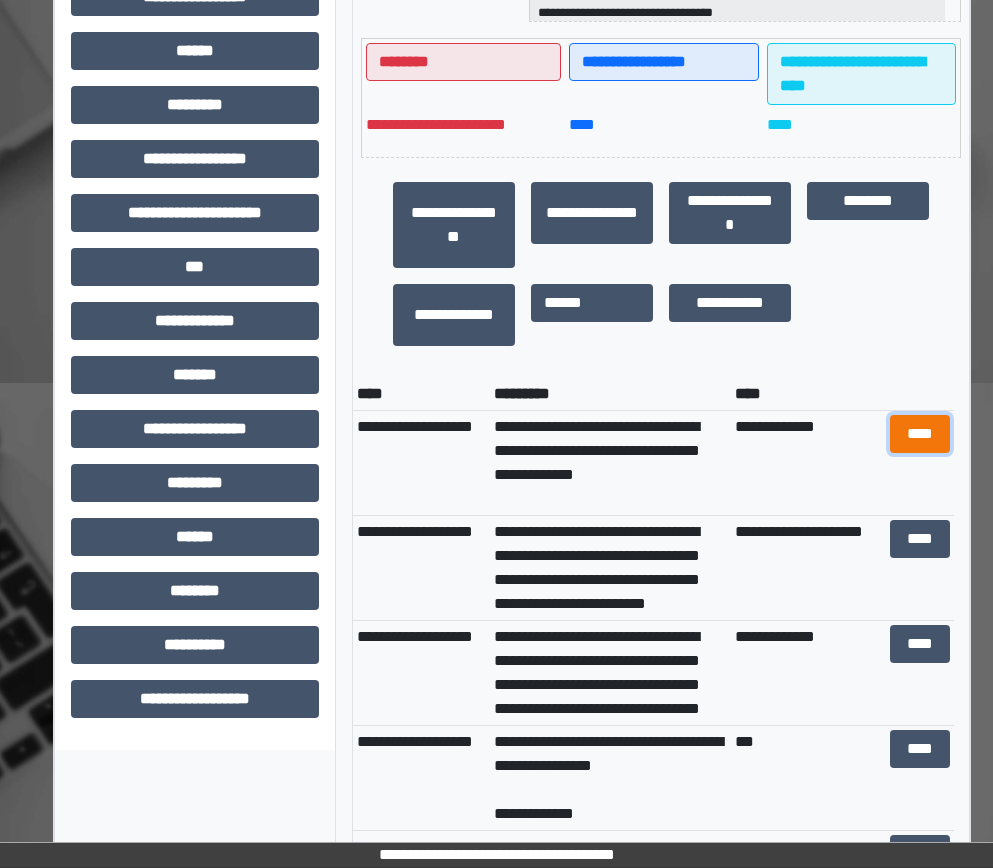 click on "****" at bounding box center (920, 434) 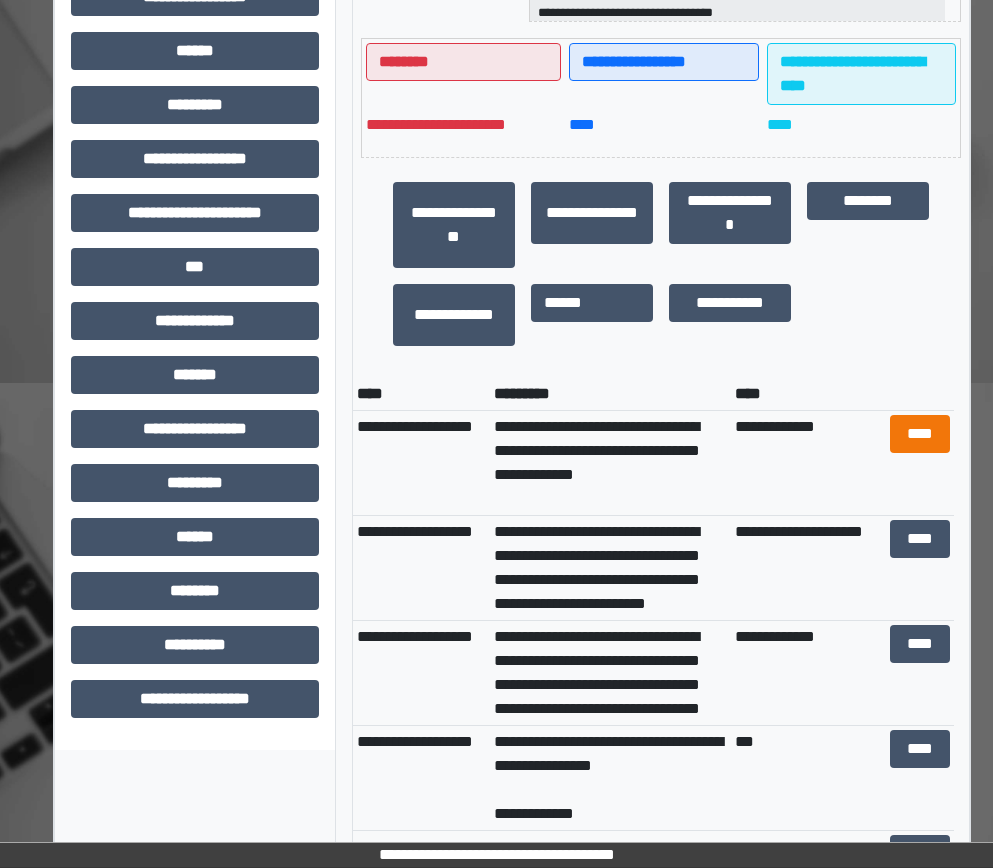 scroll, scrollTop: 435, scrollLeft: 0, axis: vertical 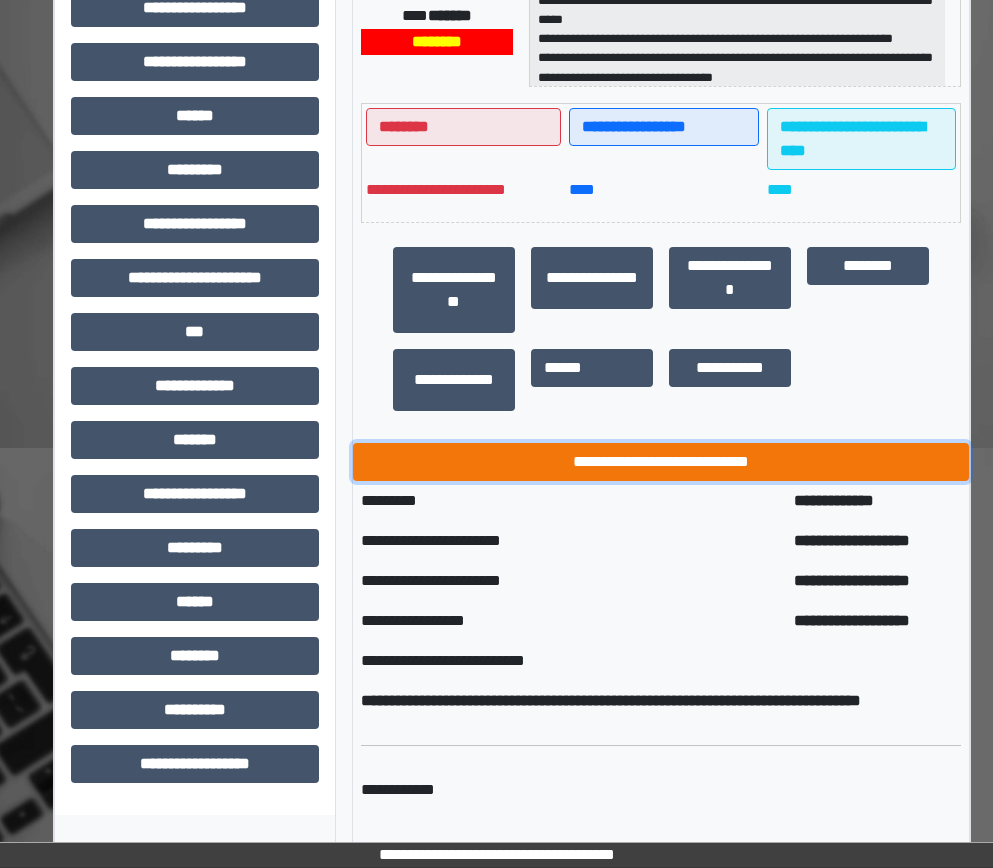 click on "**********" at bounding box center [661, 462] 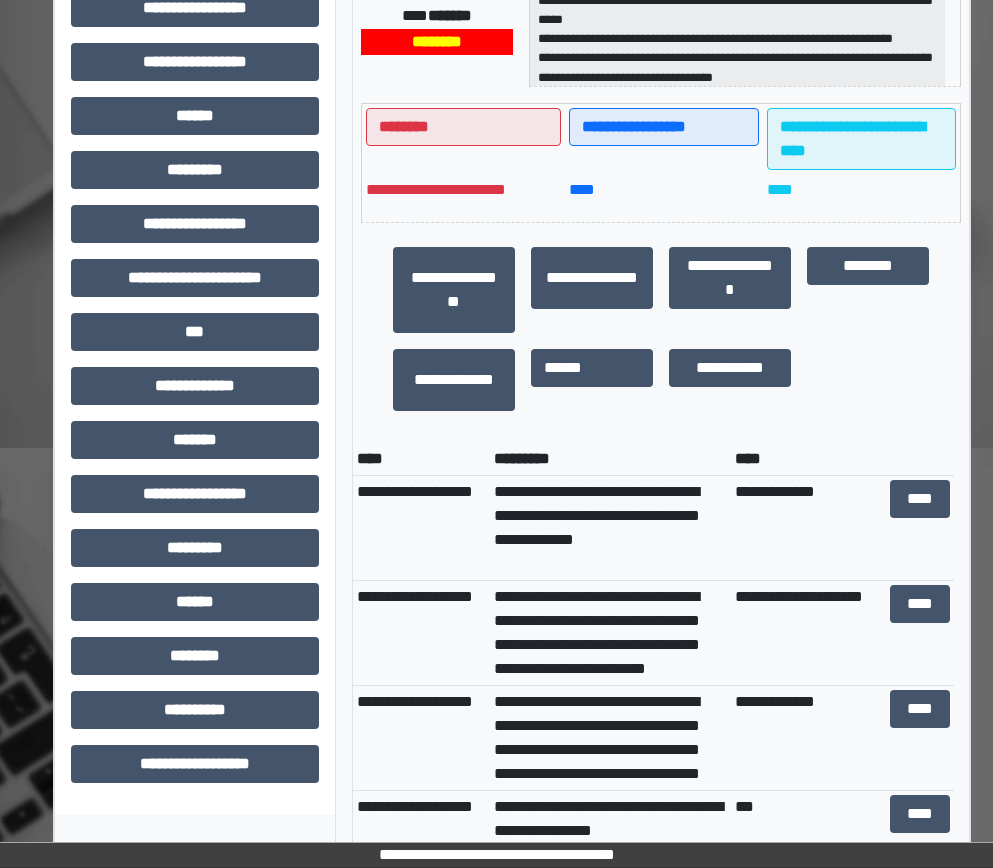 scroll, scrollTop: 100, scrollLeft: 0, axis: vertical 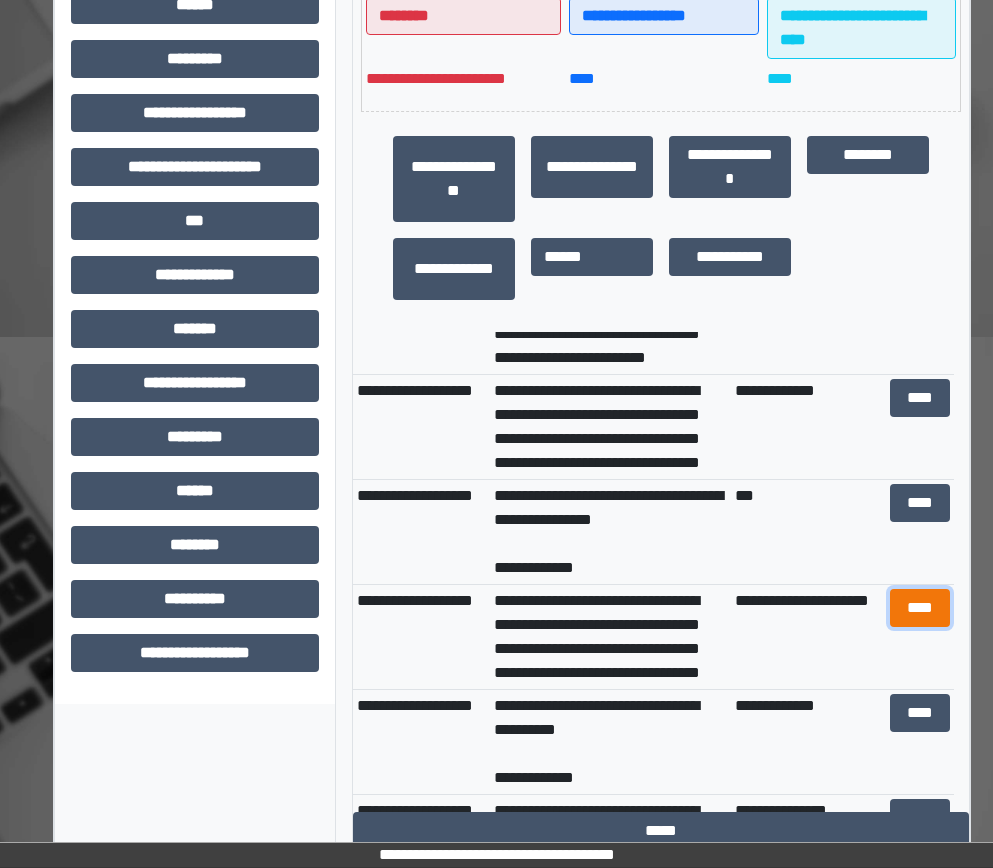 click on "****" at bounding box center [920, 608] 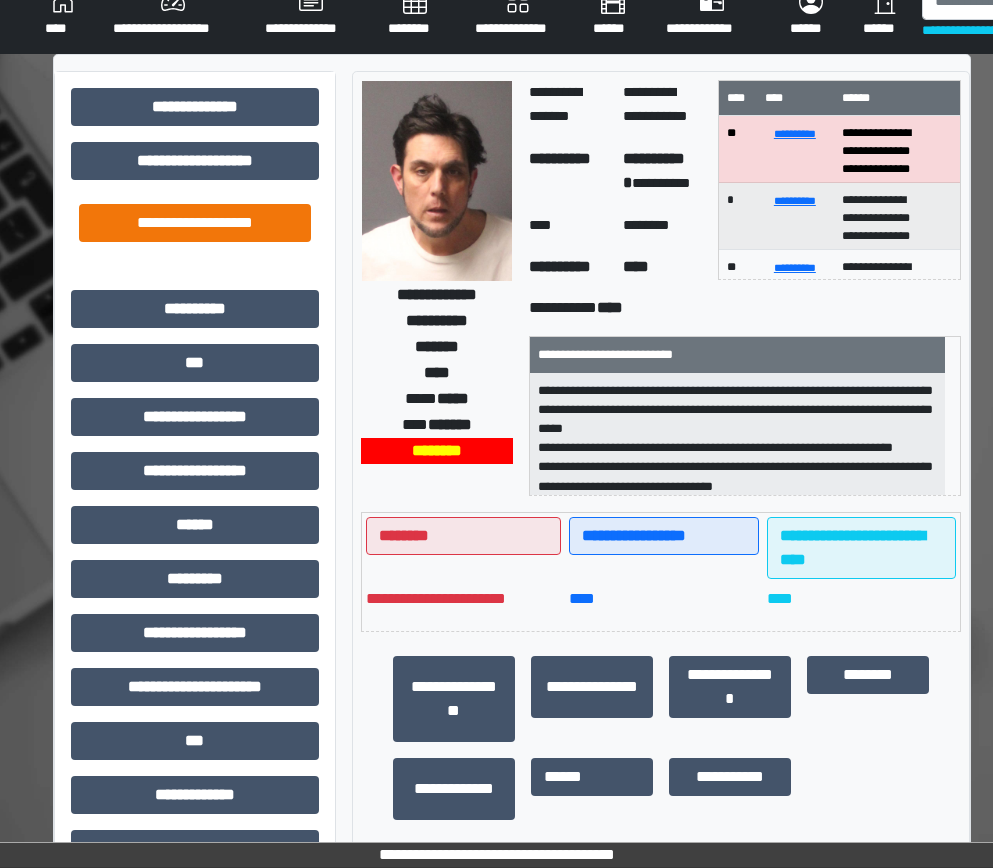 scroll, scrollTop: 0, scrollLeft: 0, axis: both 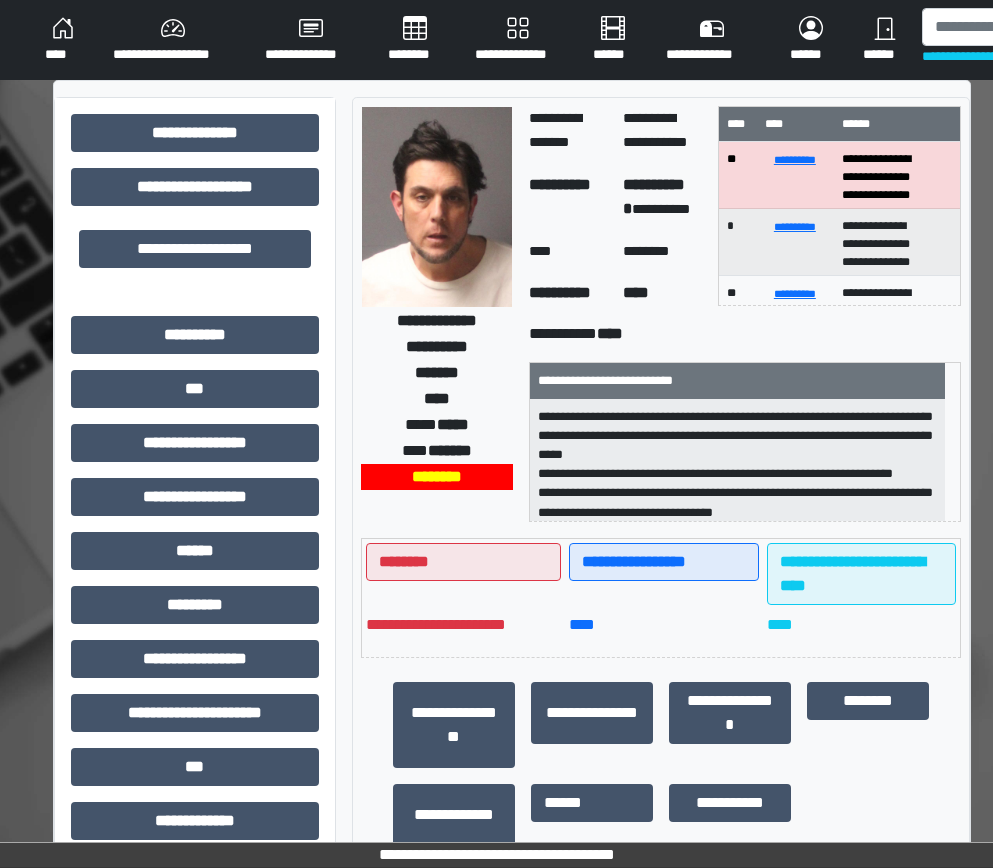 click on "**********" at bounding box center (195, 674) 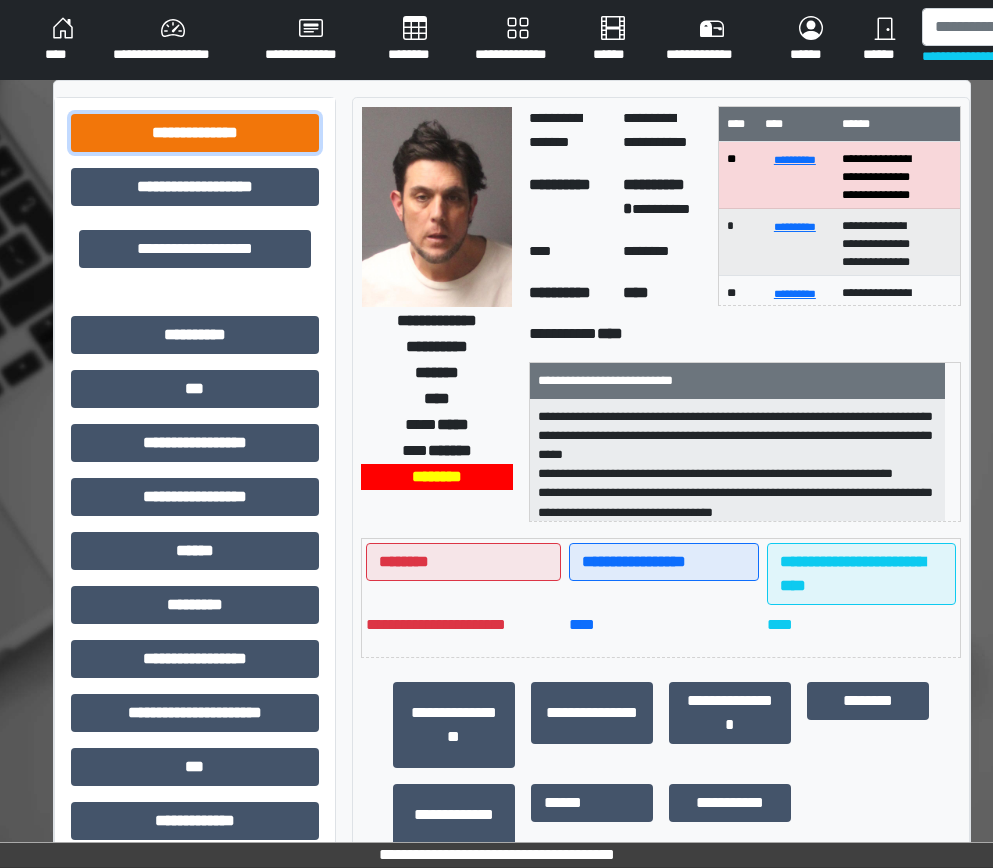 click on "**********" at bounding box center [195, 133] 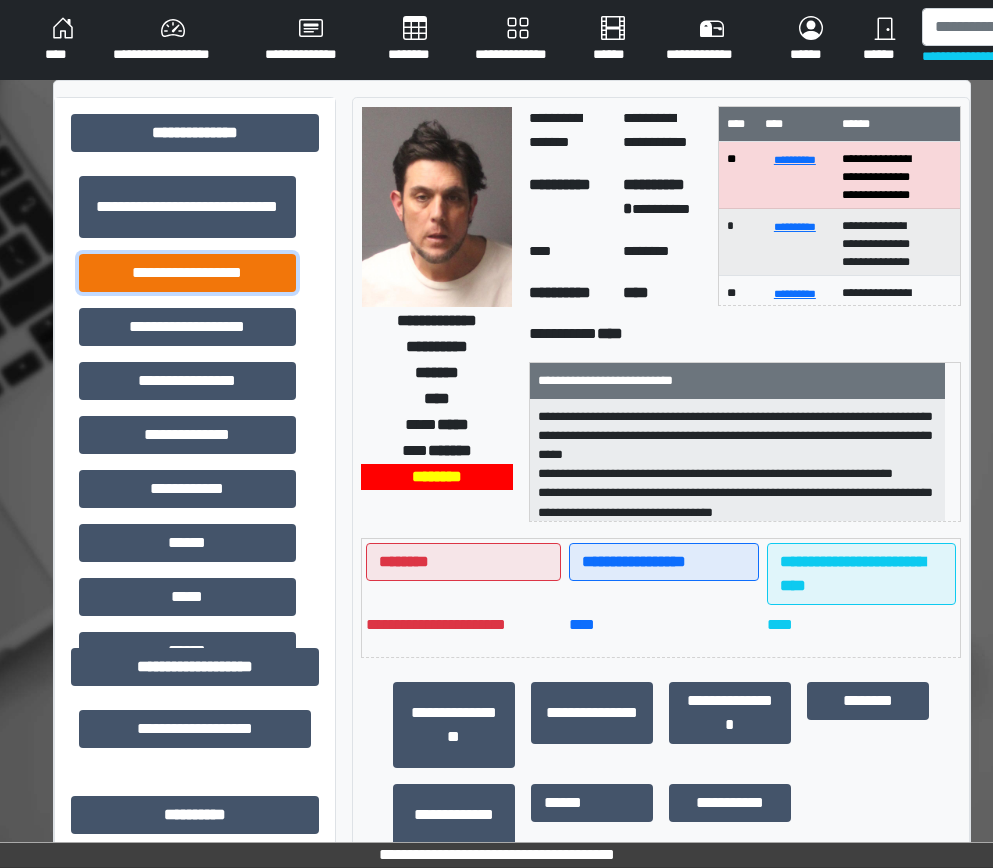 click on "**********" at bounding box center (187, 273) 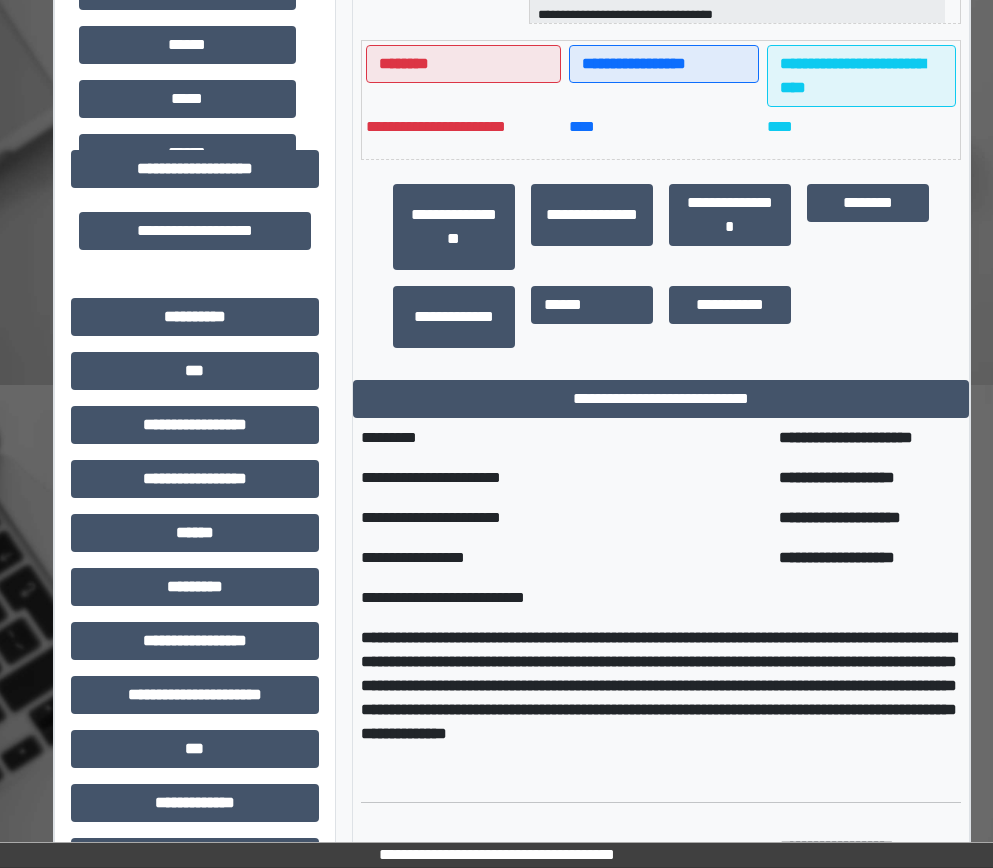 scroll, scrollTop: 500, scrollLeft: 0, axis: vertical 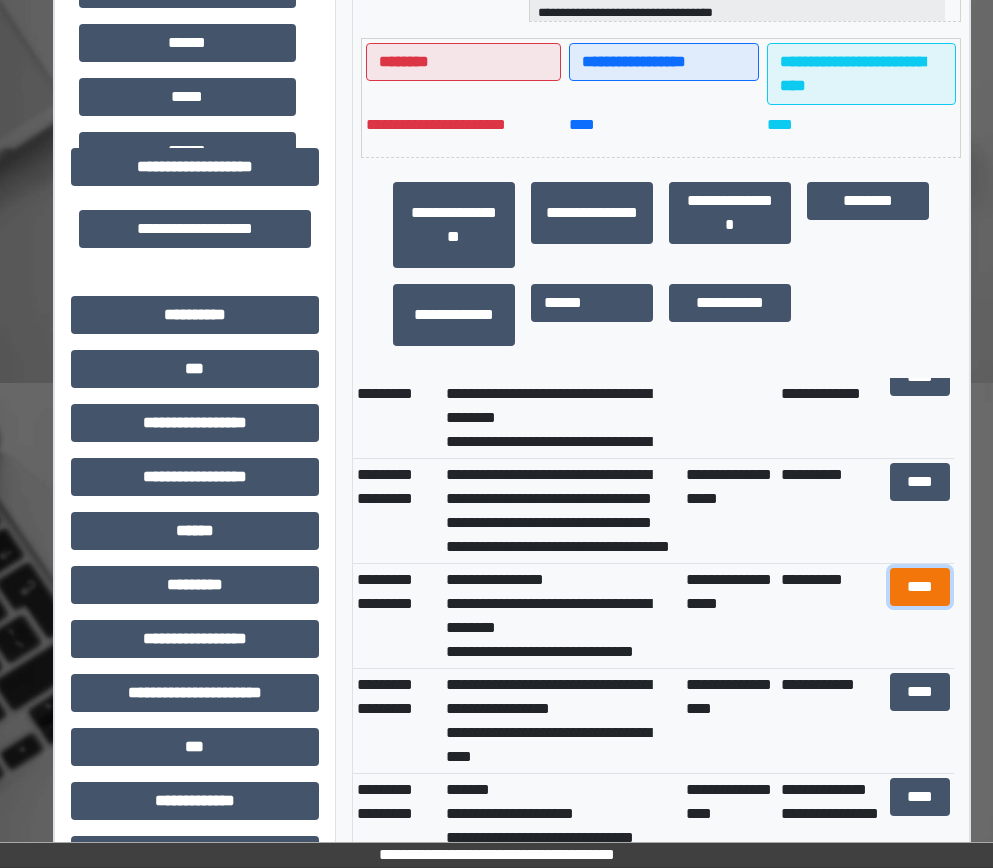 click on "****" at bounding box center [920, 587] 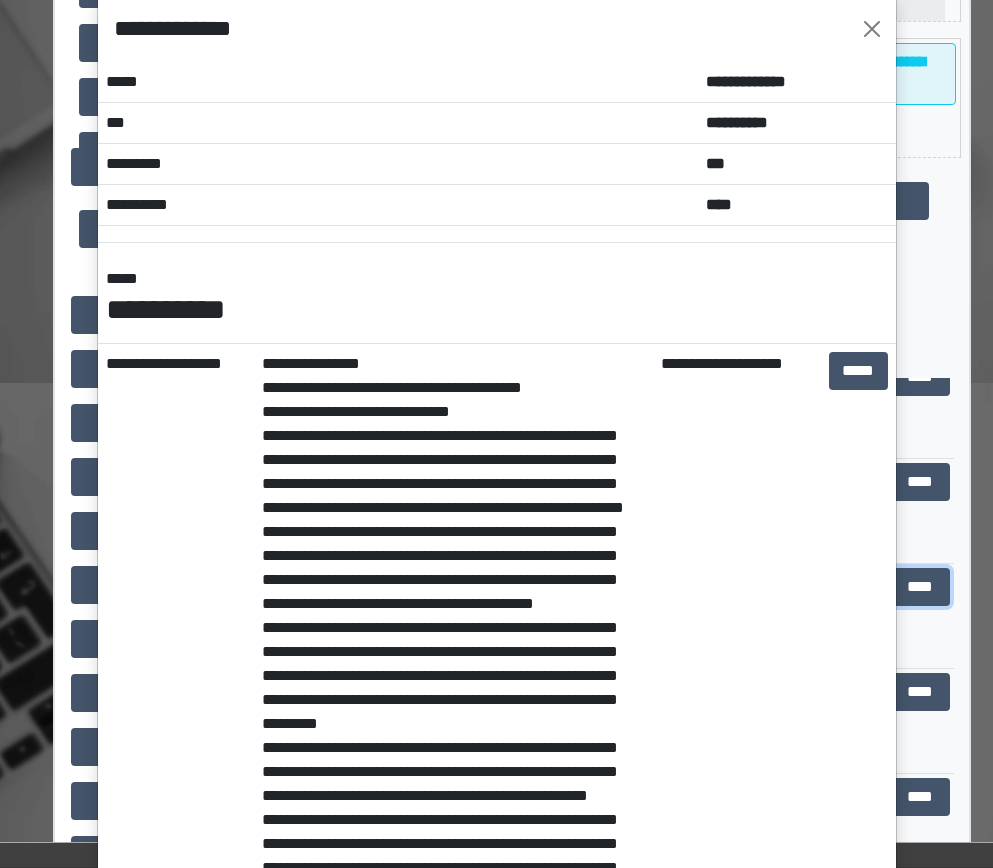 scroll, scrollTop: 0, scrollLeft: 0, axis: both 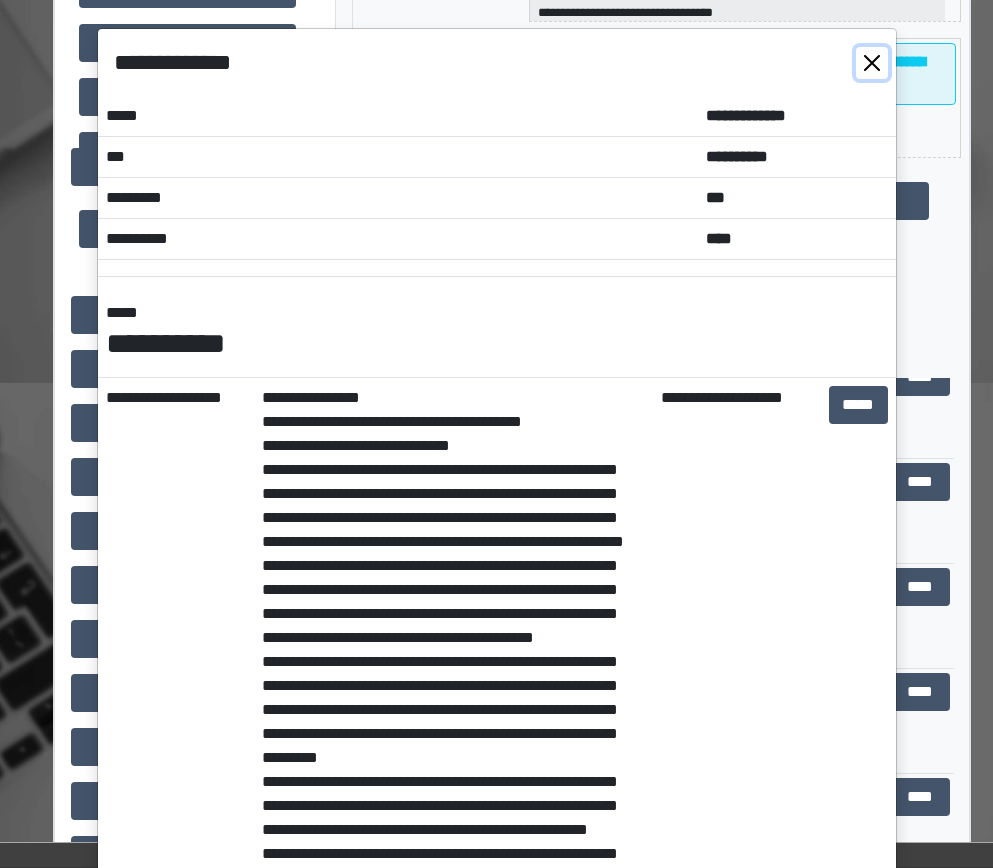 click at bounding box center (872, 63) 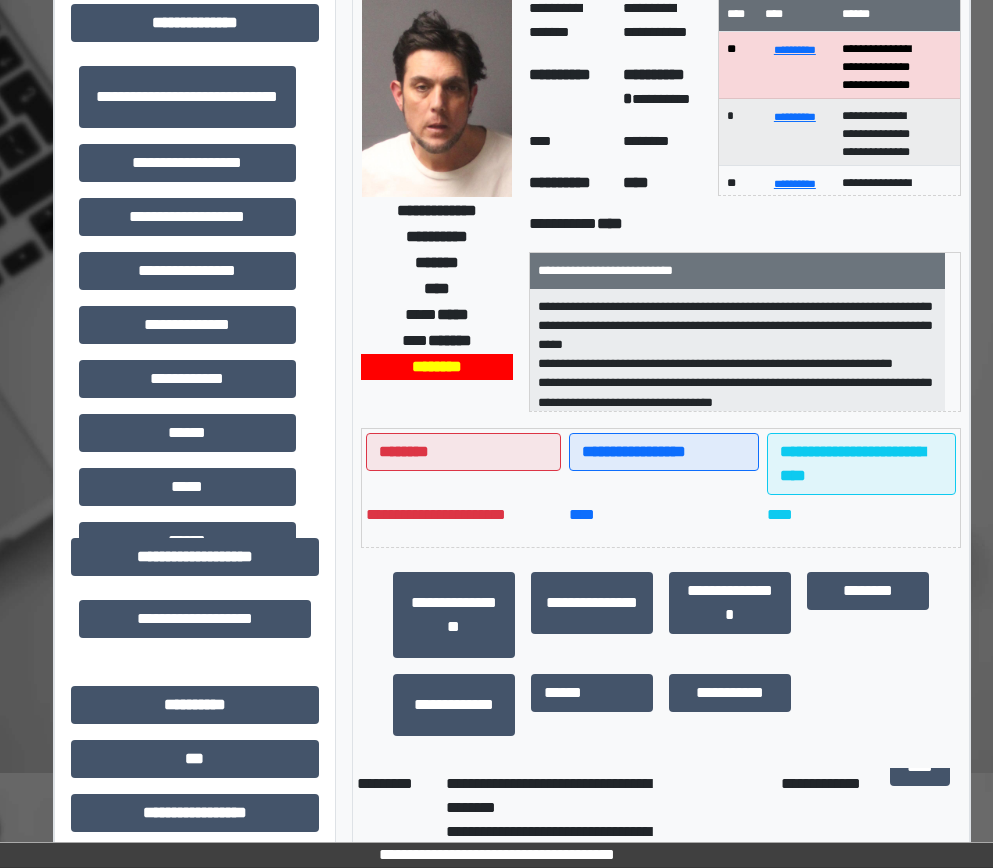scroll, scrollTop: 100, scrollLeft: 0, axis: vertical 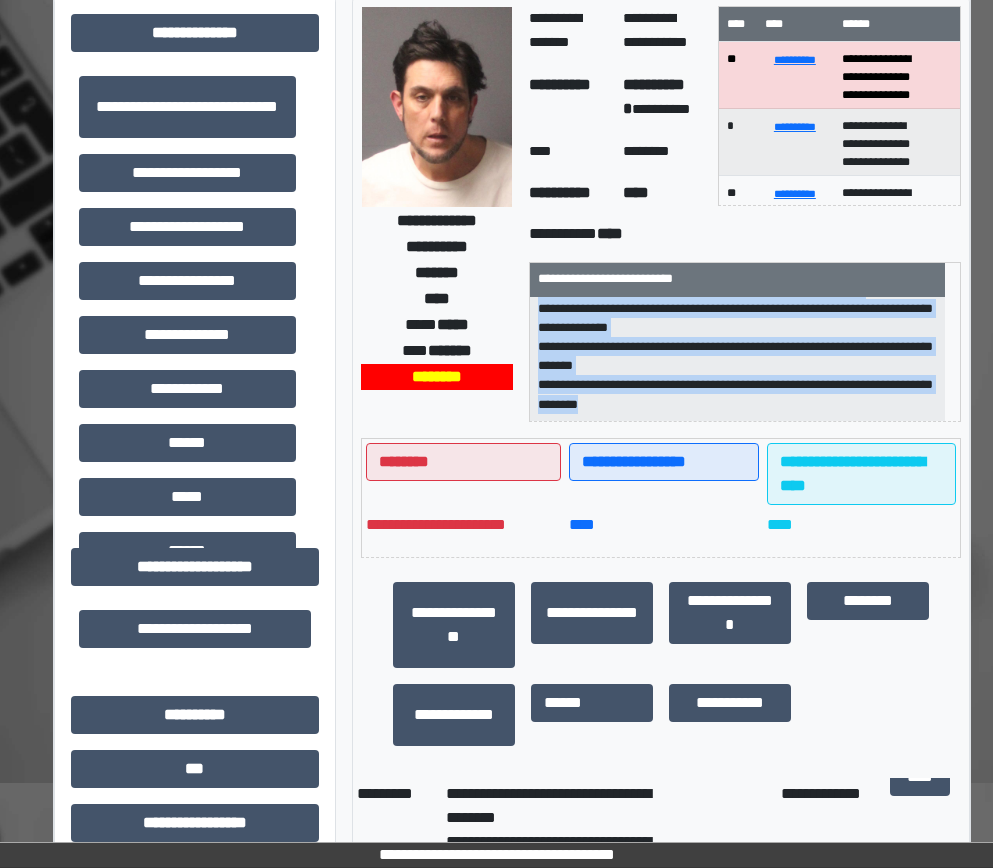 drag, startPoint x: 539, startPoint y: 315, endPoint x: 812, endPoint y: 413, distance: 290.0569 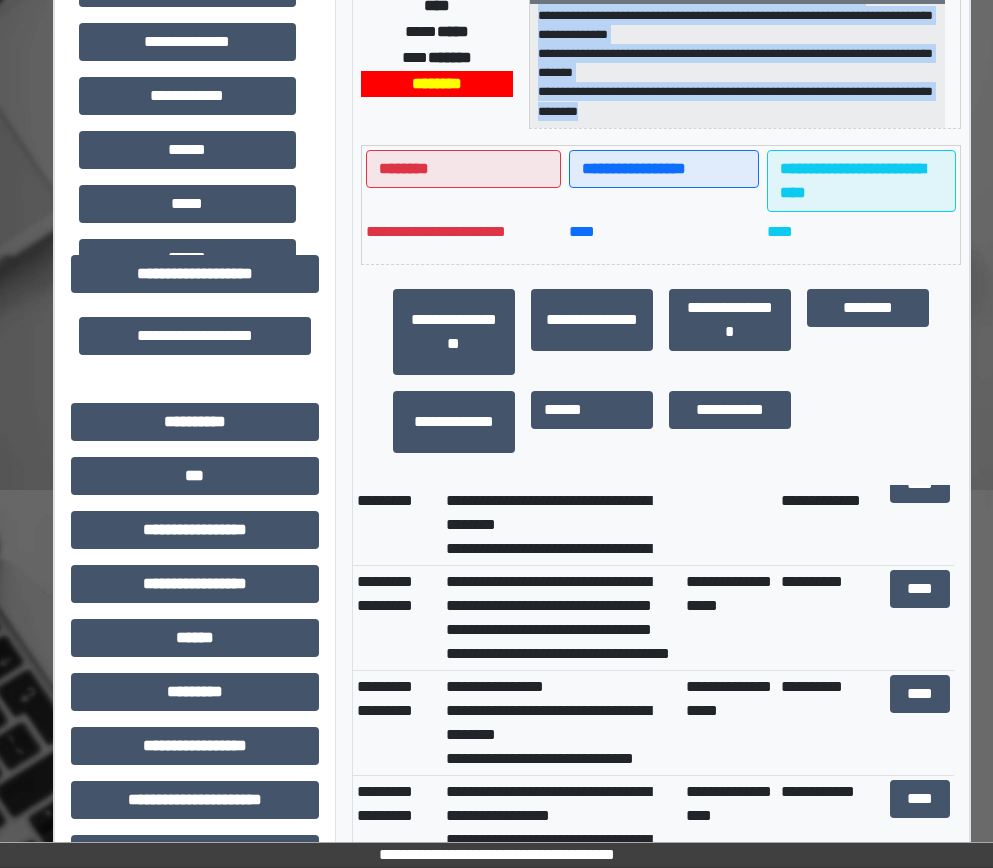 scroll, scrollTop: 400, scrollLeft: 0, axis: vertical 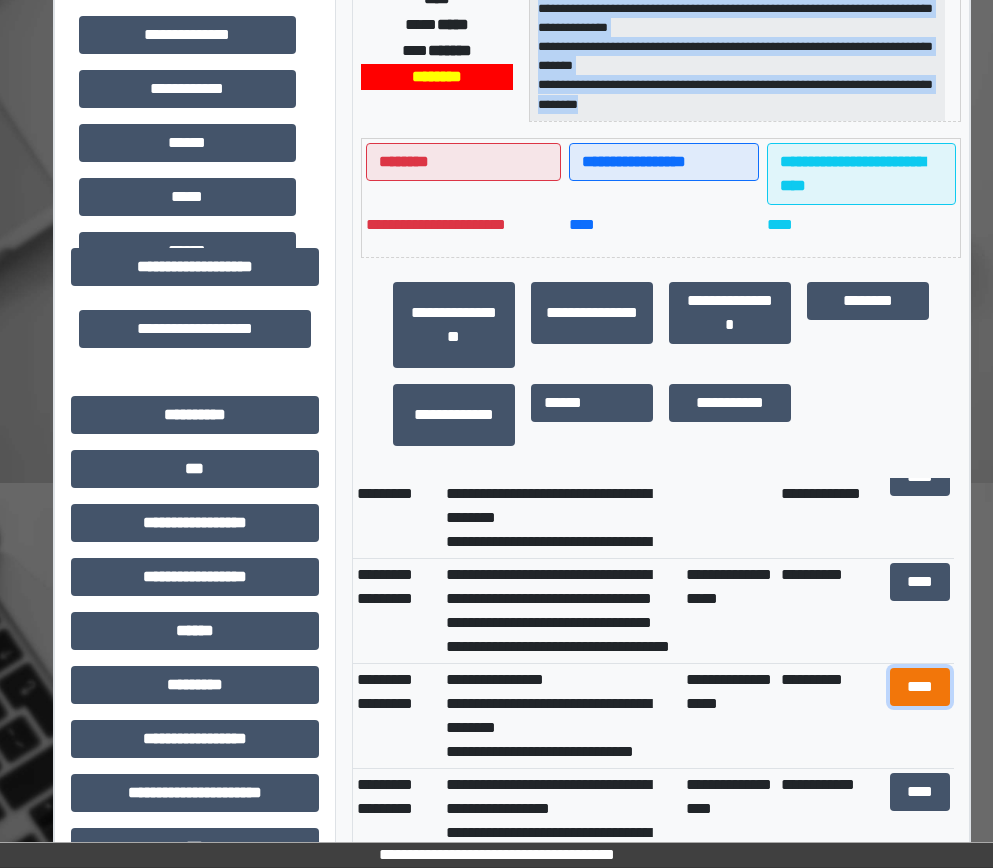 click on "****" at bounding box center [920, 687] 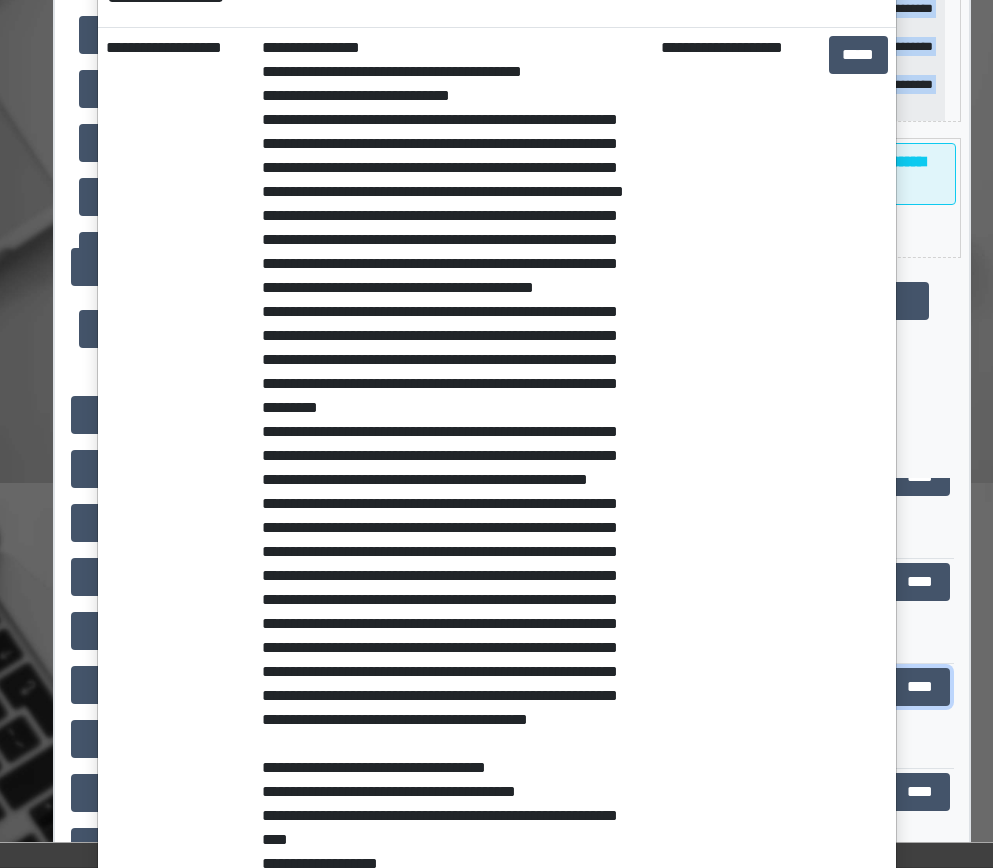 scroll, scrollTop: 400, scrollLeft: 0, axis: vertical 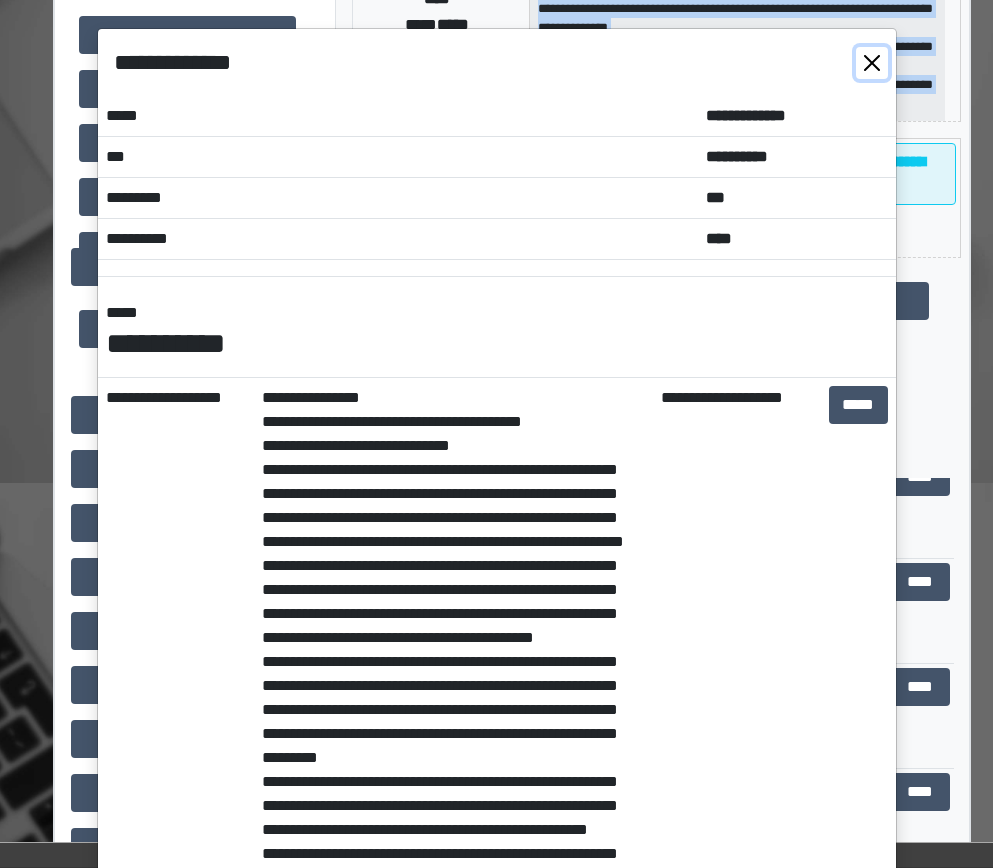 click at bounding box center (872, 63) 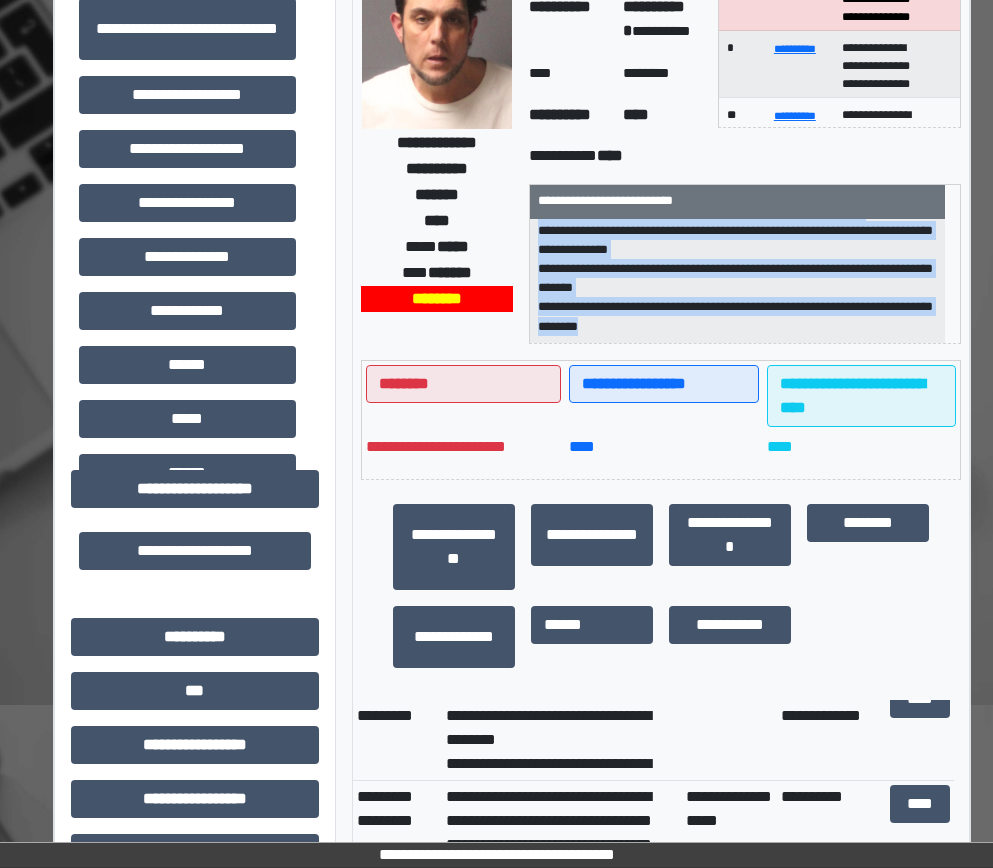 scroll, scrollTop: 0, scrollLeft: 0, axis: both 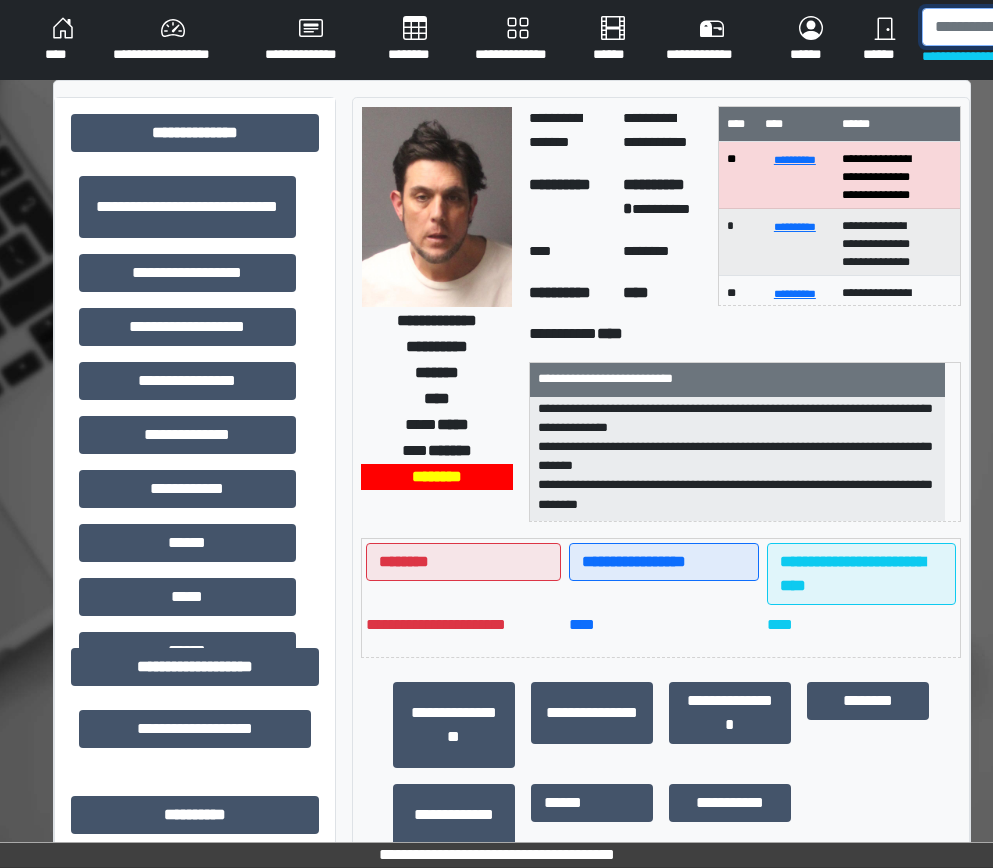 click at bounding box center [1025, 27] 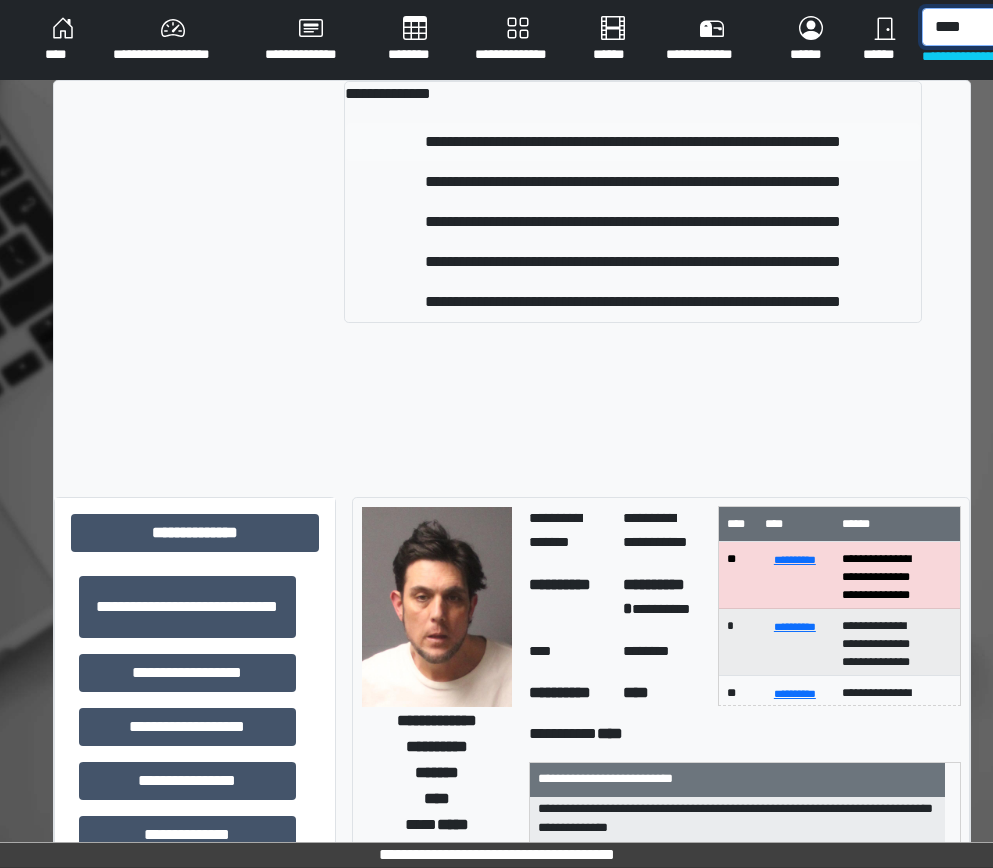 type on "****" 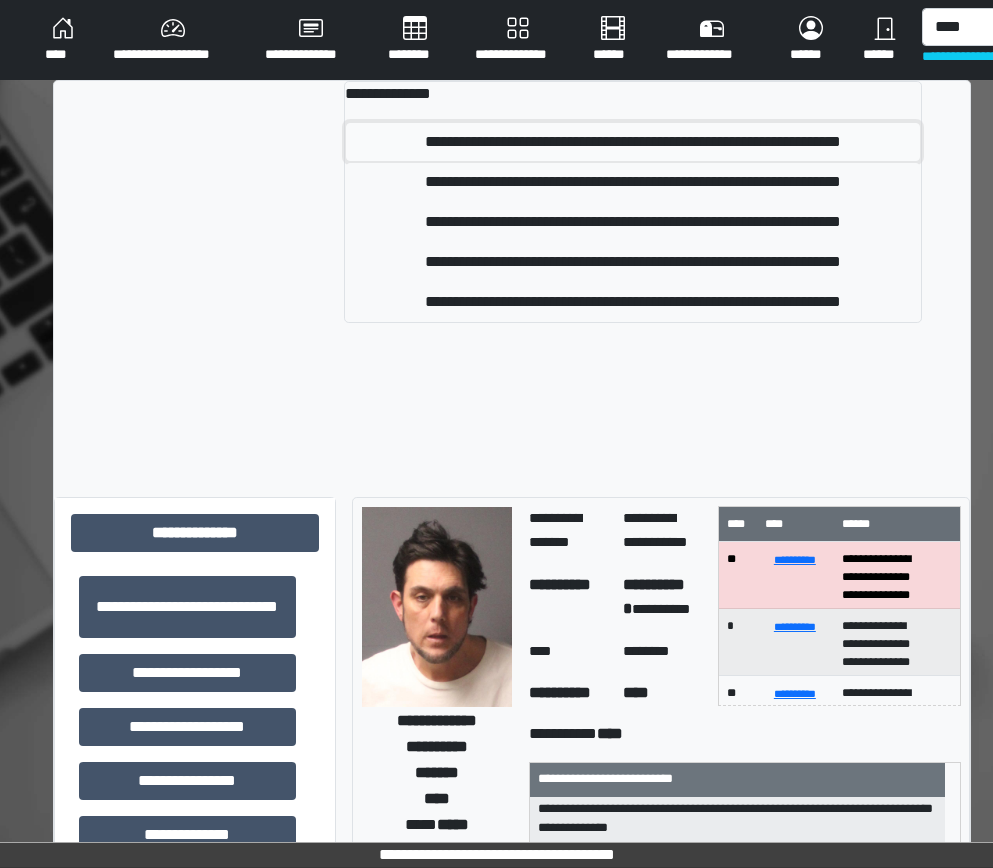 click on "**********" at bounding box center [633, 142] 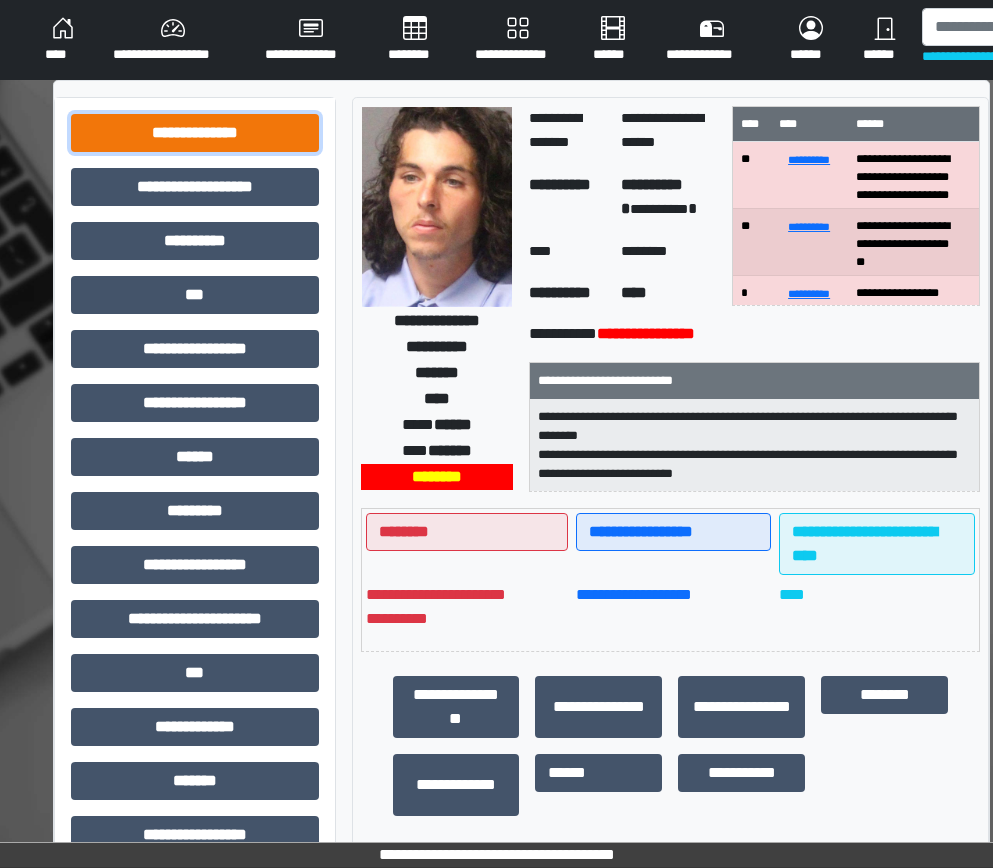 click on "**********" at bounding box center (195, 133) 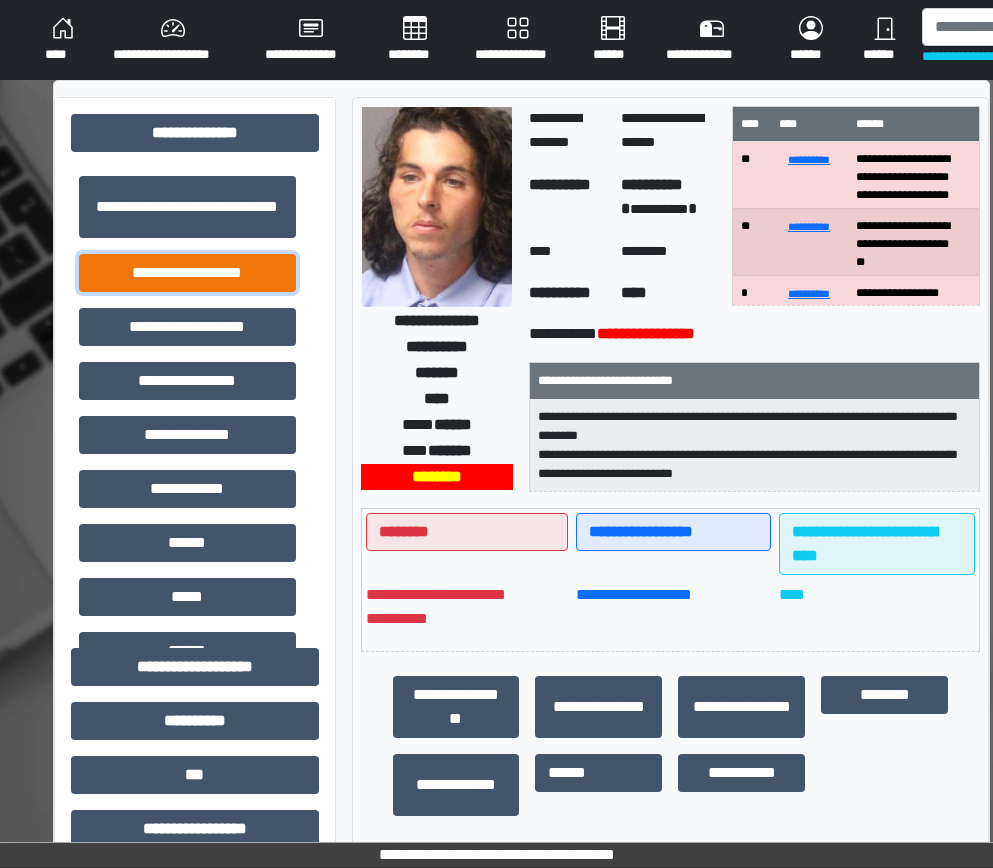 click on "**********" at bounding box center [187, 273] 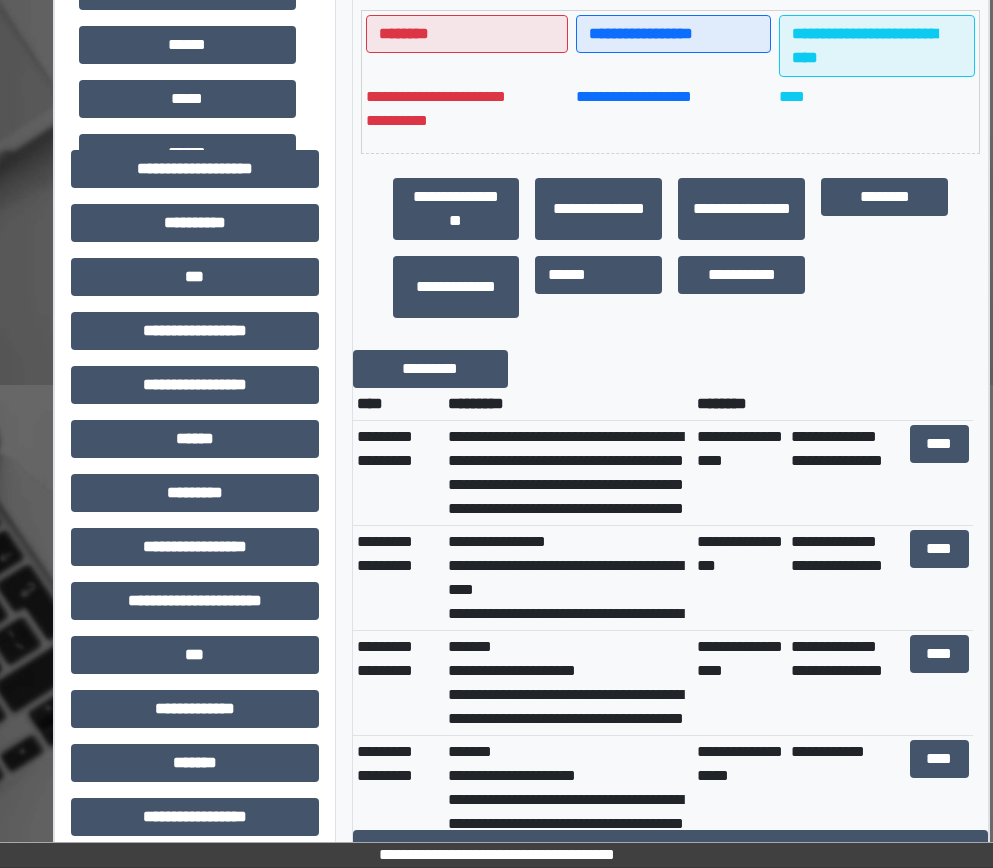 scroll, scrollTop: 500, scrollLeft: 0, axis: vertical 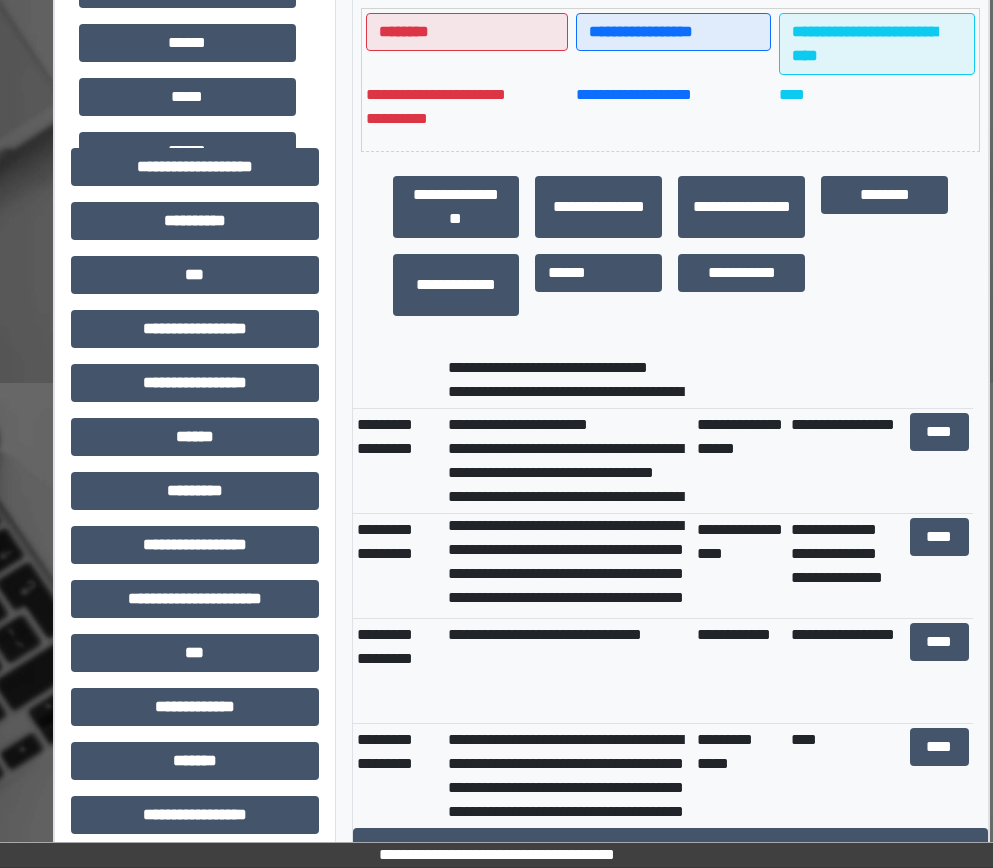 click on "**********" at bounding box center (568, 566) 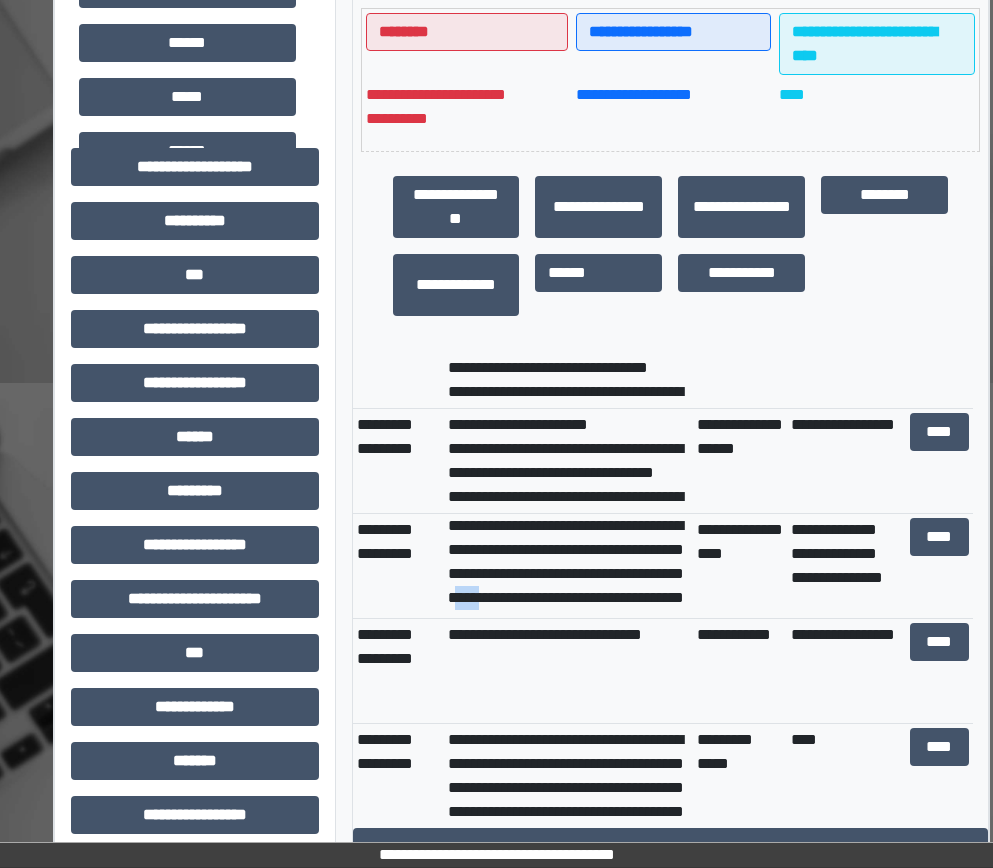 click on "**********" at bounding box center (568, 566) 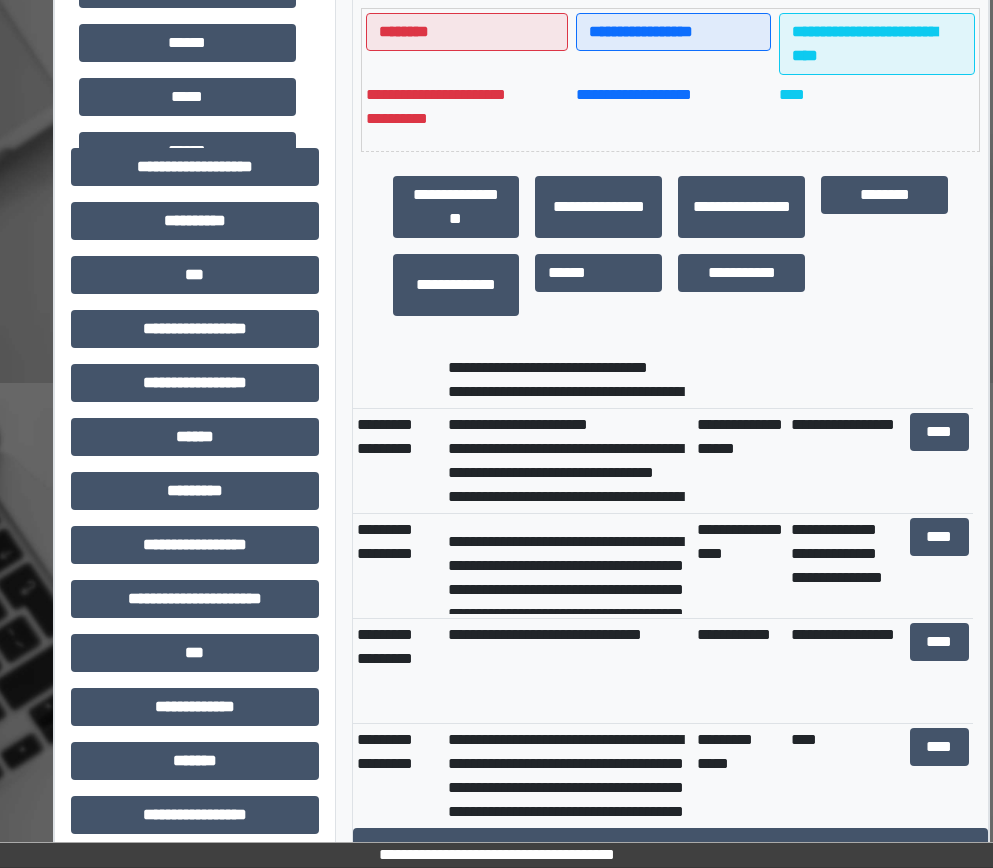scroll, scrollTop: 0, scrollLeft: 0, axis: both 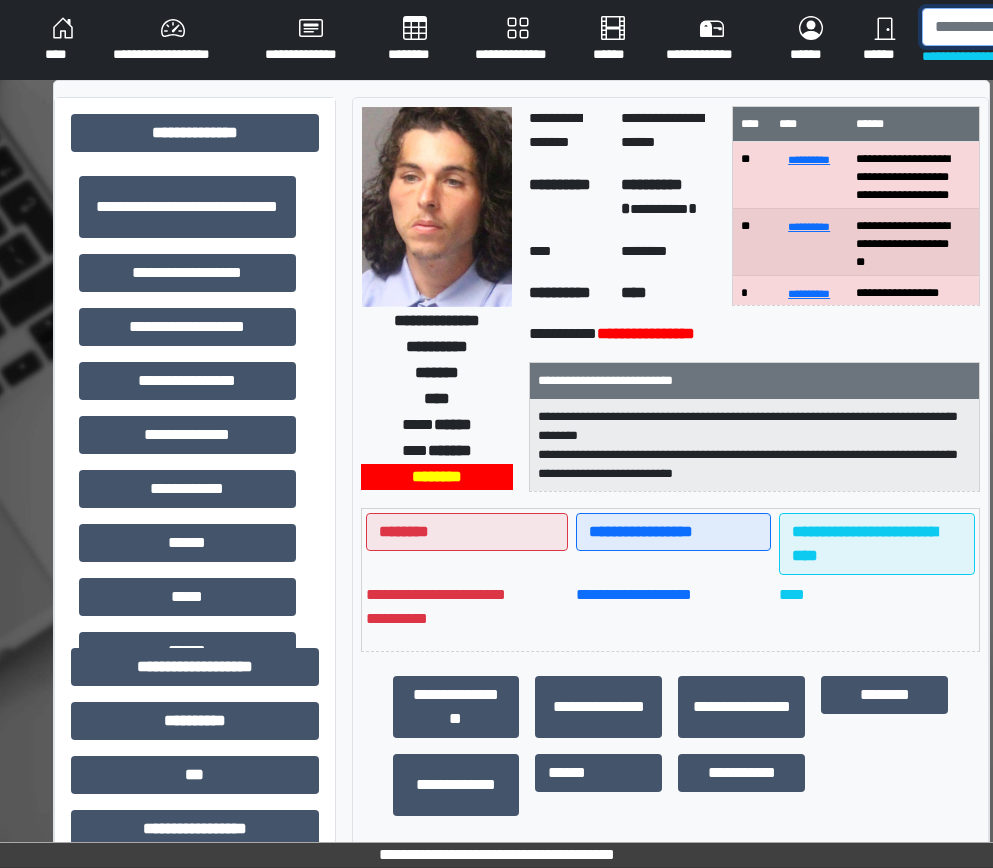 click at bounding box center (1025, 27) 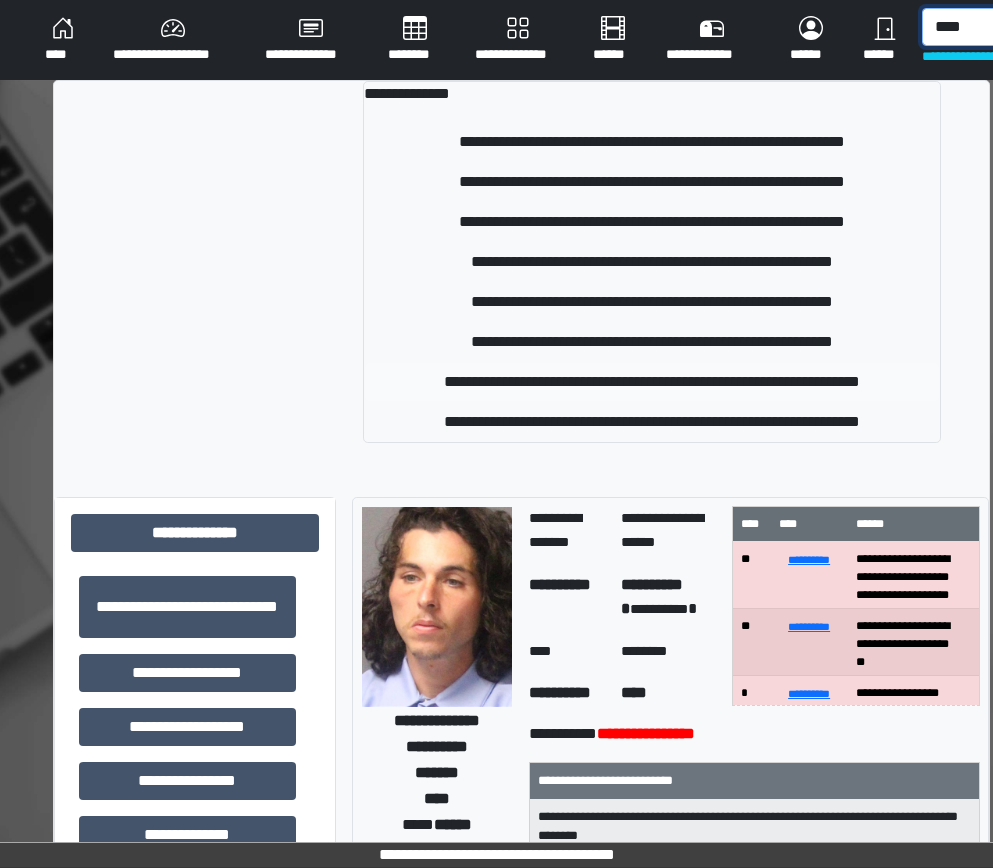 type on "****" 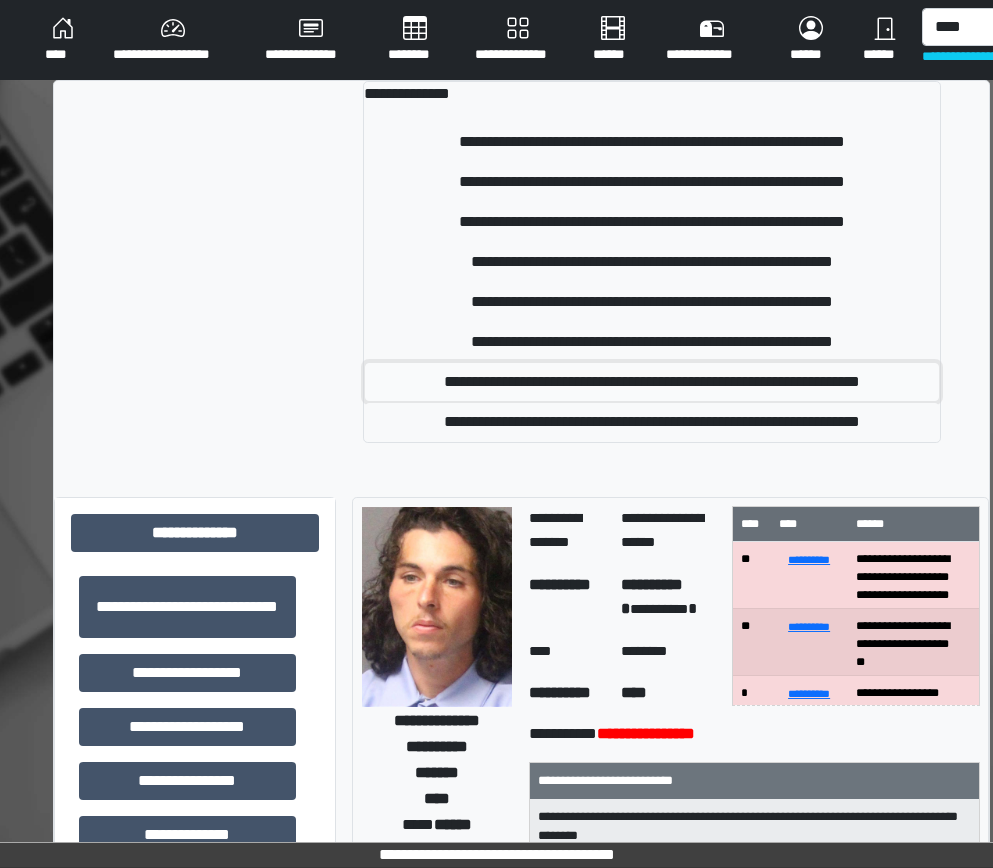 click on "**********" at bounding box center [652, 382] 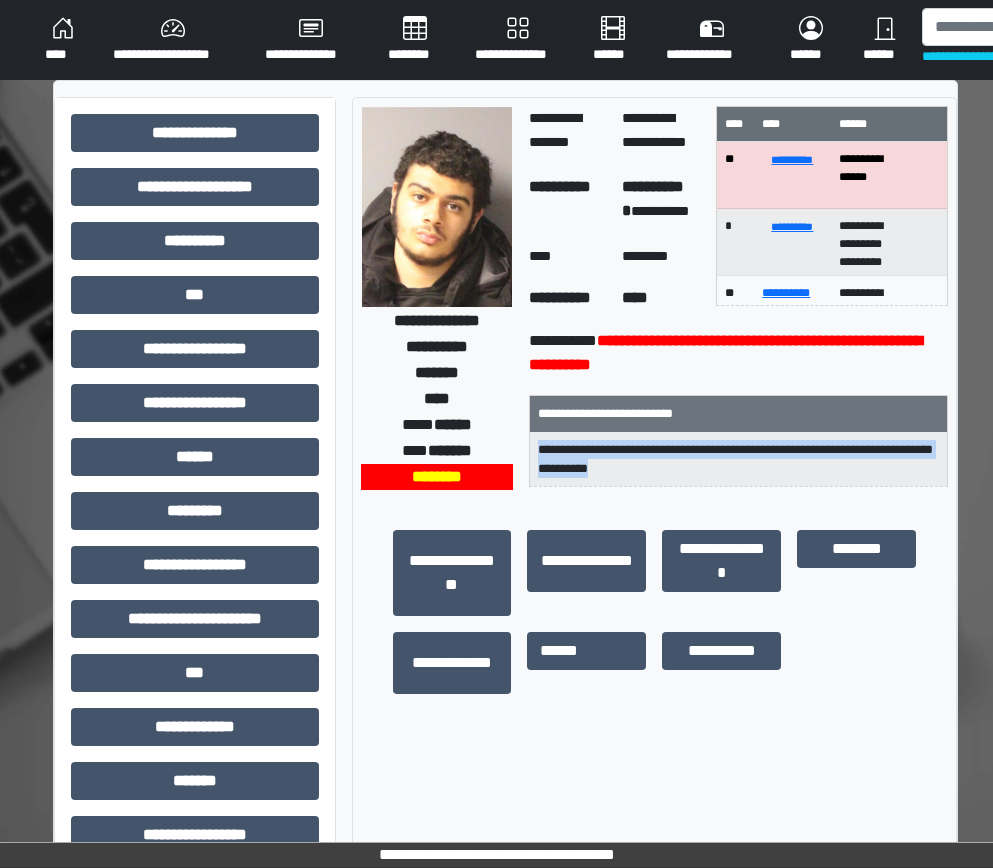 drag, startPoint x: 700, startPoint y: 468, endPoint x: 531, endPoint y: 451, distance: 169.85287 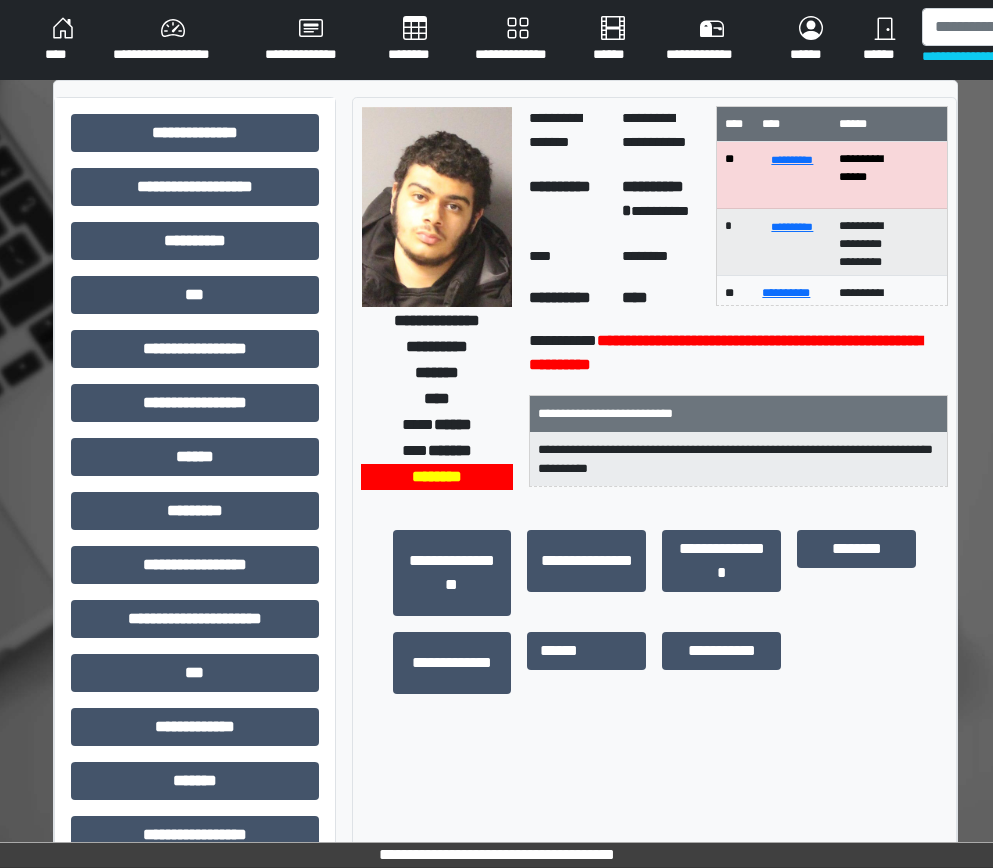 click on "**********" at bounding box center (655, 627) 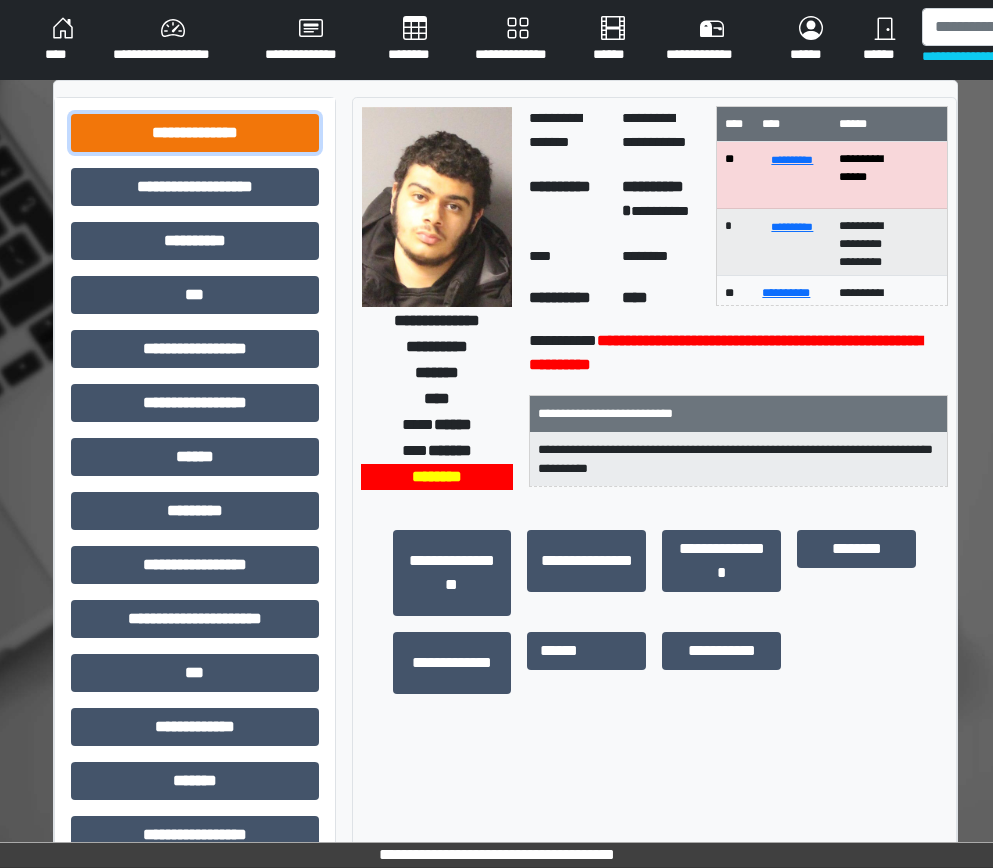 click on "**********" at bounding box center [195, 133] 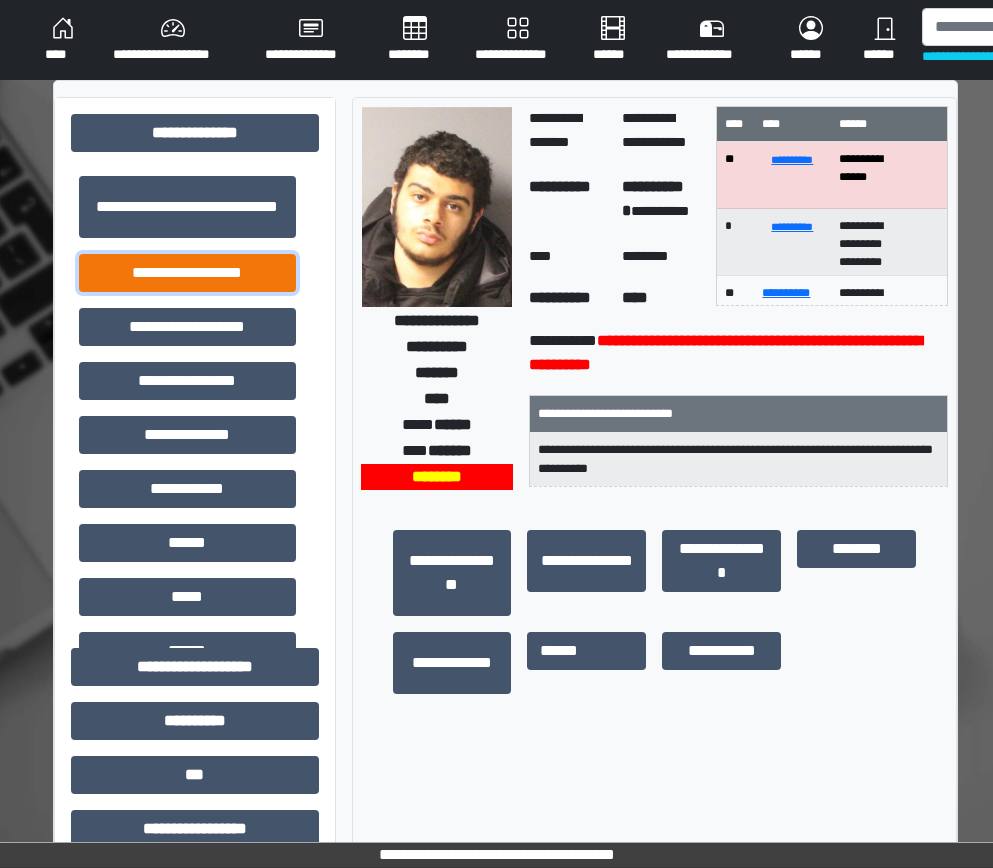 click on "**********" at bounding box center (187, 273) 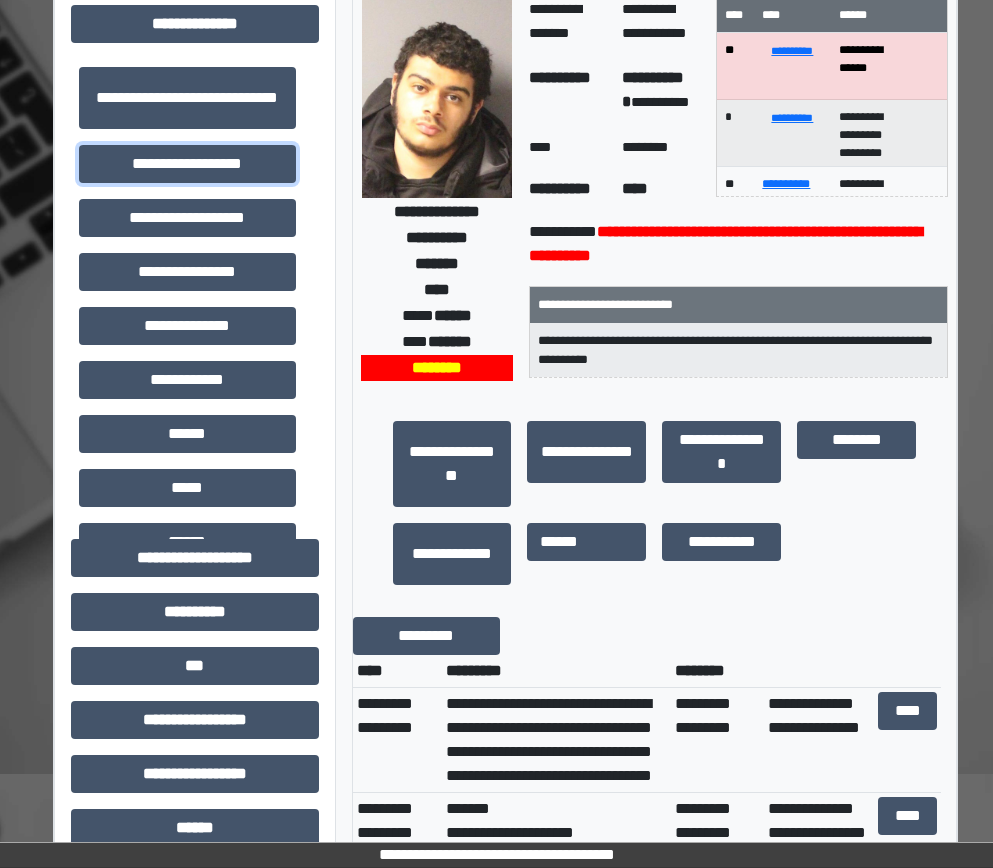scroll, scrollTop: 300, scrollLeft: 0, axis: vertical 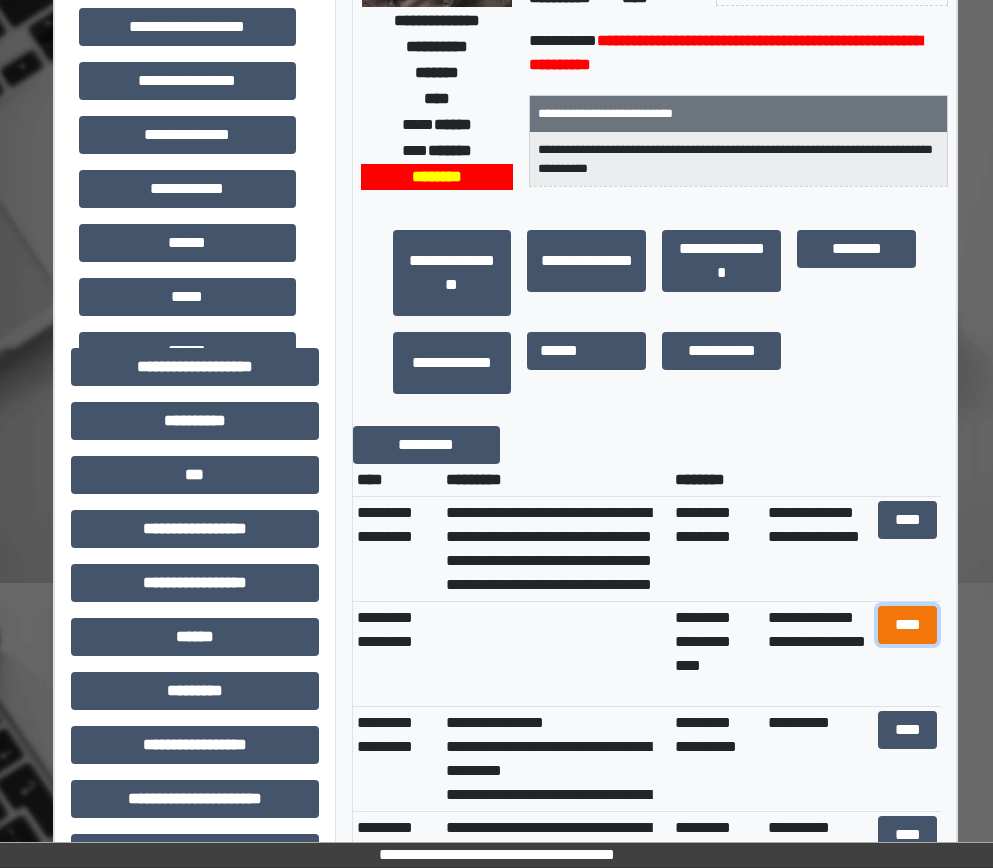 click on "****" at bounding box center [908, 625] 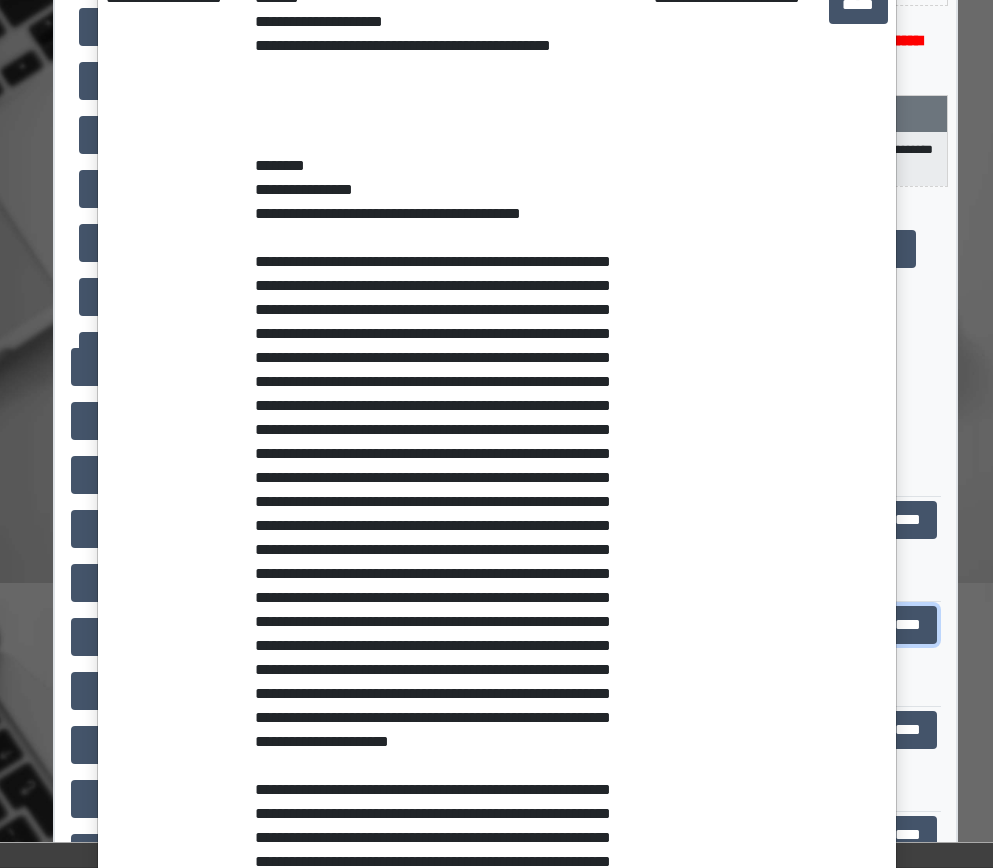 scroll, scrollTop: 0, scrollLeft: 0, axis: both 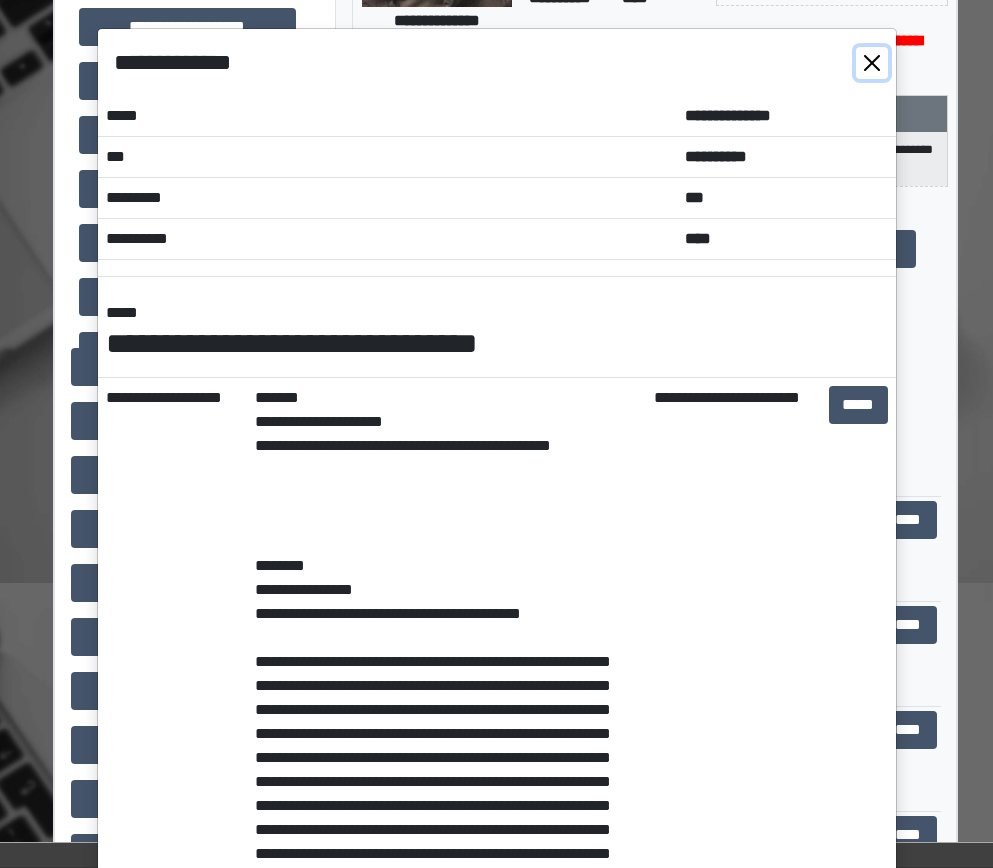 click at bounding box center [872, 63] 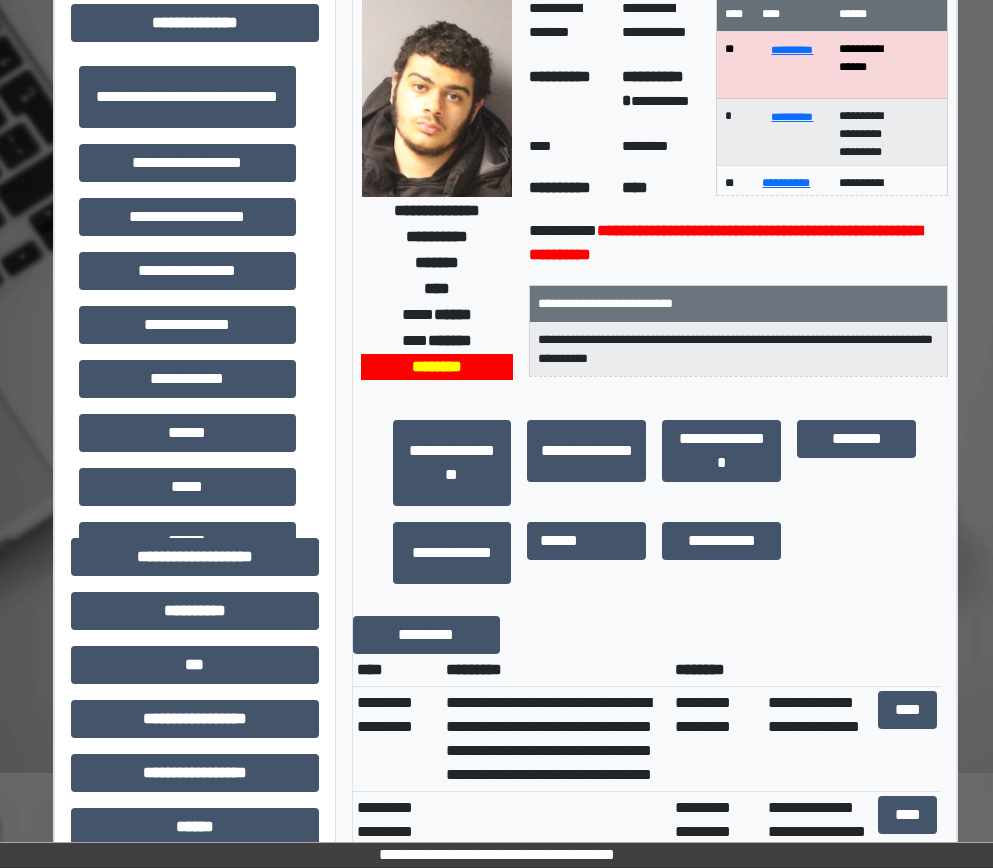 scroll, scrollTop: 0, scrollLeft: 0, axis: both 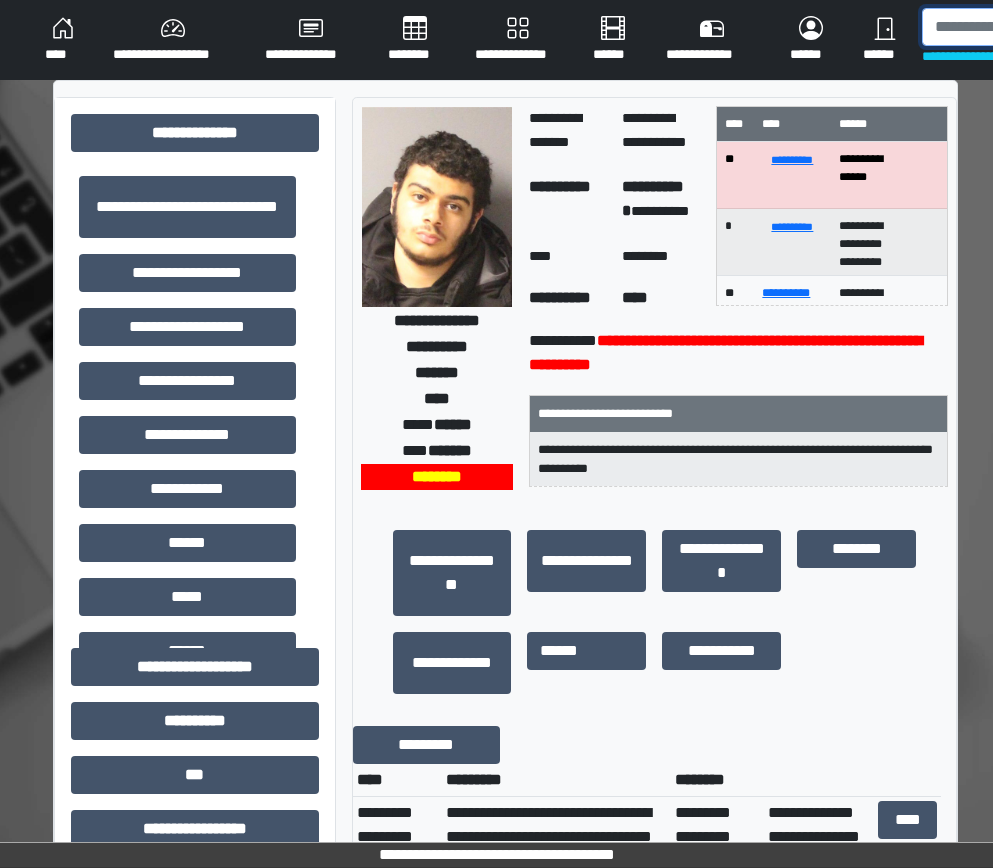 click at bounding box center [1025, 27] 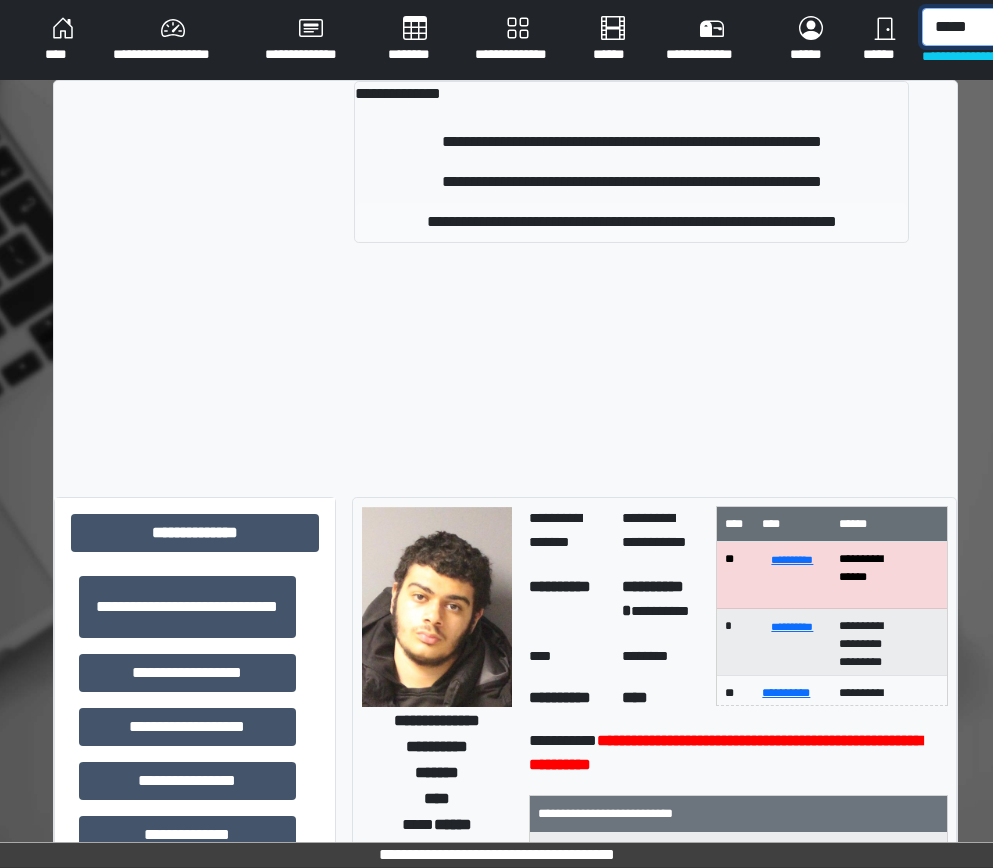 type on "*****" 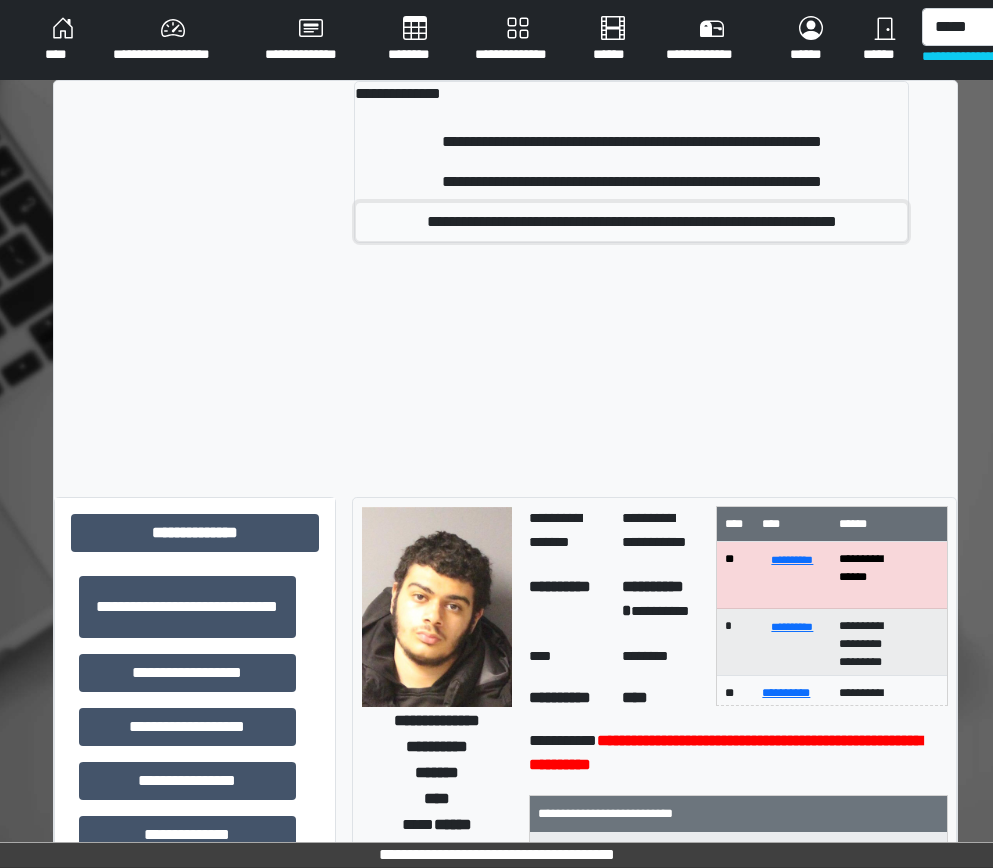 click on "**********" at bounding box center (631, 222) 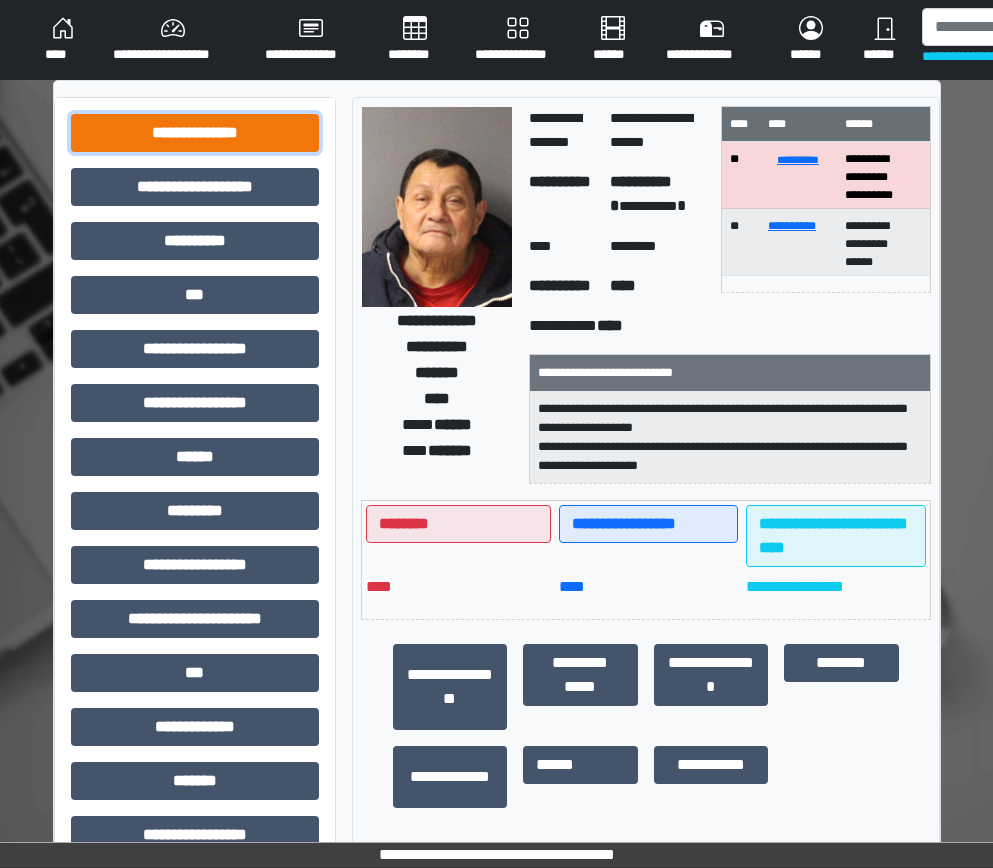 click on "**********" at bounding box center [195, 133] 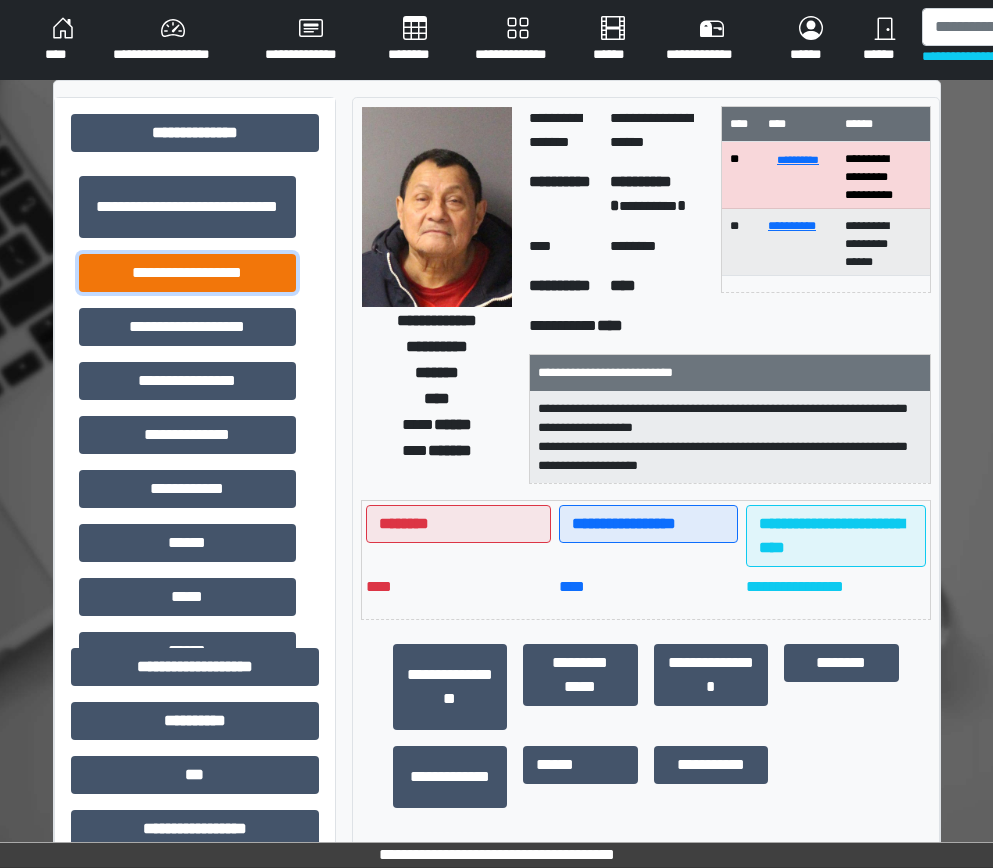 click on "**********" at bounding box center (187, 273) 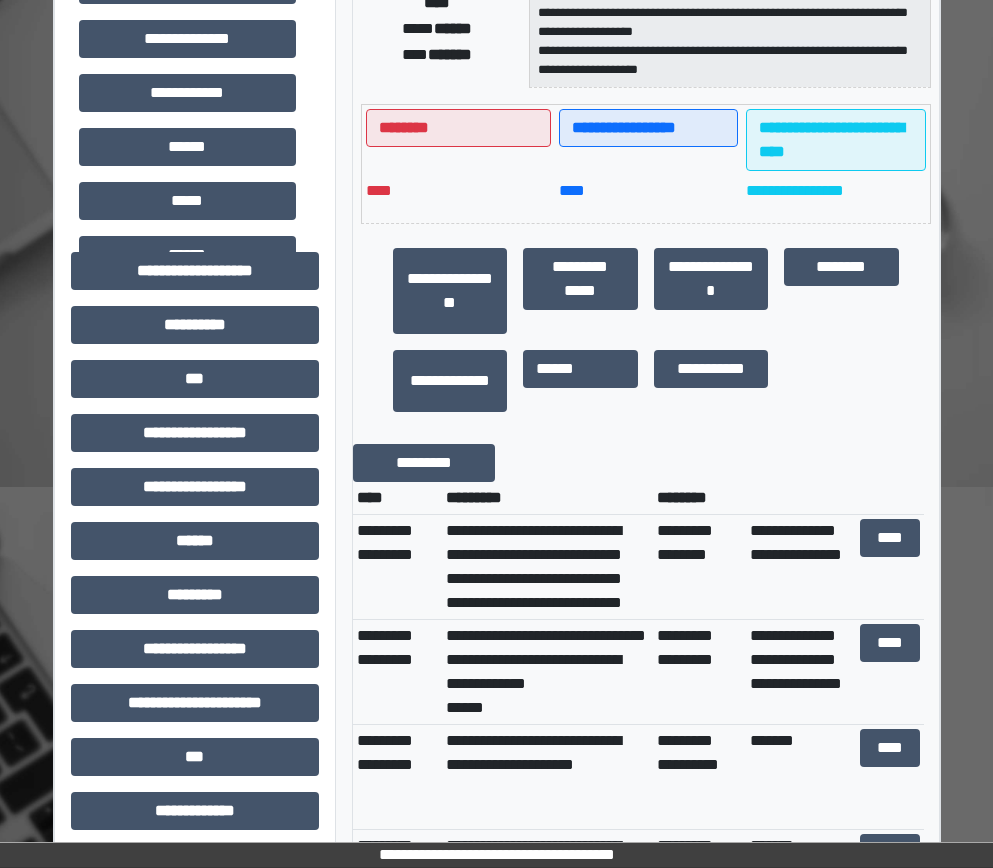 scroll, scrollTop: 400, scrollLeft: 0, axis: vertical 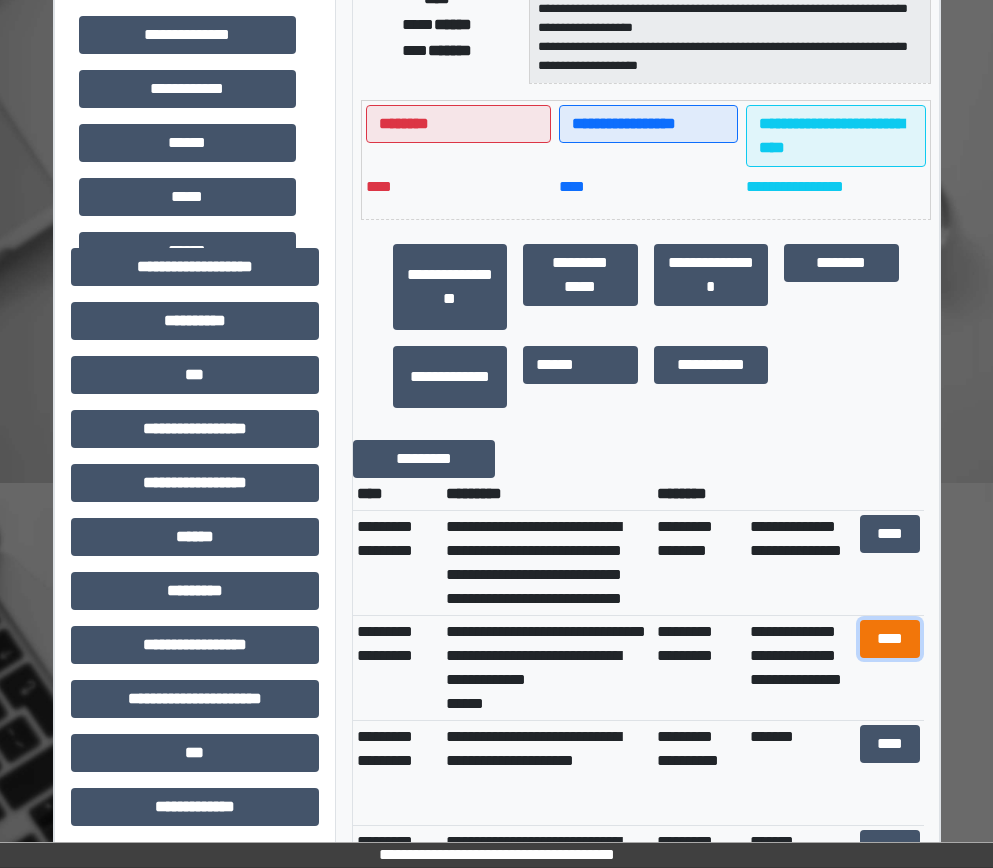 click on "****" at bounding box center (890, 639) 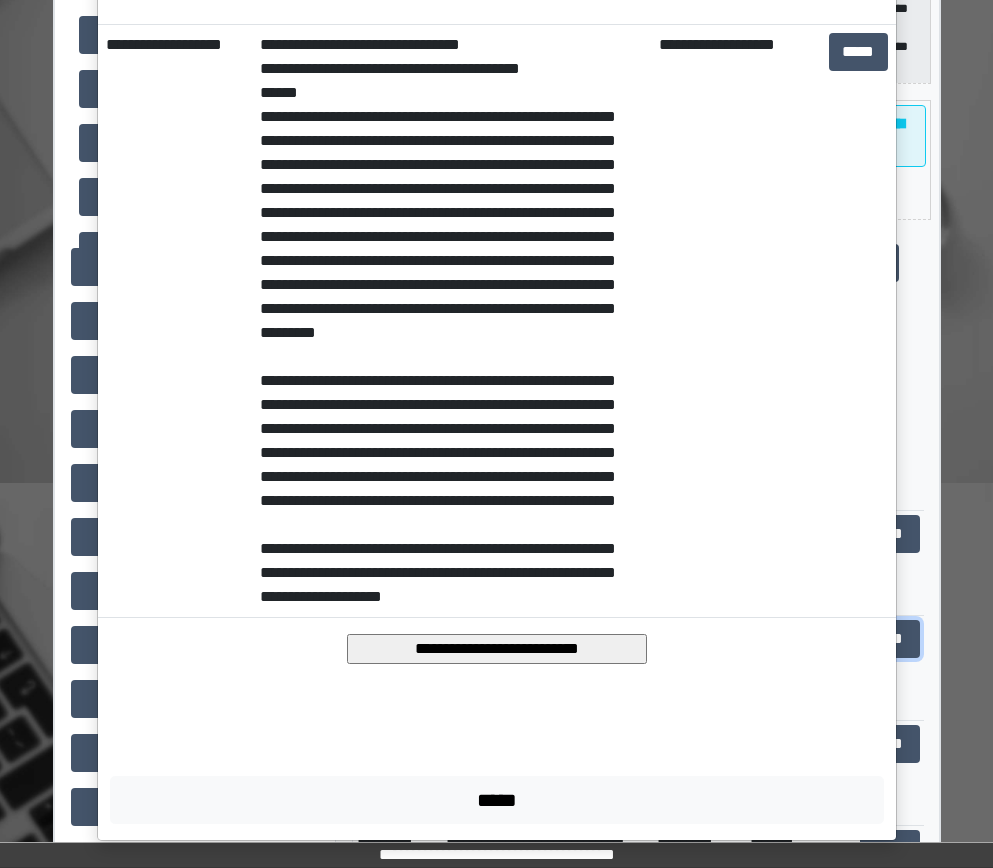 scroll, scrollTop: 354, scrollLeft: 0, axis: vertical 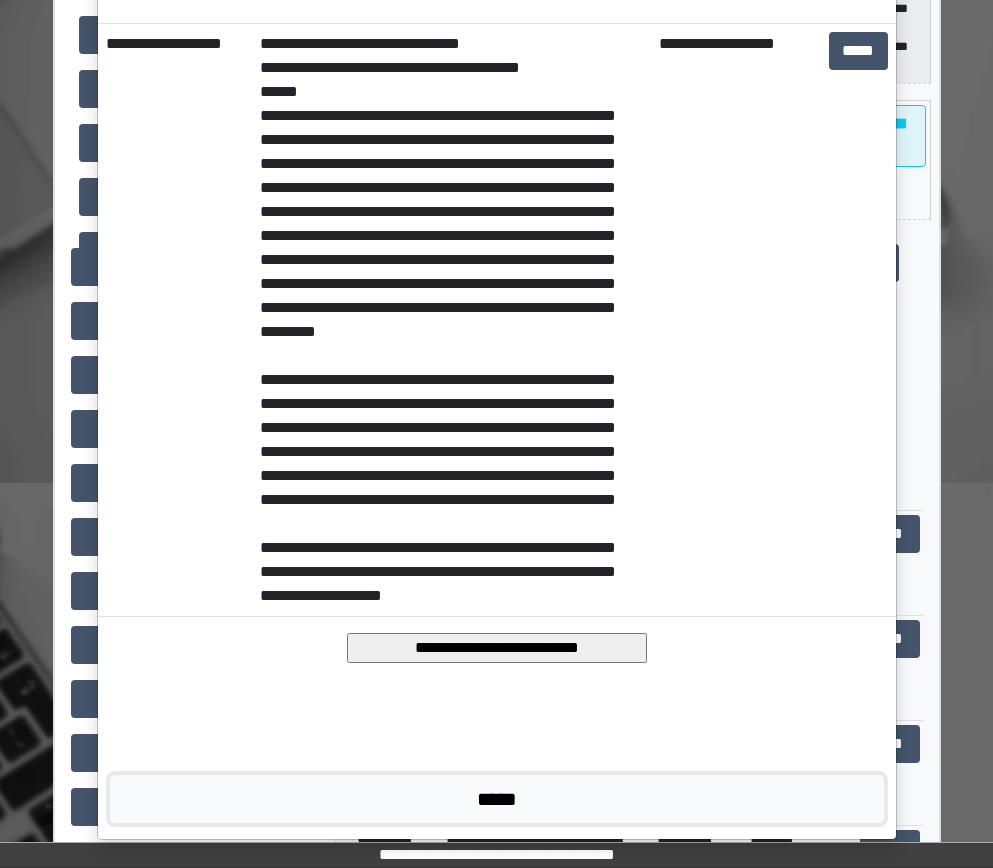 click on "*****" at bounding box center [497, 799] 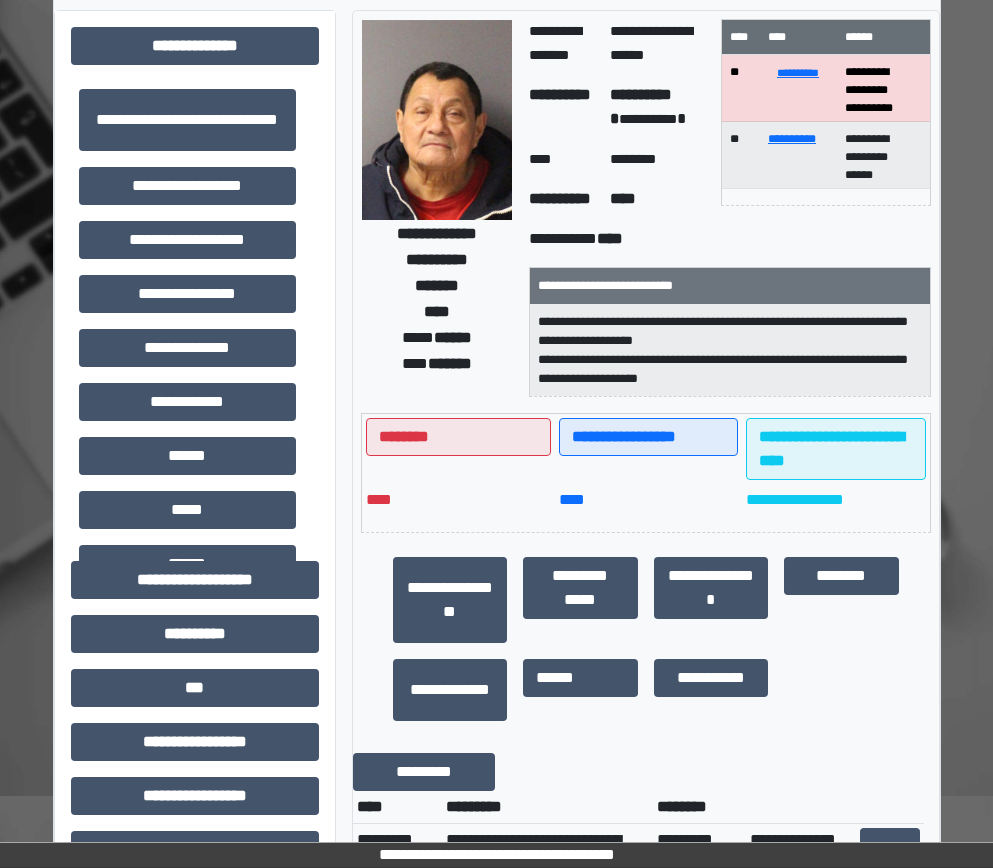 scroll, scrollTop: 86, scrollLeft: 0, axis: vertical 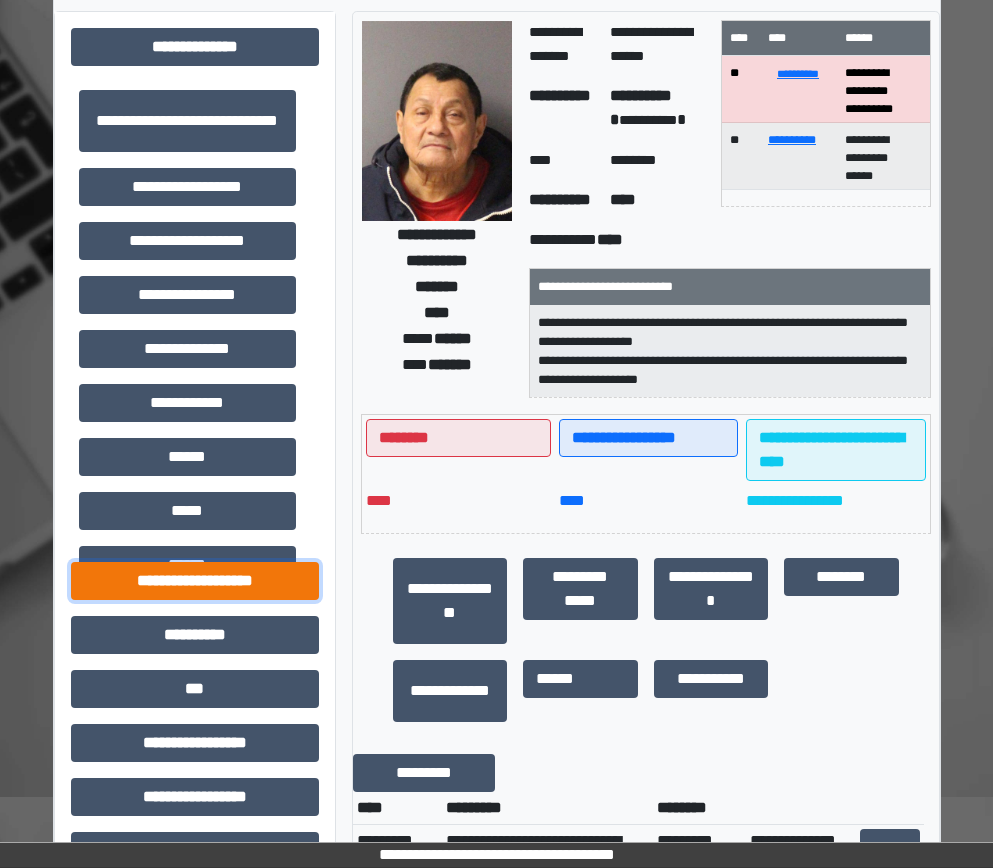 click on "**********" at bounding box center (195, 581) 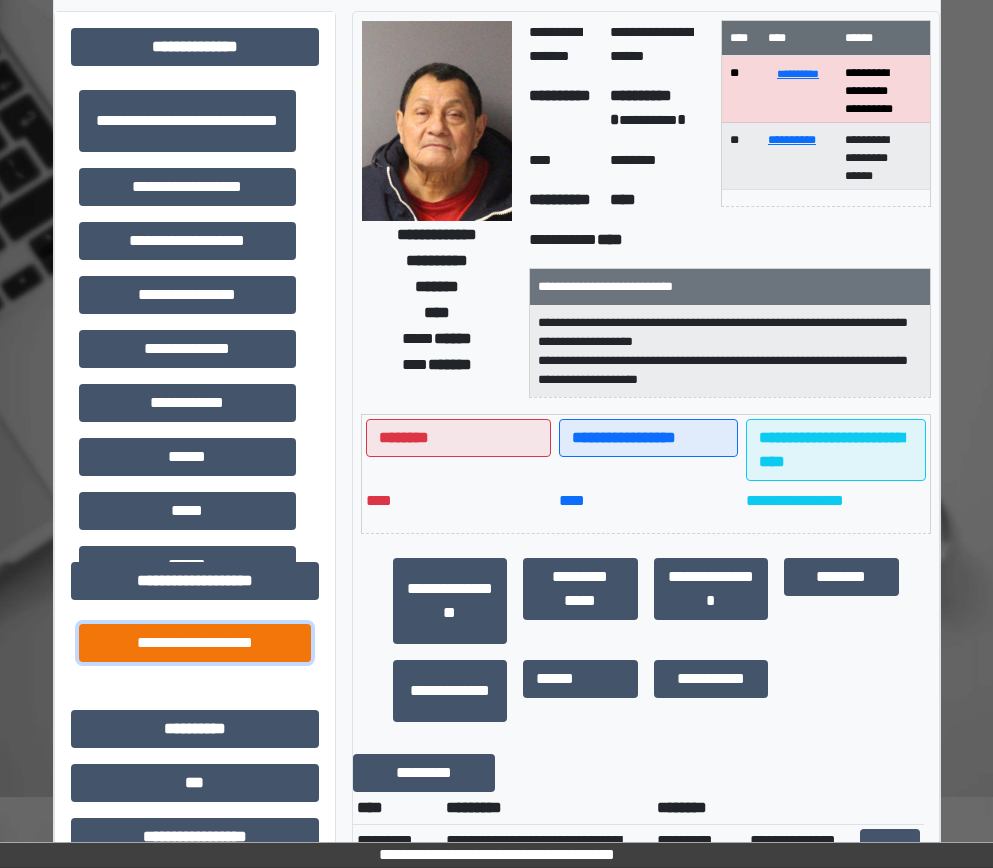click on "**********" at bounding box center [195, 643] 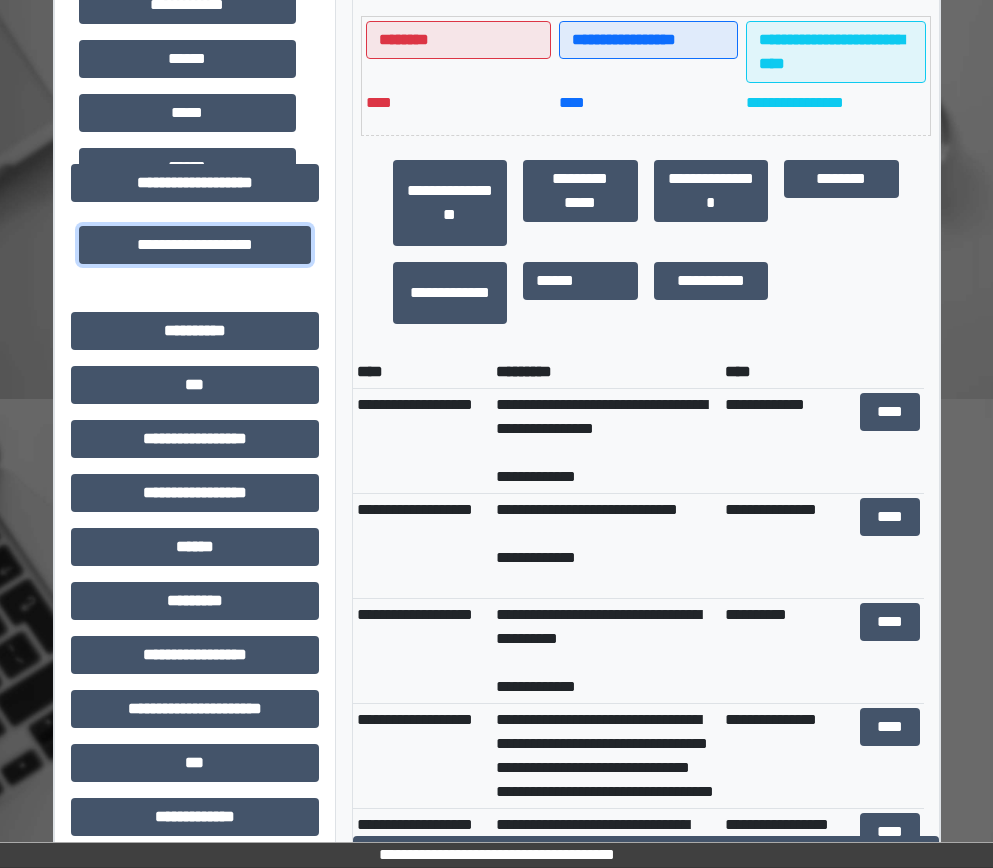 scroll, scrollTop: 486, scrollLeft: 0, axis: vertical 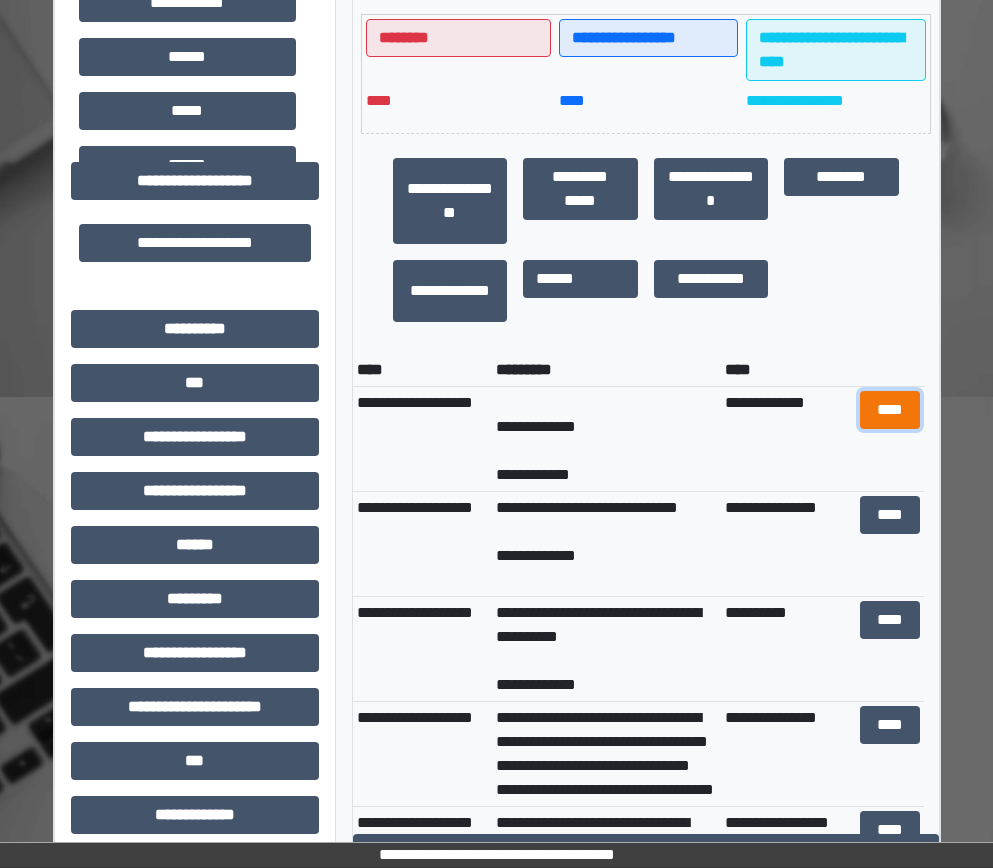 click on "****" at bounding box center [890, 410] 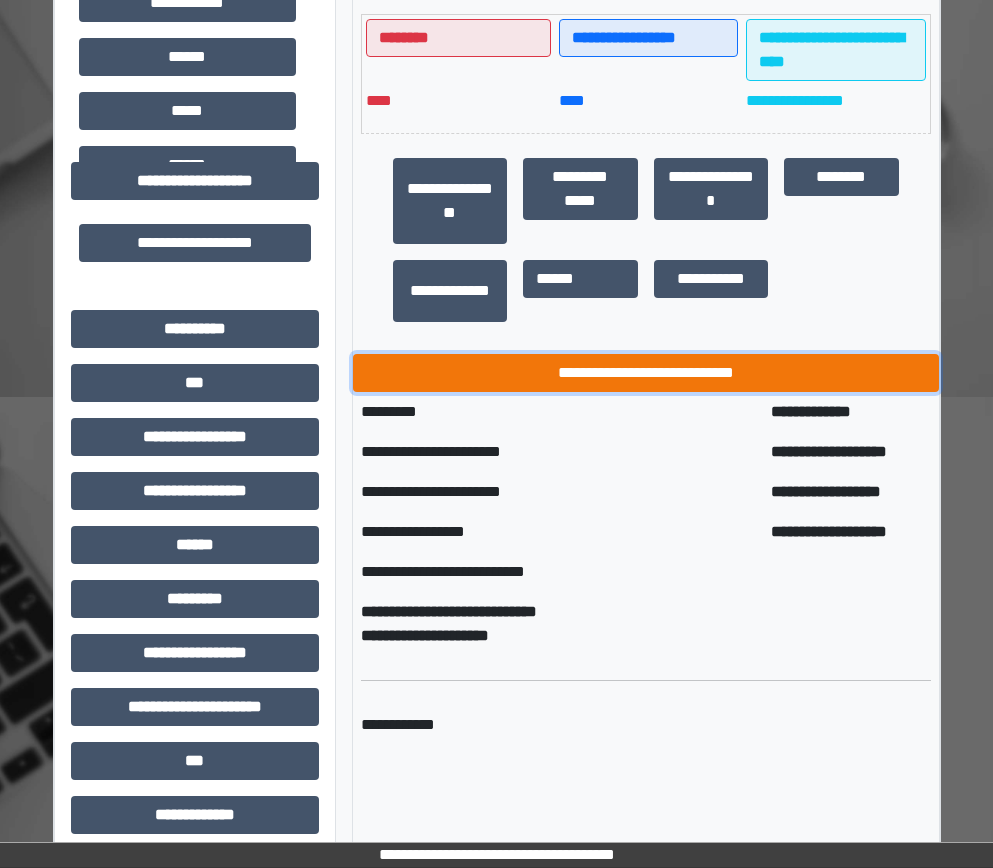 click on "**********" at bounding box center (646, 373) 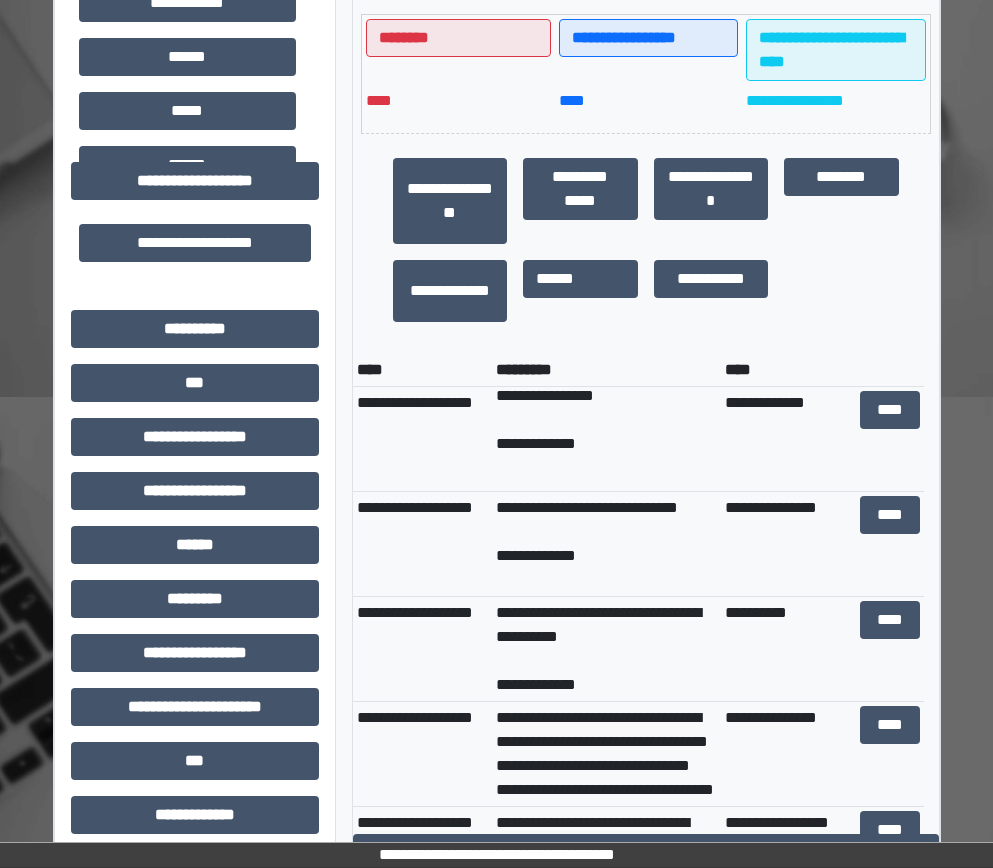 scroll, scrollTop: 48, scrollLeft: 0, axis: vertical 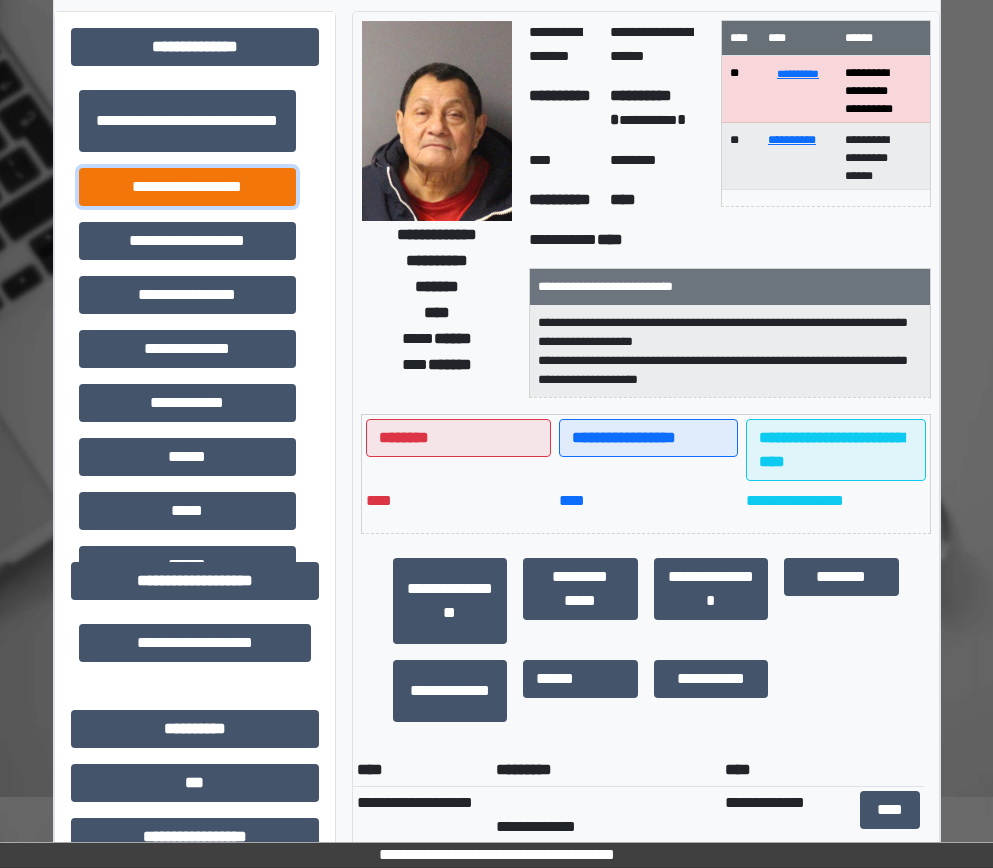 click on "**********" at bounding box center (187, 187) 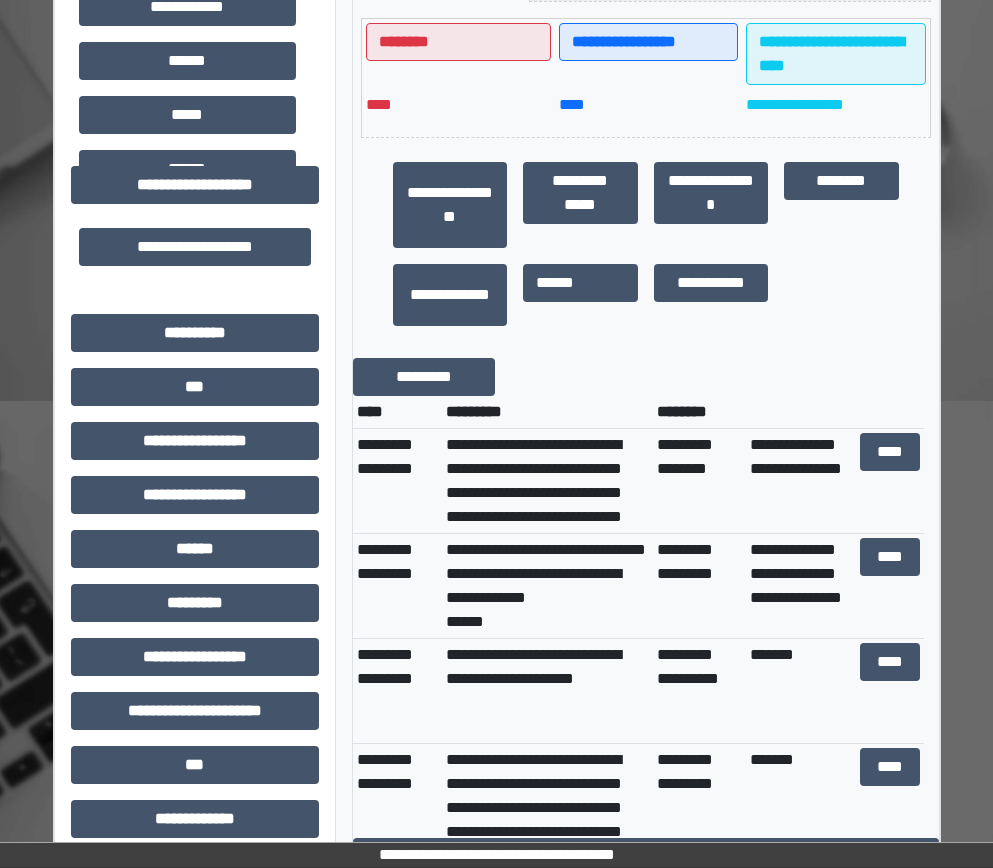 scroll, scrollTop: 486, scrollLeft: 0, axis: vertical 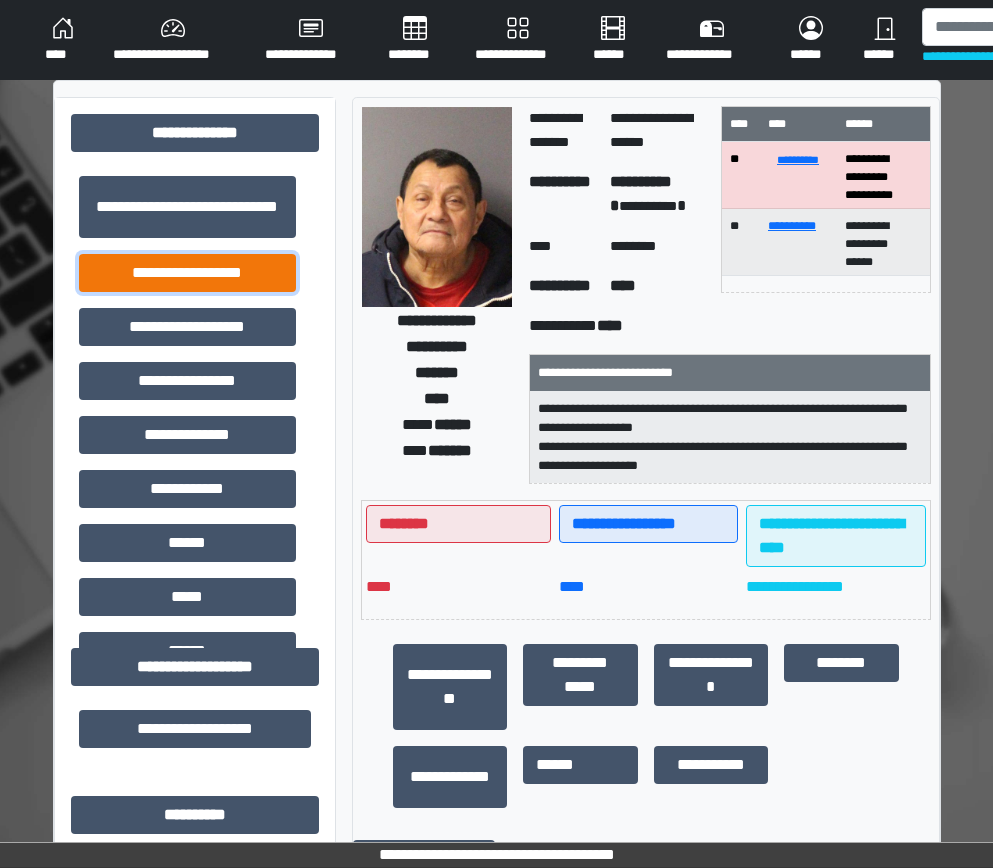 click on "**********" at bounding box center [187, 273] 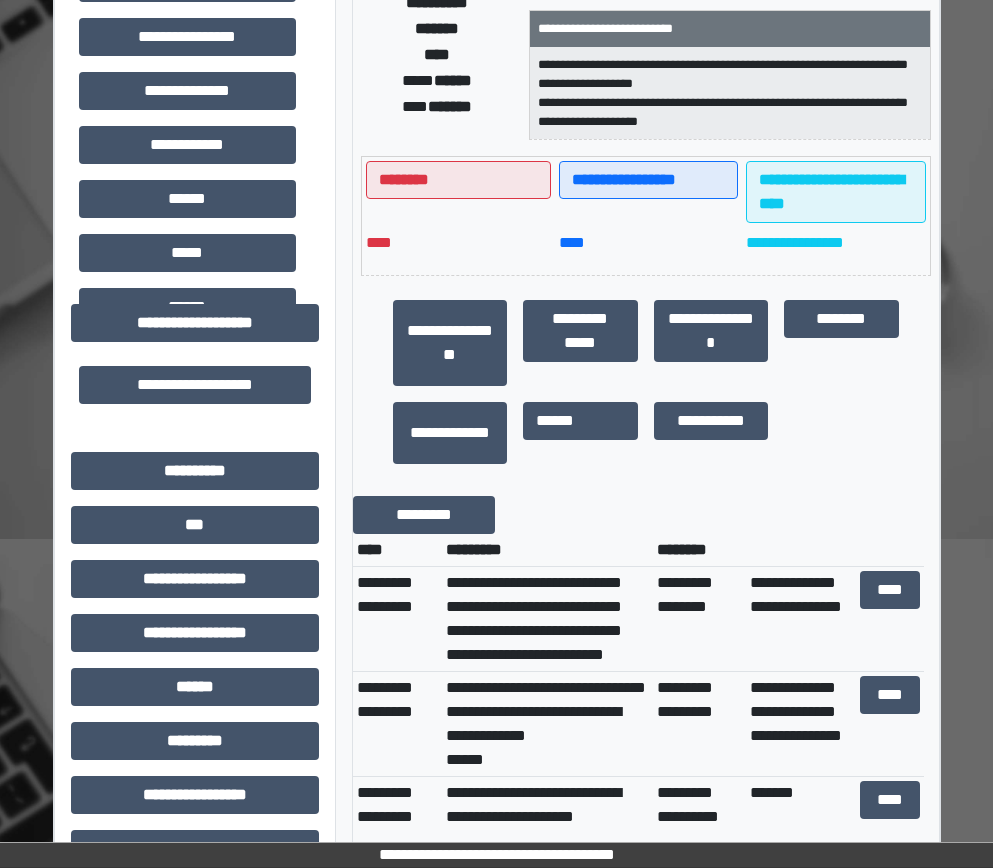 scroll, scrollTop: 400, scrollLeft: 0, axis: vertical 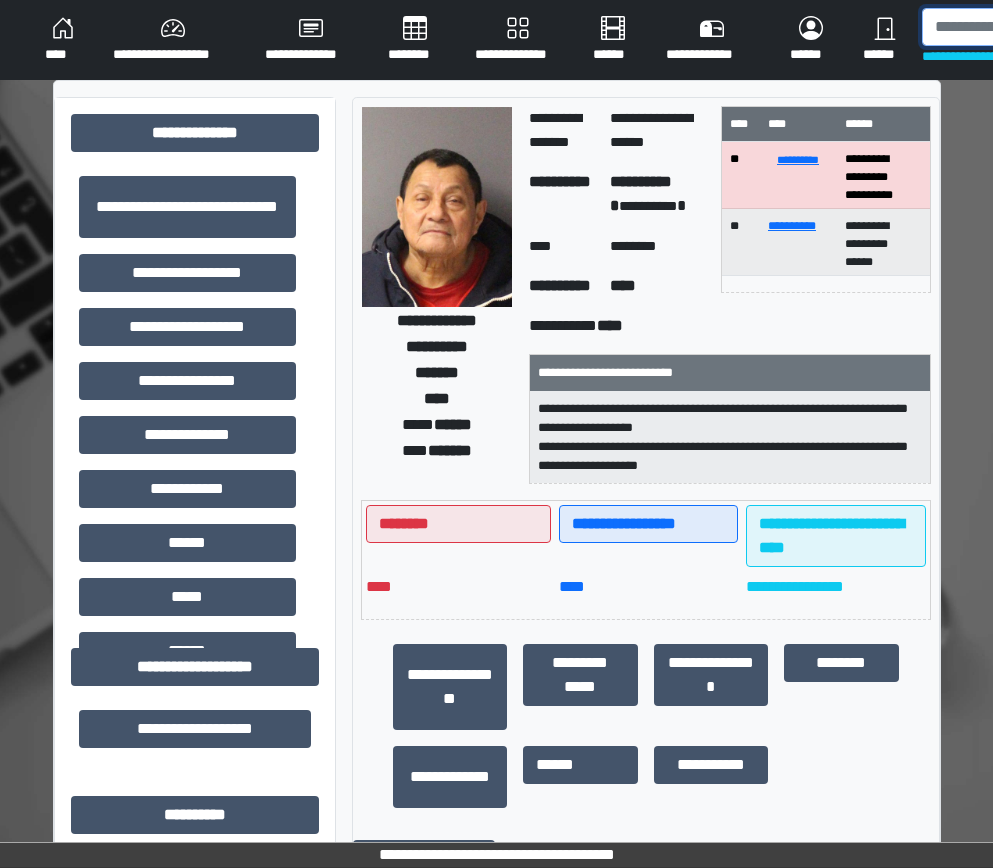 click at bounding box center (1025, 27) 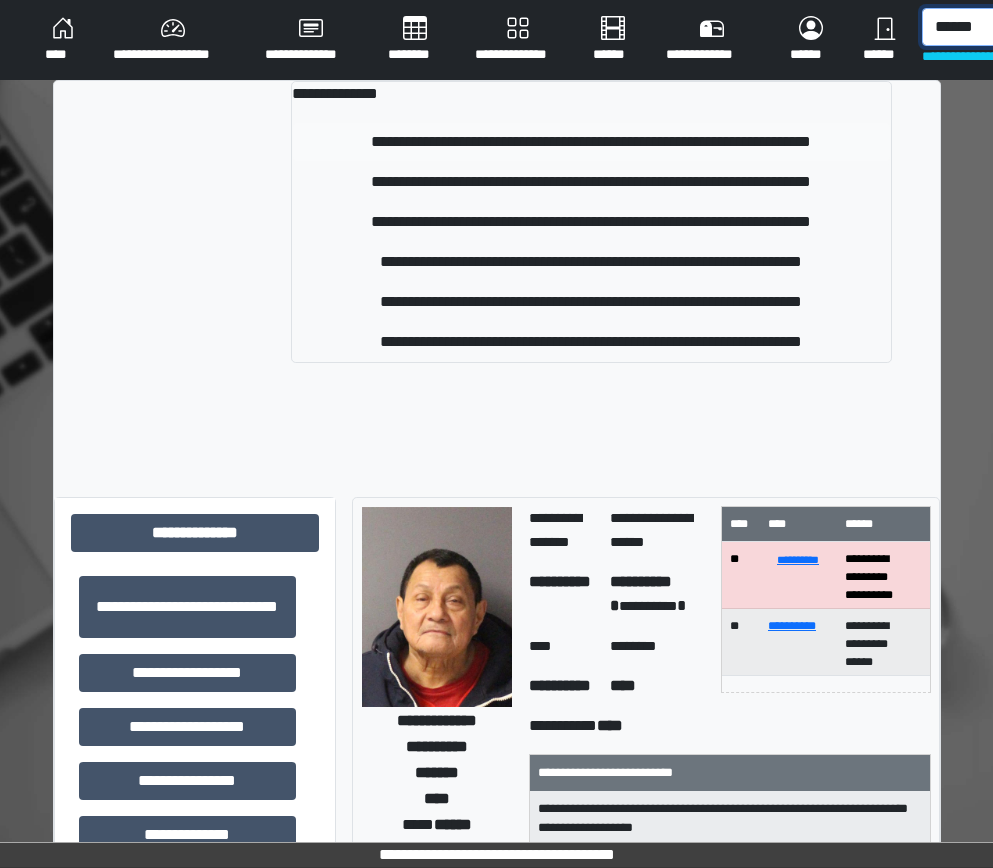 type on "******" 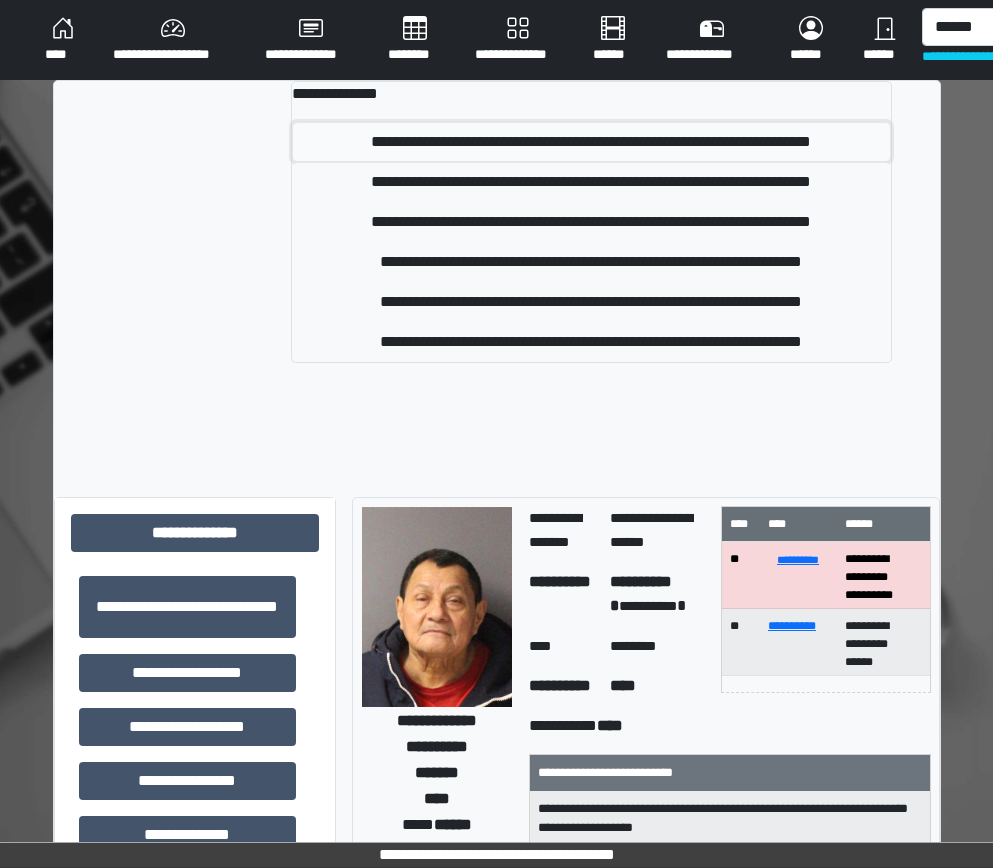 click on "**********" at bounding box center [591, 142] 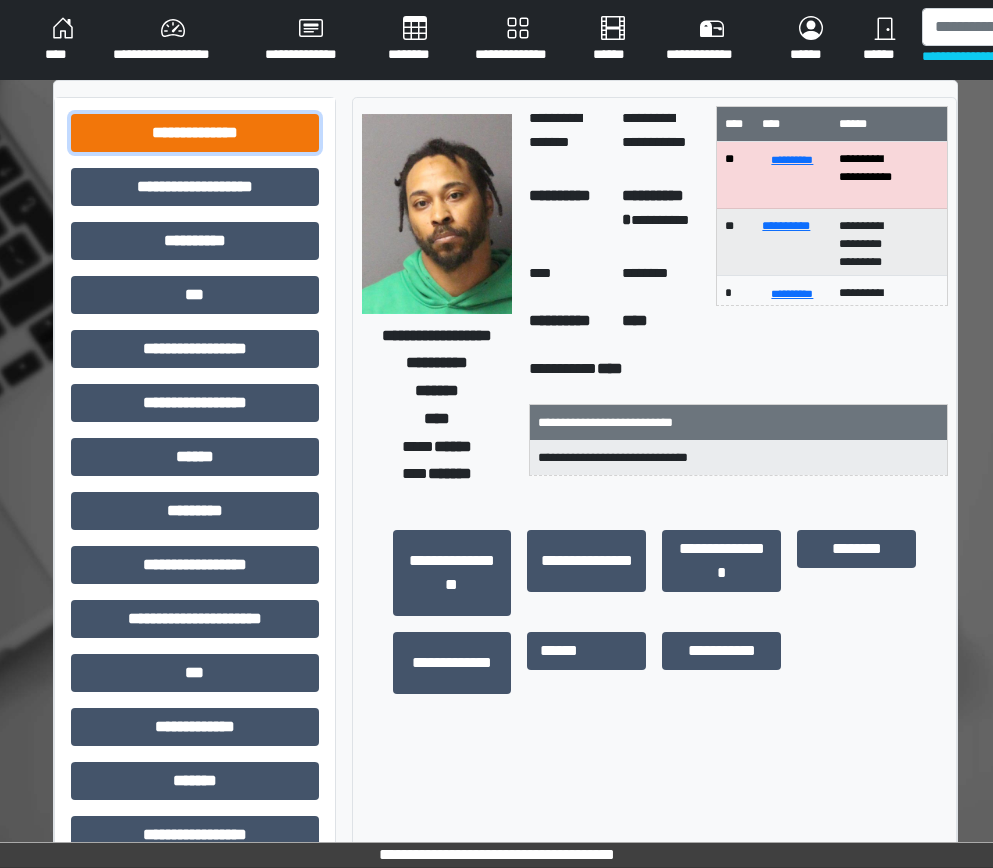 click on "**********" at bounding box center (195, 133) 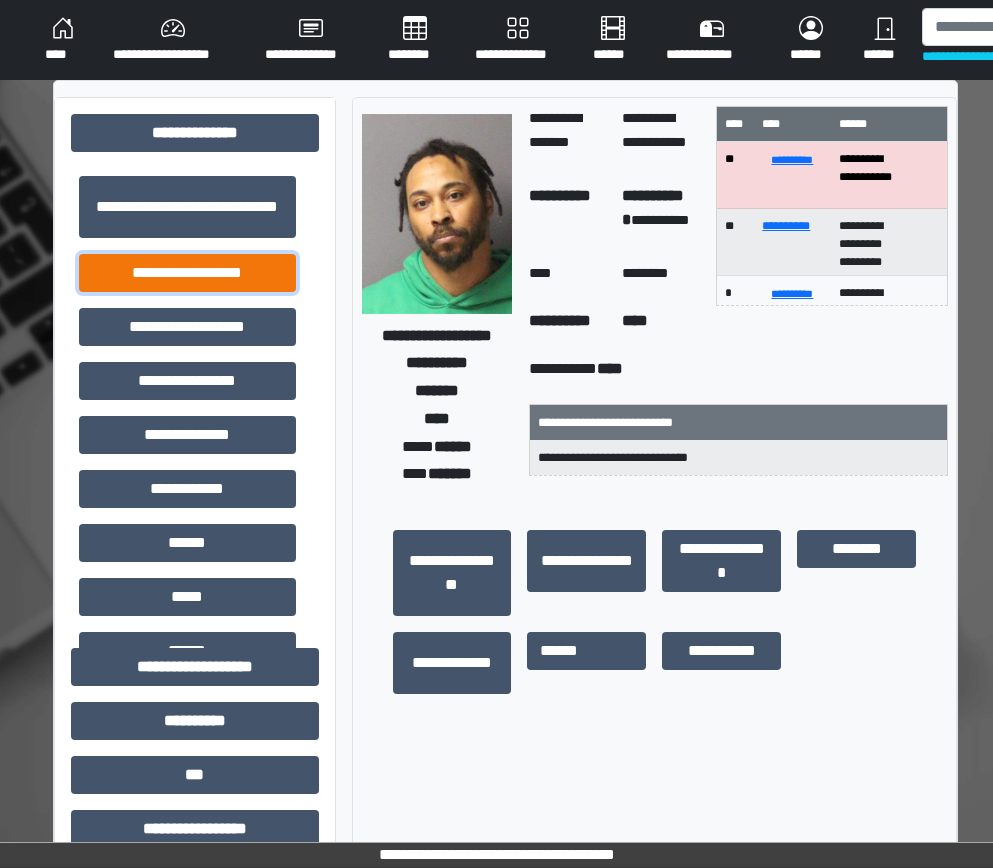 click on "**********" at bounding box center (187, 273) 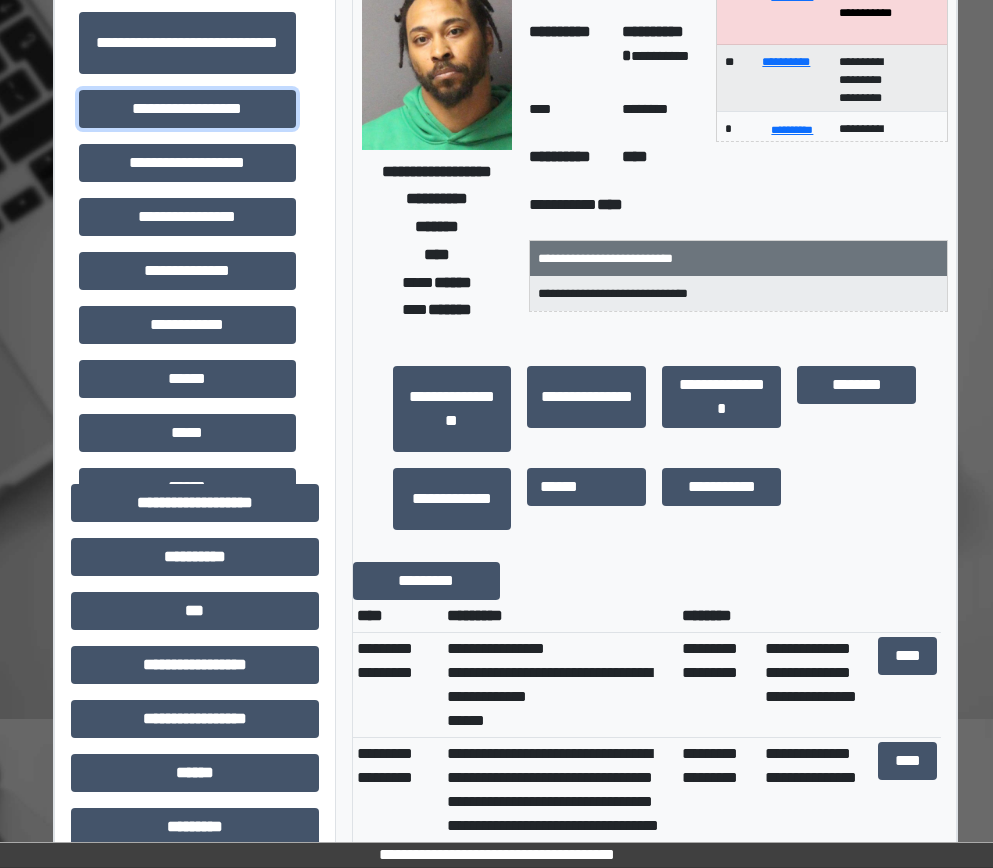 scroll, scrollTop: 200, scrollLeft: 0, axis: vertical 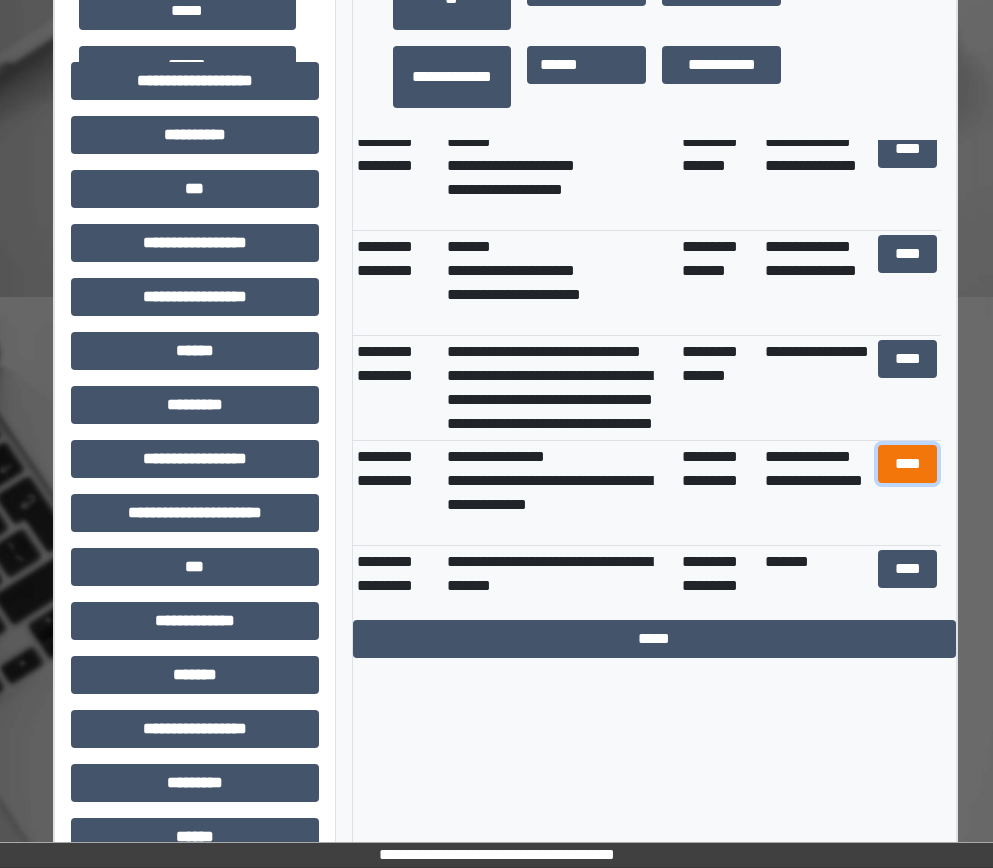 click on "****" at bounding box center (908, 464) 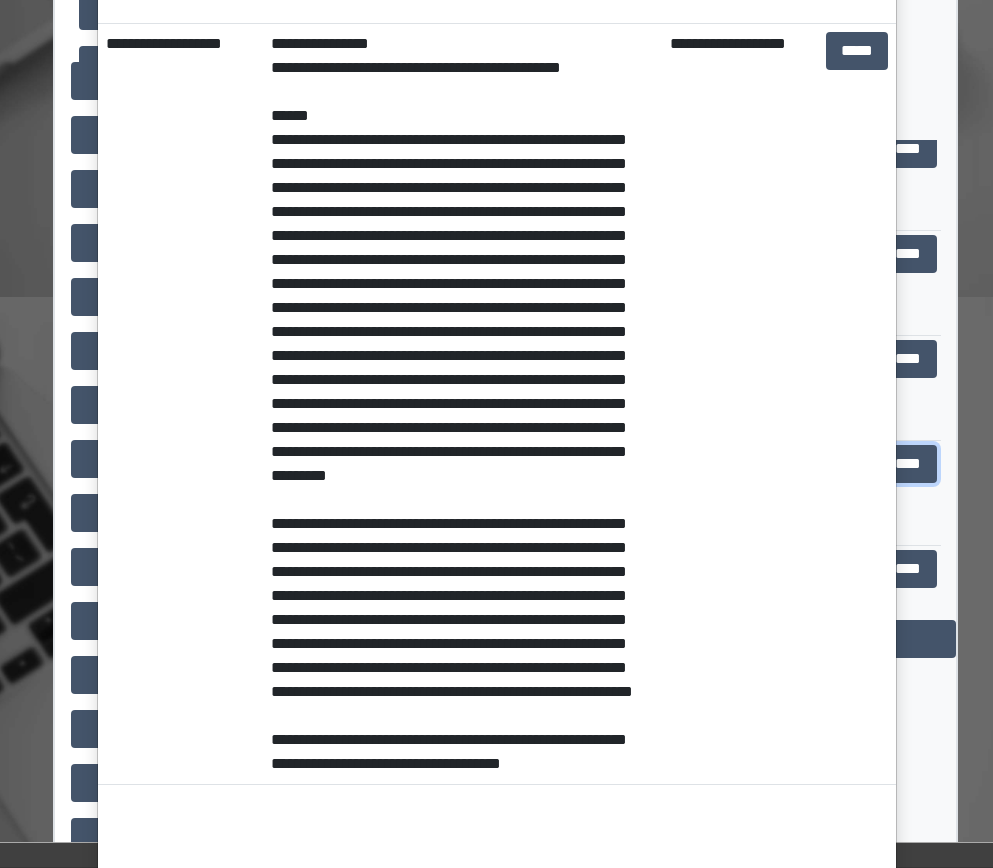 scroll, scrollTop: 54, scrollLeft: 0, axis: vertical 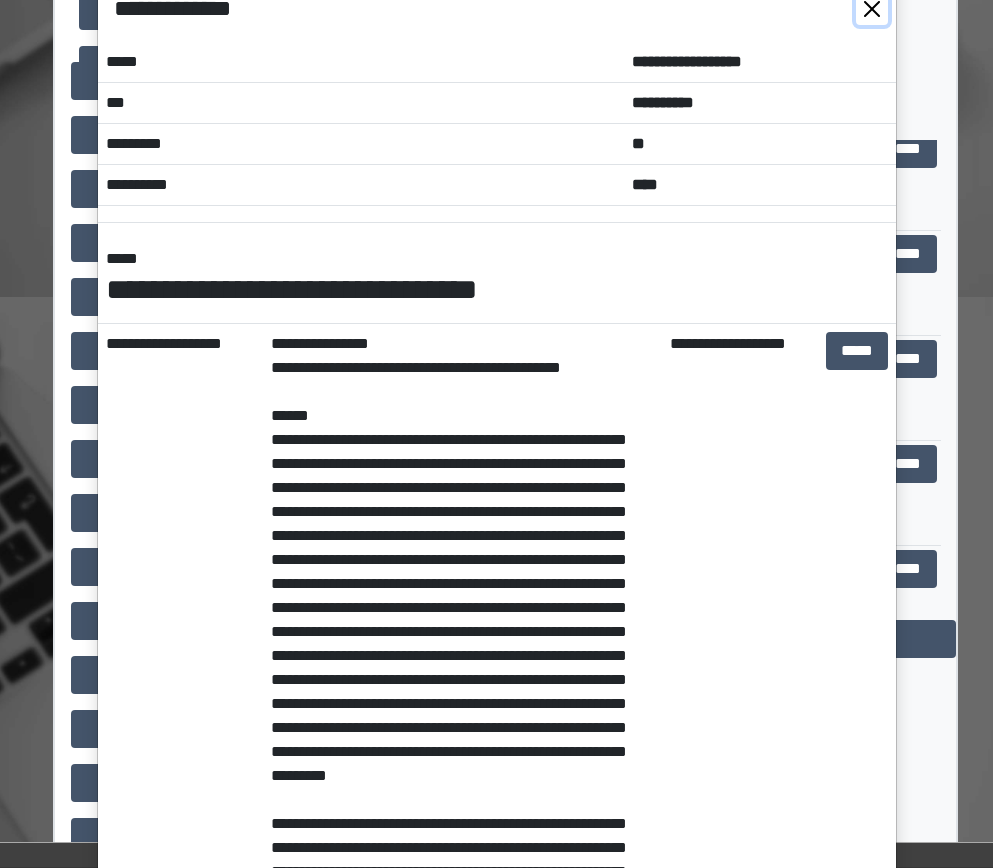click at bounding box center (872, 9) 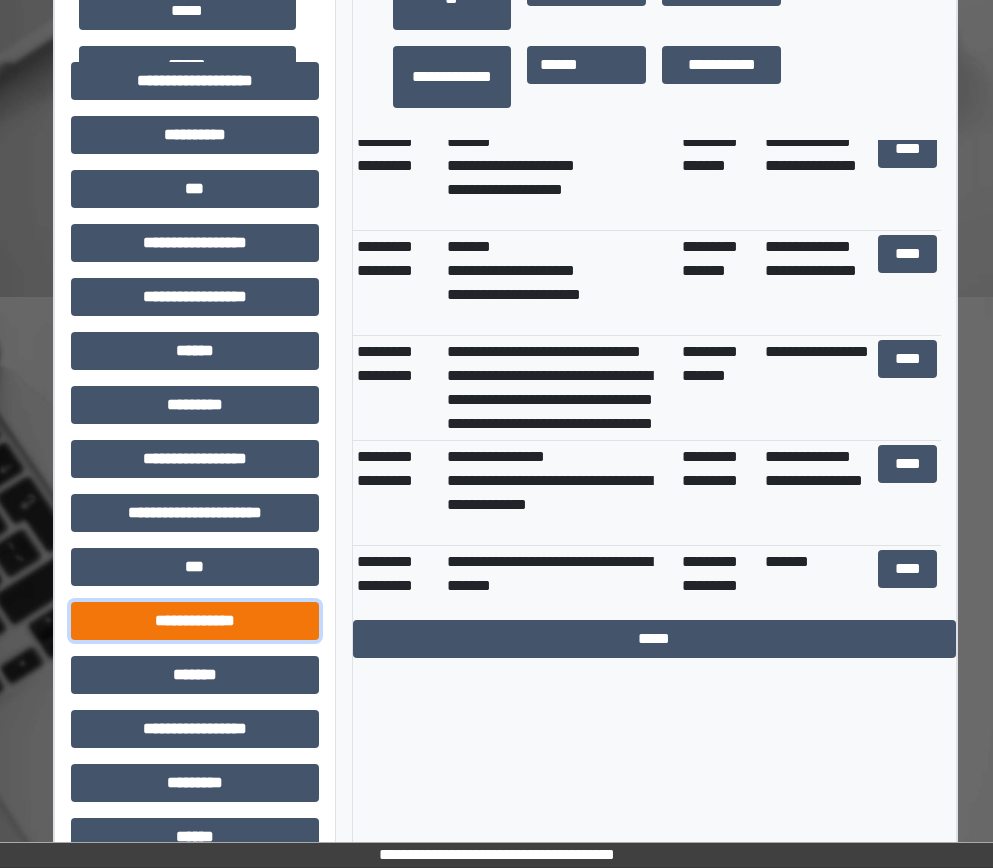 click on "**********" at bounding box center [195, 621] 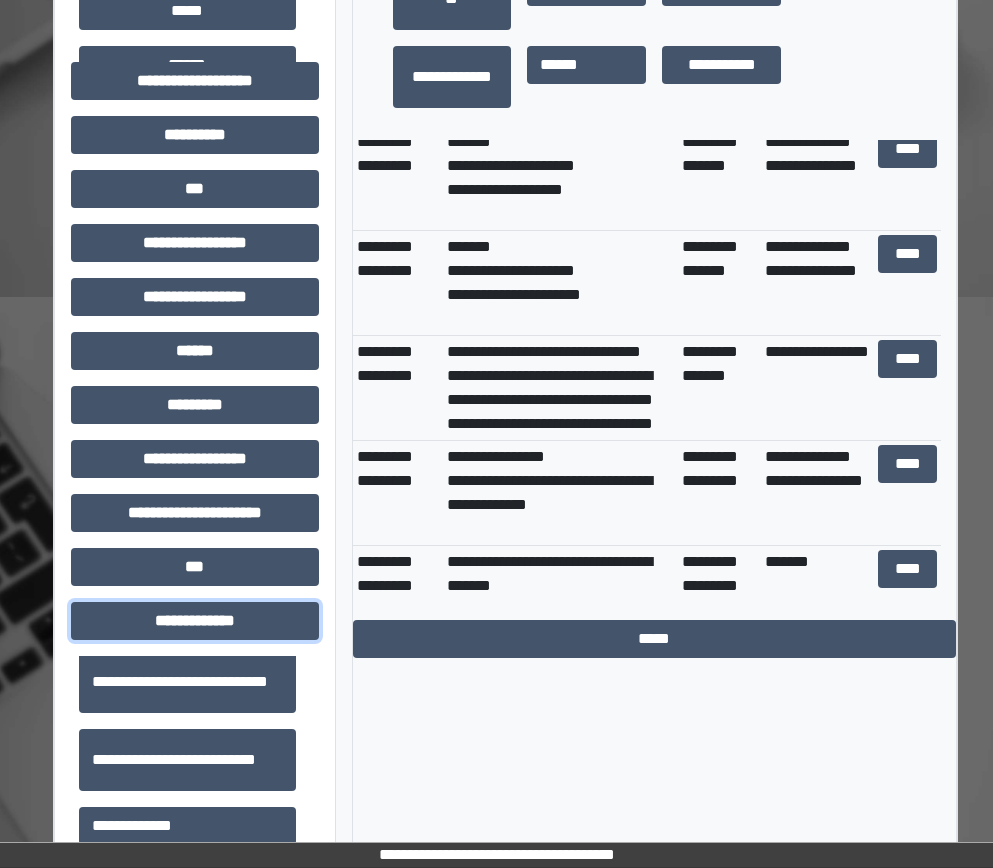 scroll, scrollTop: 200, scrollLeft: 0, axis: vertical 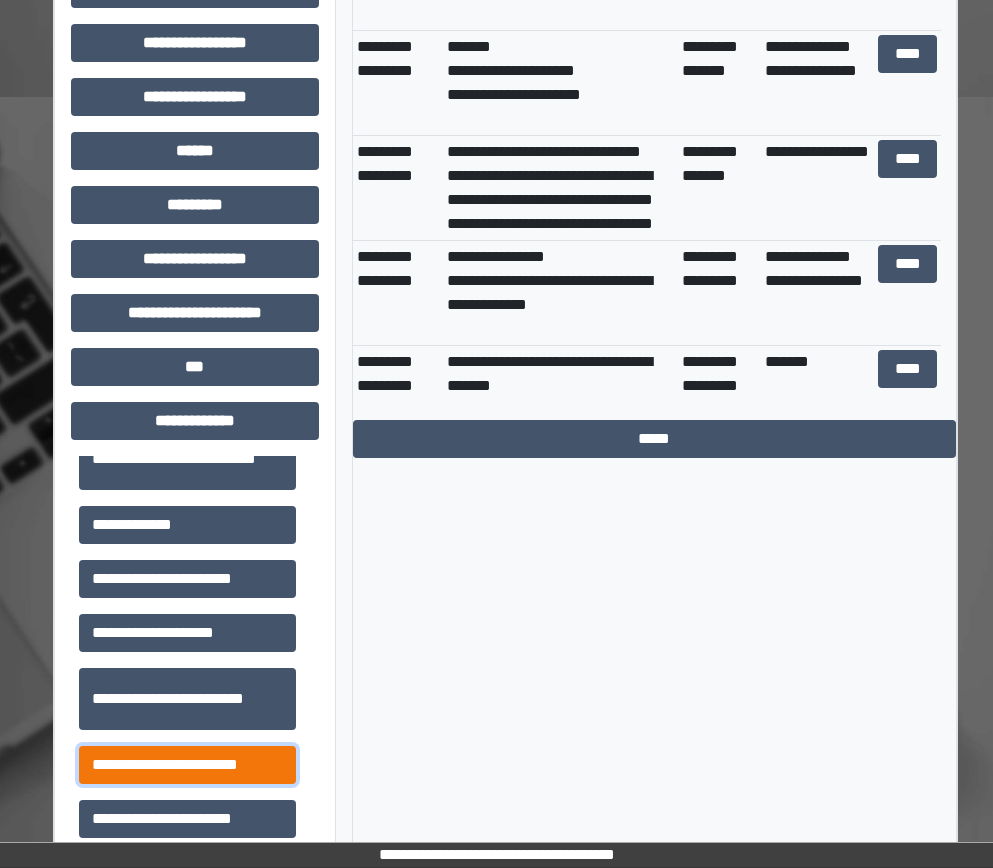 click on "**********" at bounding box center [187, 765] 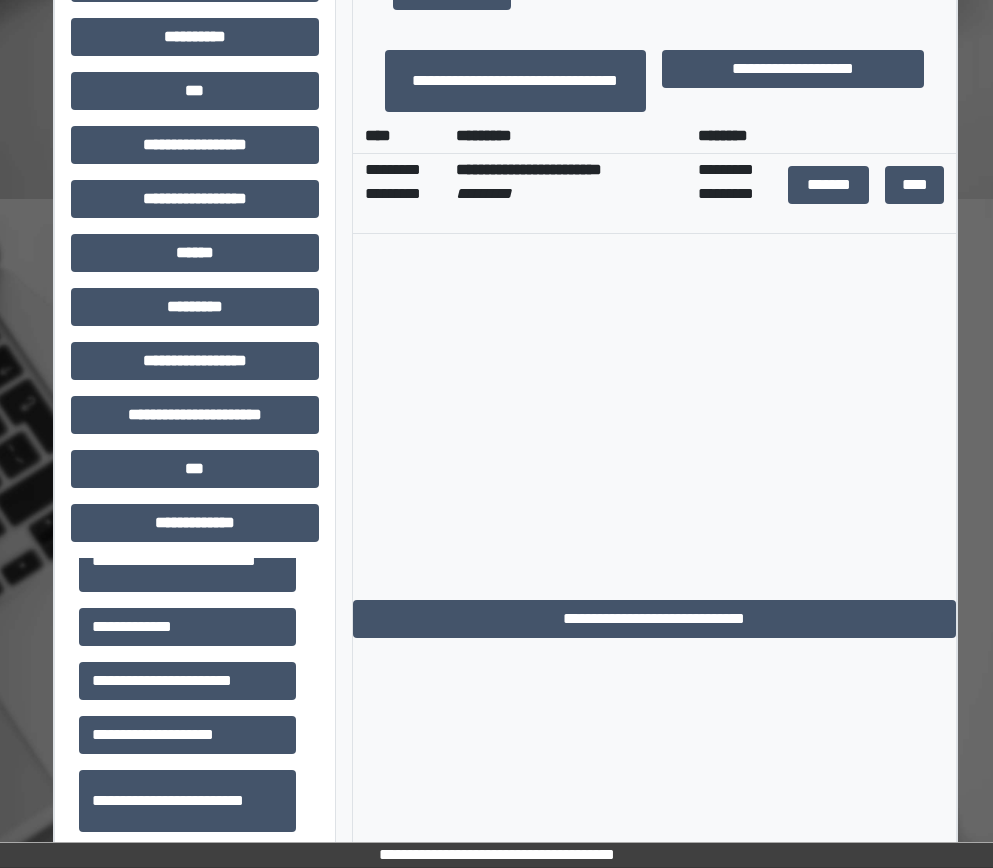 scroll, scrollTop: 586, scrollLeft: 0, axis: vertical 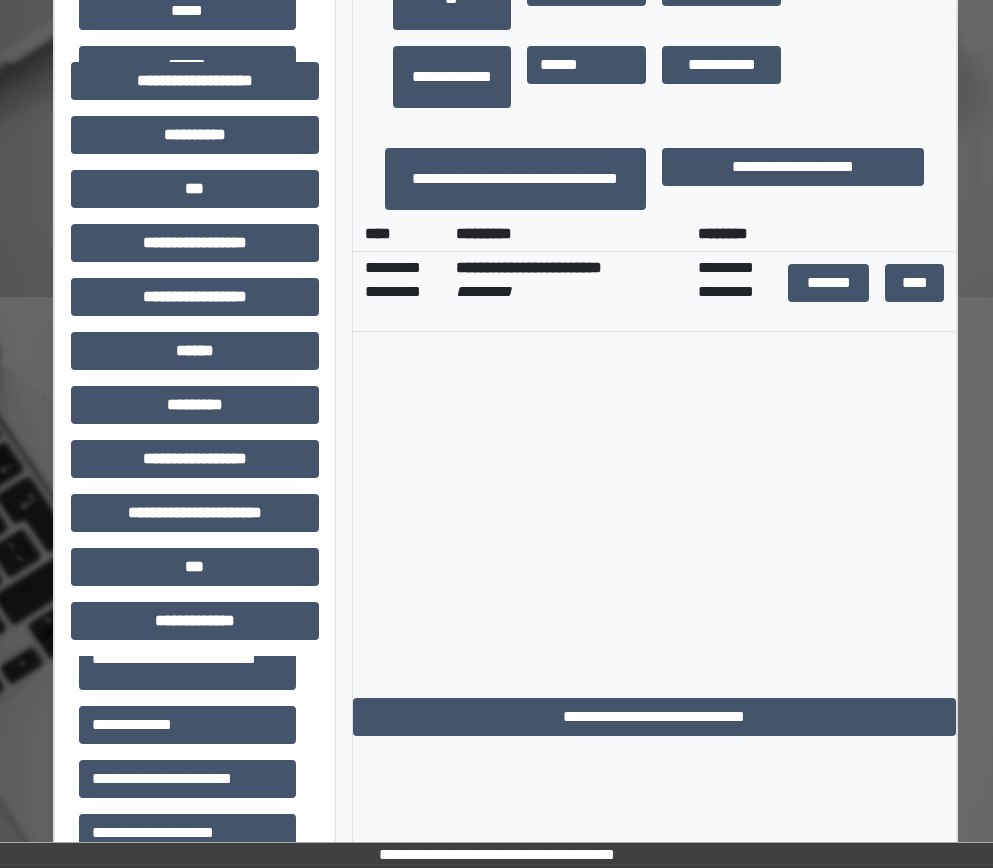 click on "****" at bounding box center [915, 283] 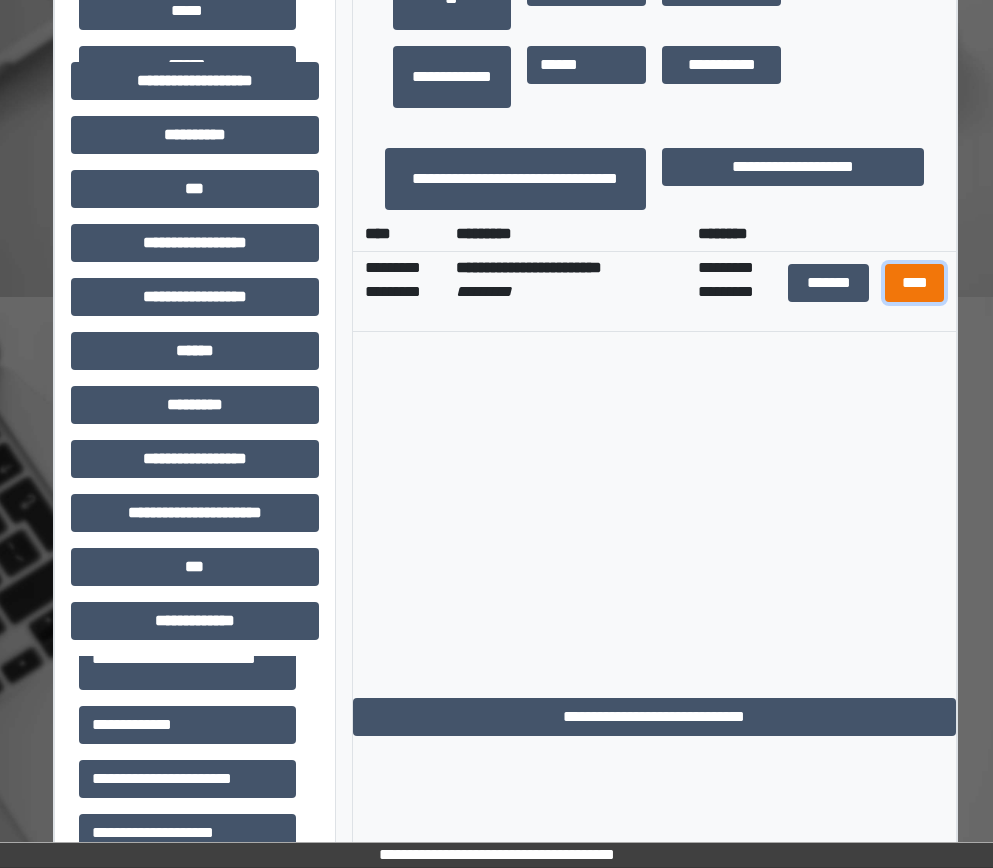 click on "****" at bounding box center [915, 283] 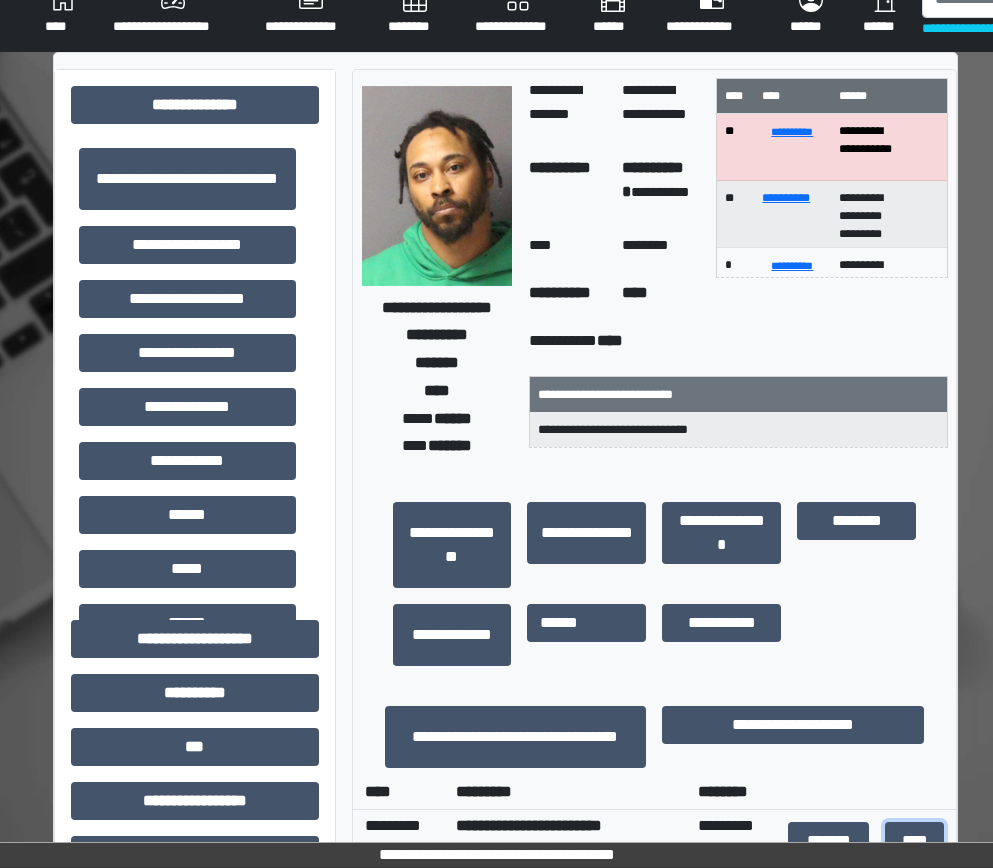 scroll, scrollTop: 0, scrollLeft: 0, axis: both 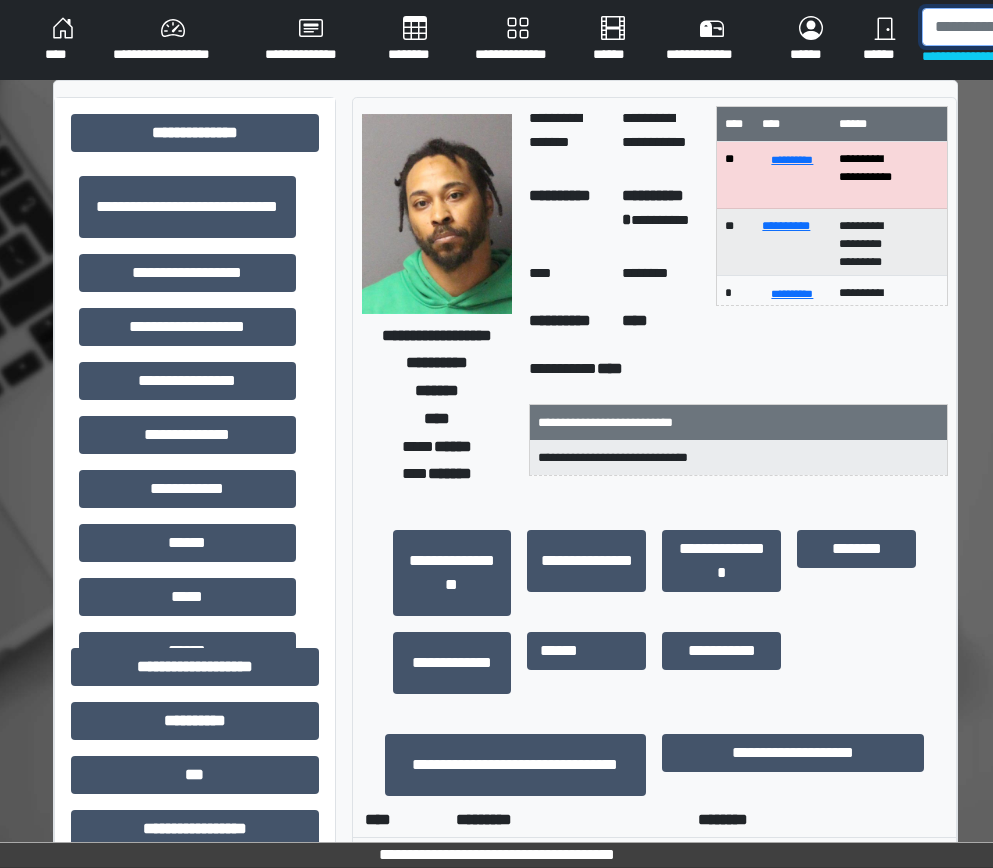 click at bounding box center [1025, 27] 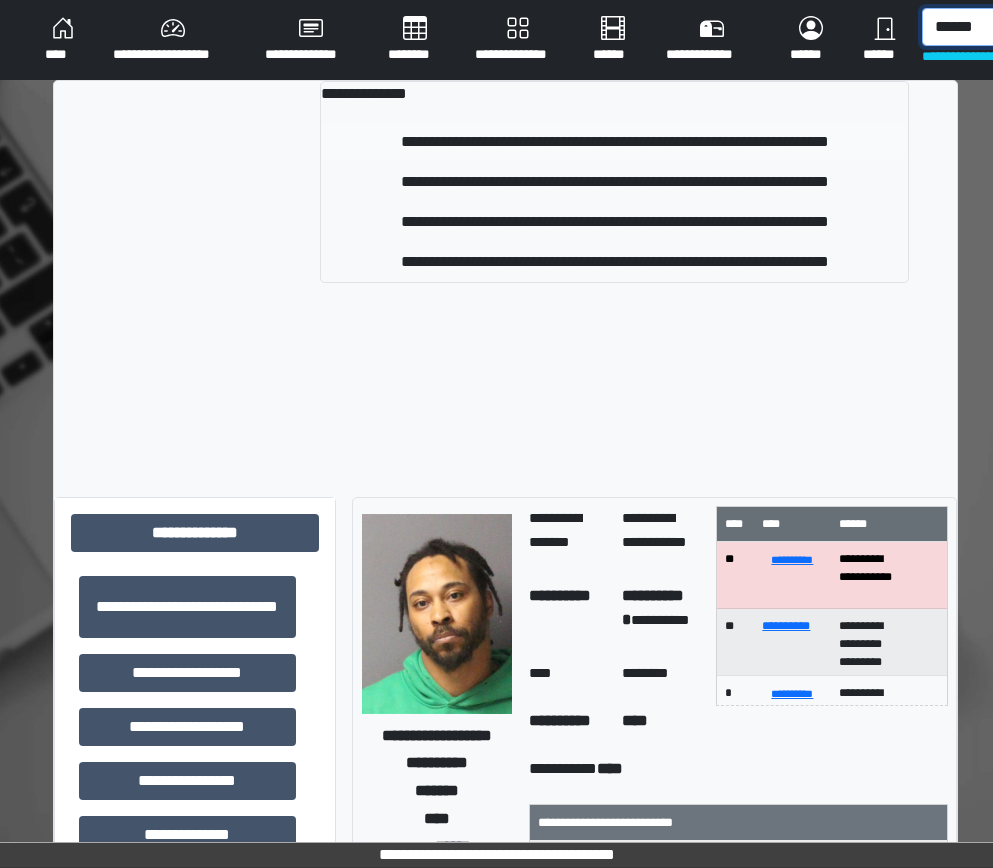 type on "******" 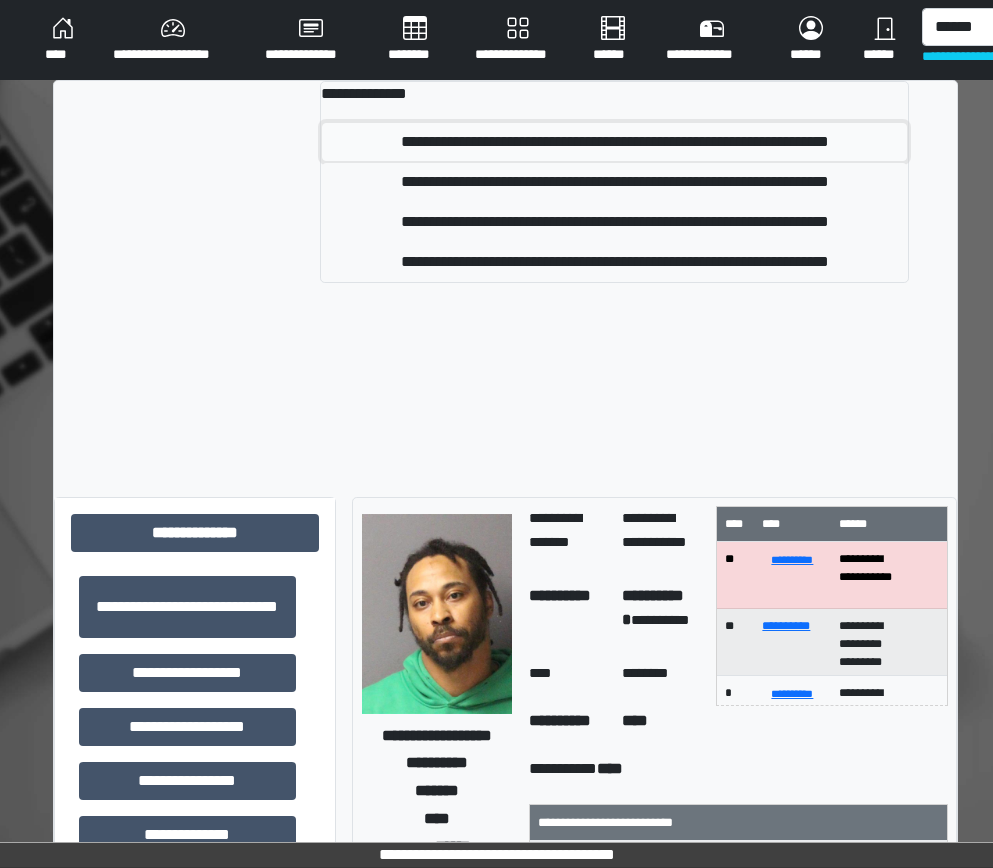click on "**********" at bounding box center (614, 142) 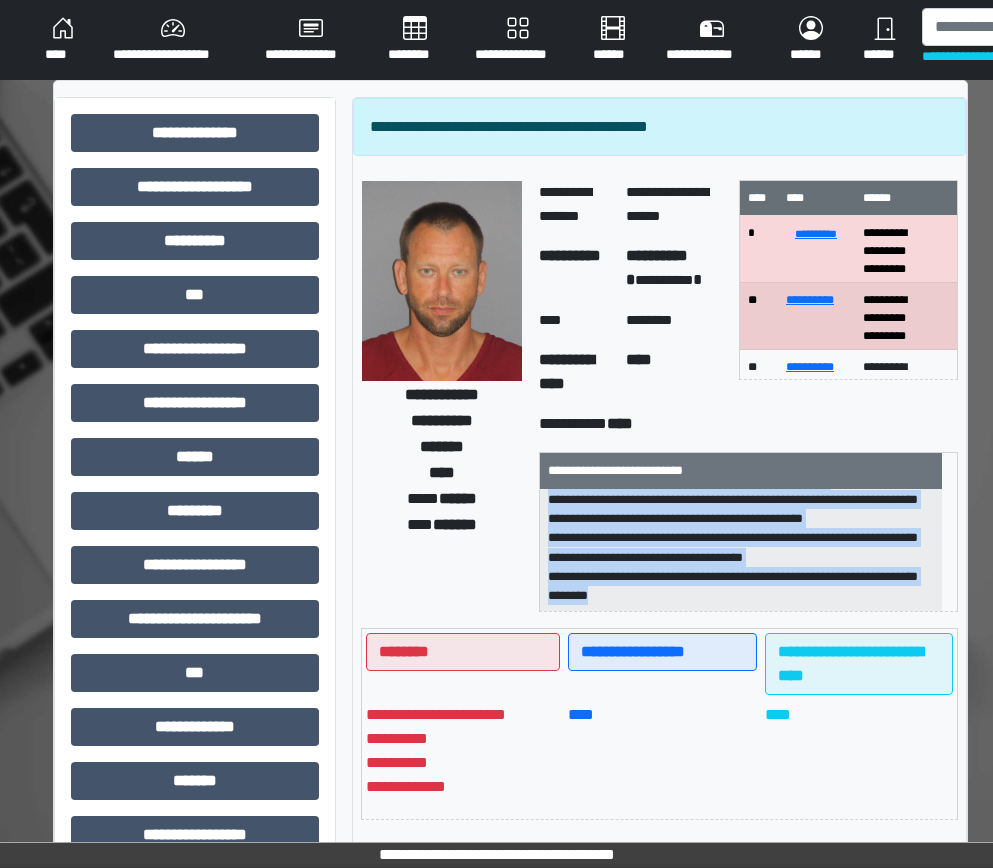 scroll, scrollTop: 409, scrollLeft: 0, axis: vertical 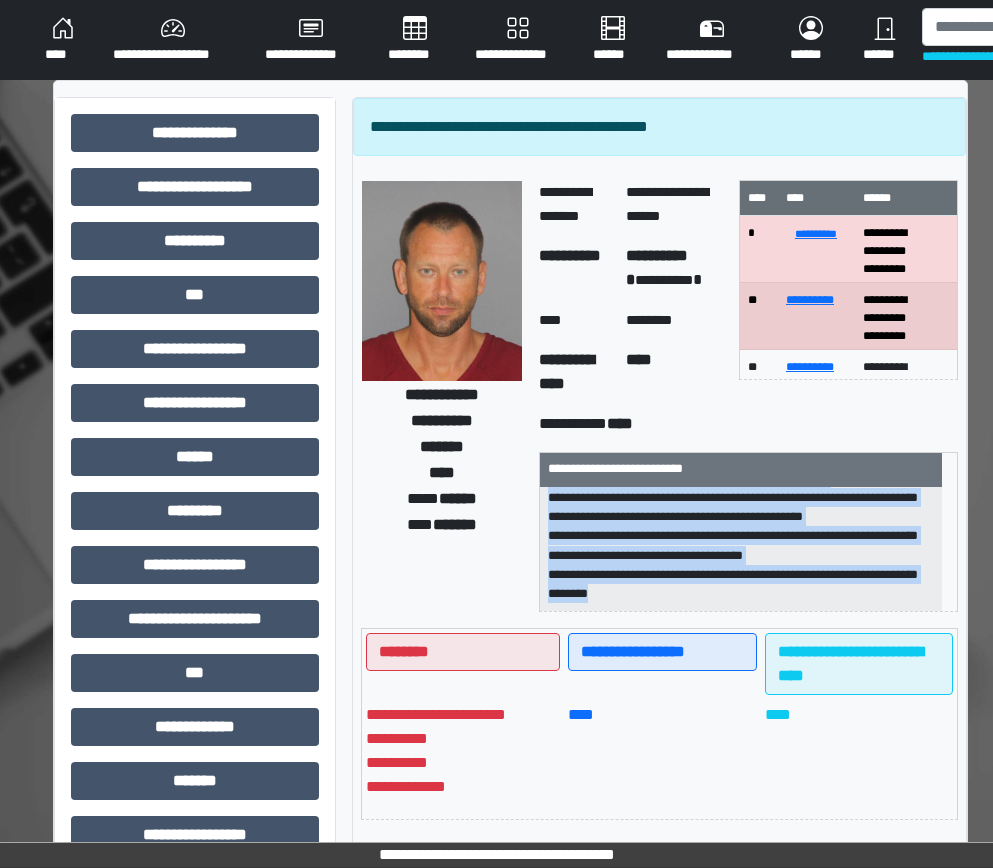 drag, startPoint x: 553, startPoint y: 503, endPoint x: 803, endPoint y: 621, distance: 276.4489 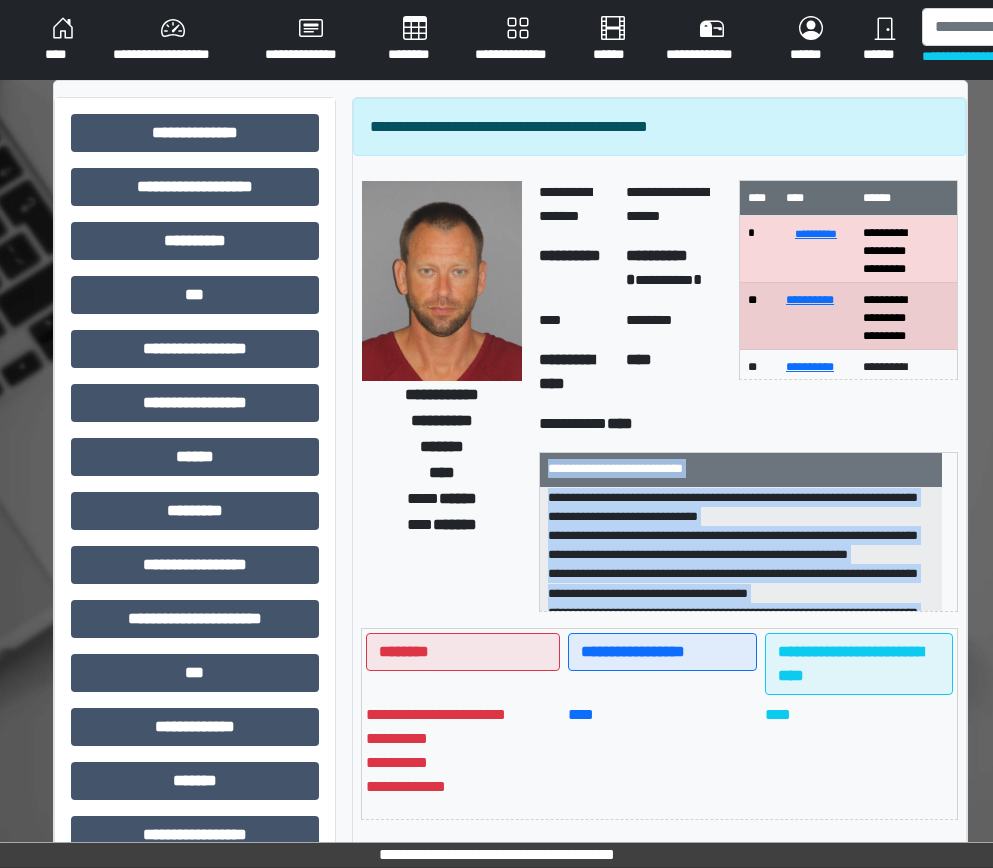 scroll, scrollTop: 0, scrollLeft: 0, axis: both 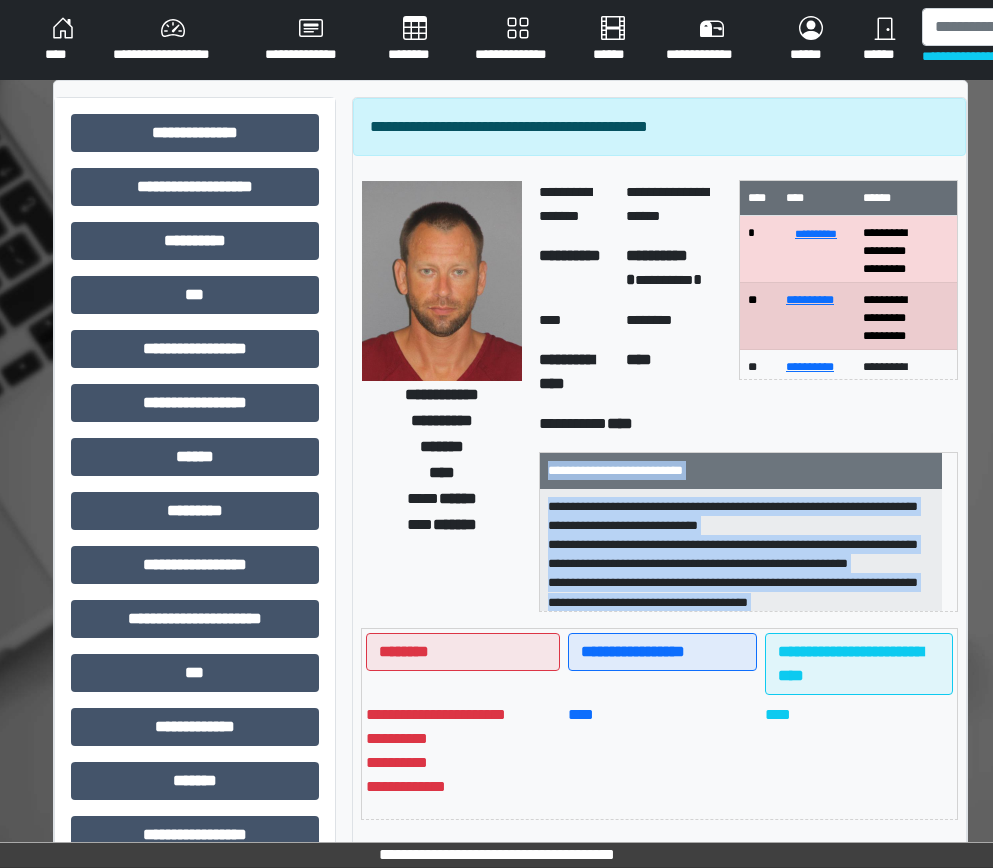 drag, startPoint x: 647, startPoint y: 598, endPoint x: 533, endPoint y: 463, distance: 176.69466 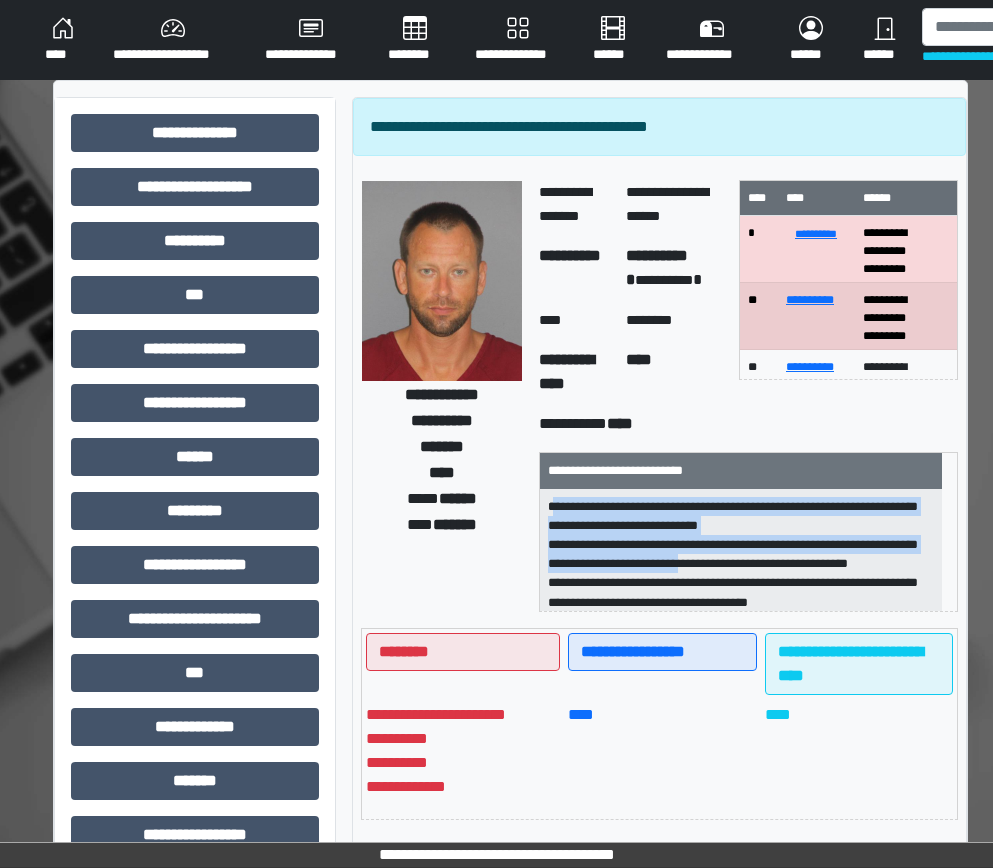 drag, startPoint x: 551, startPoint y: 508, endPoint x: 703, endPoint y: 537, distance: 154.74171 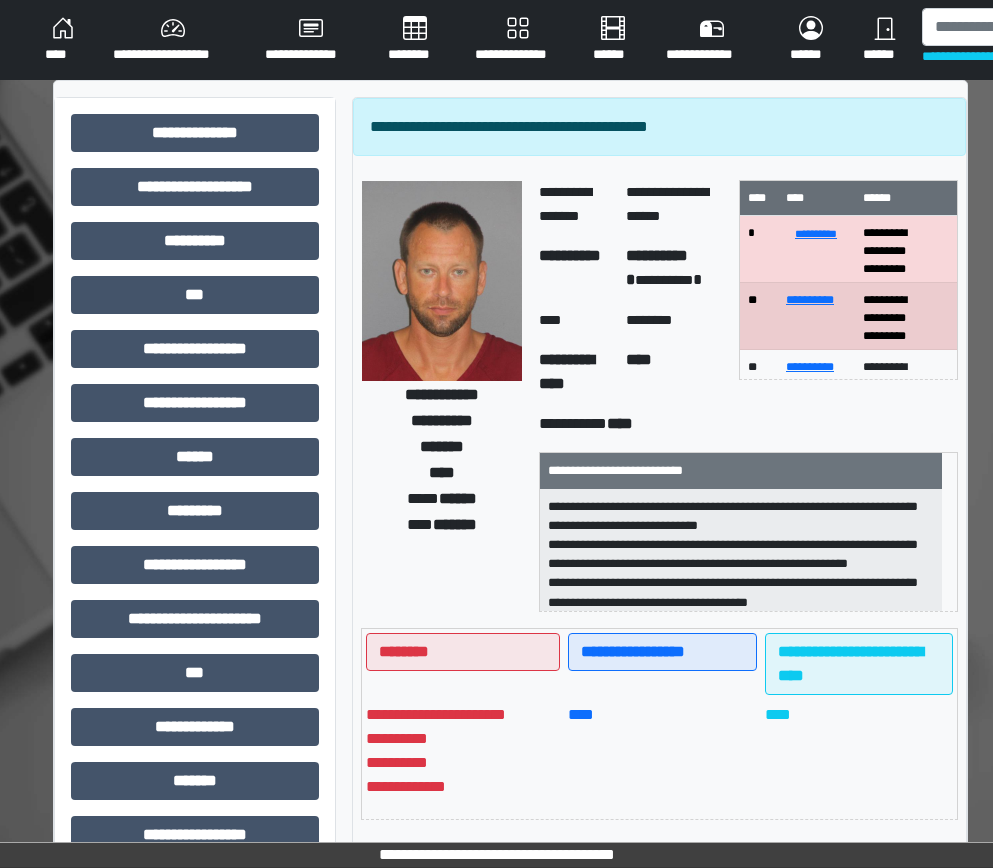 click on "**** ******" at bounding box center [442, 499] 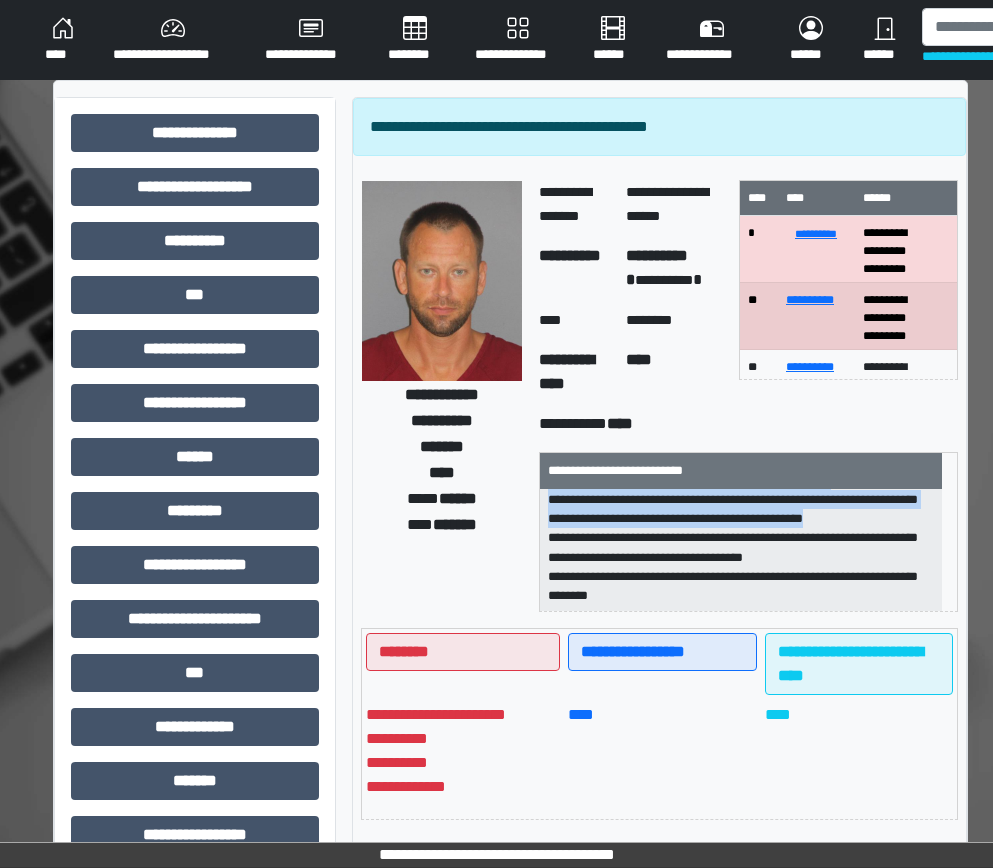 scroll, scrollTop: 409, scrollLeft: 0, axis: vertical 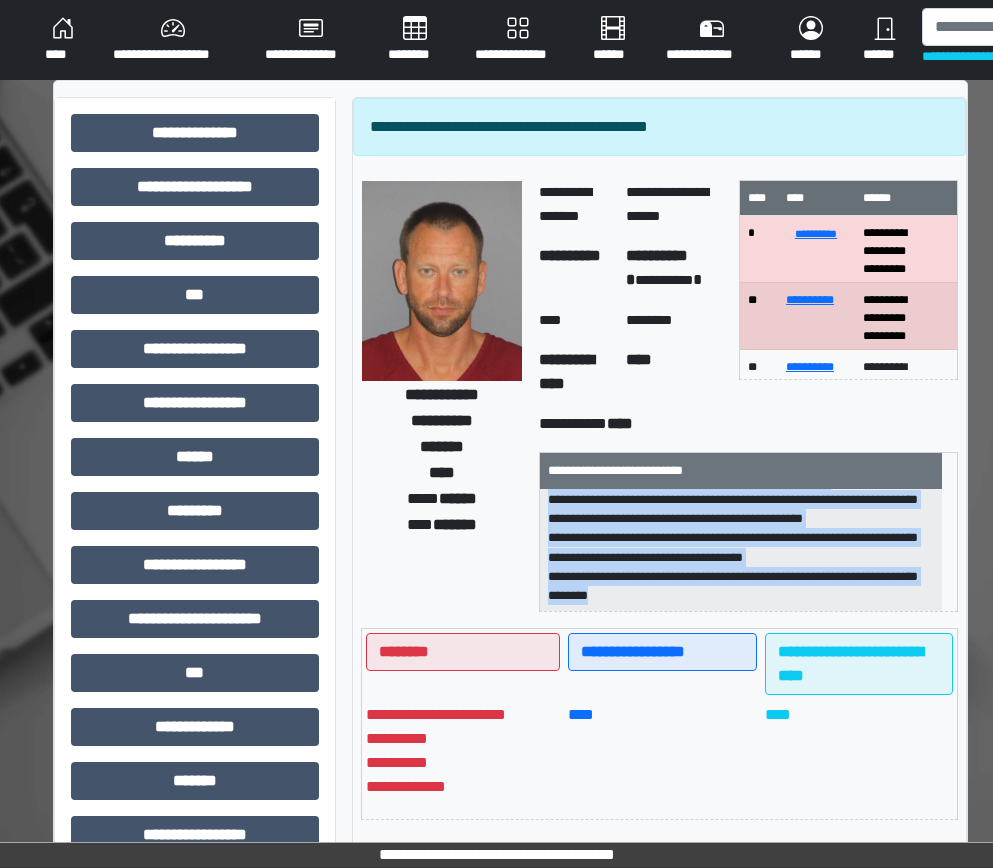 drag, startPoint x: 546, startPoint y: 504, endPoint x: 673, endPoint y: 590, distance: 153.37862 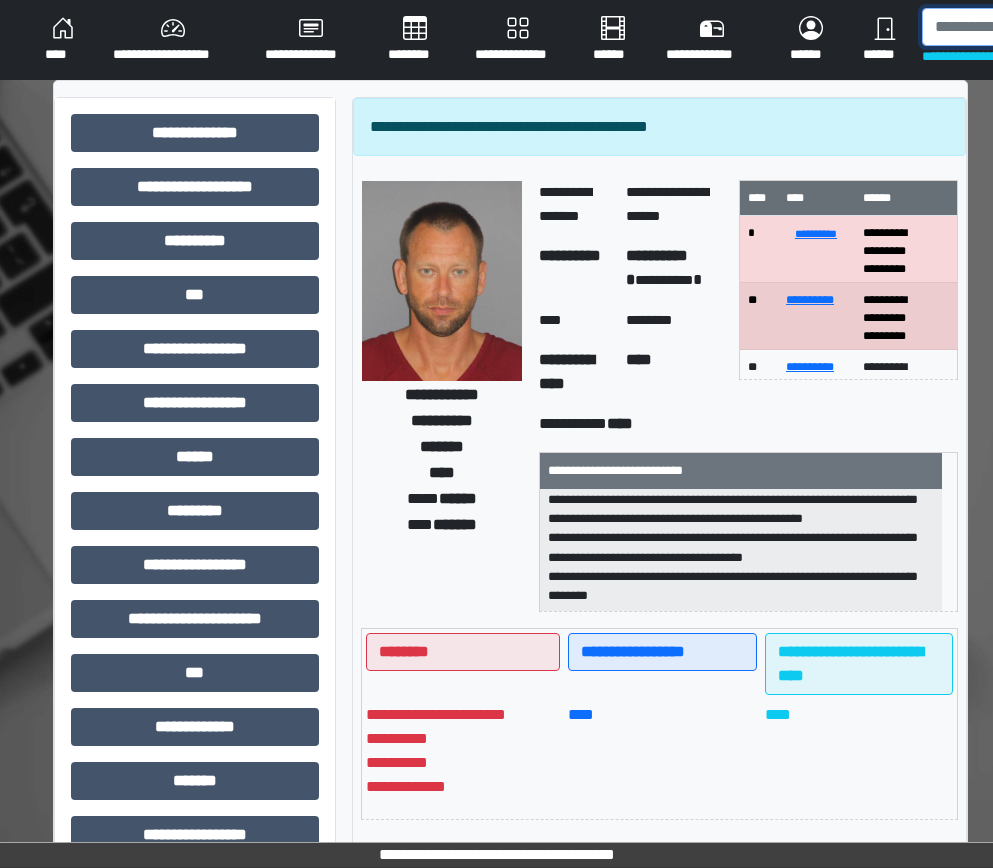 click at bounding box center (1025, 27) 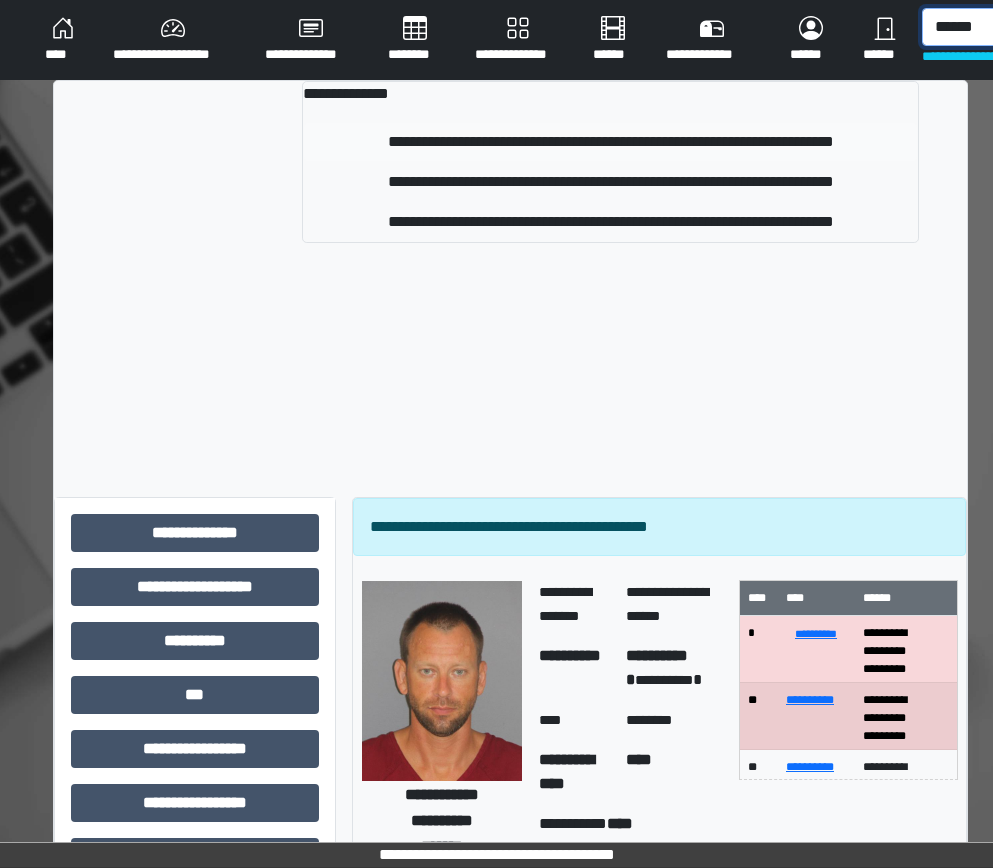 type on "******" 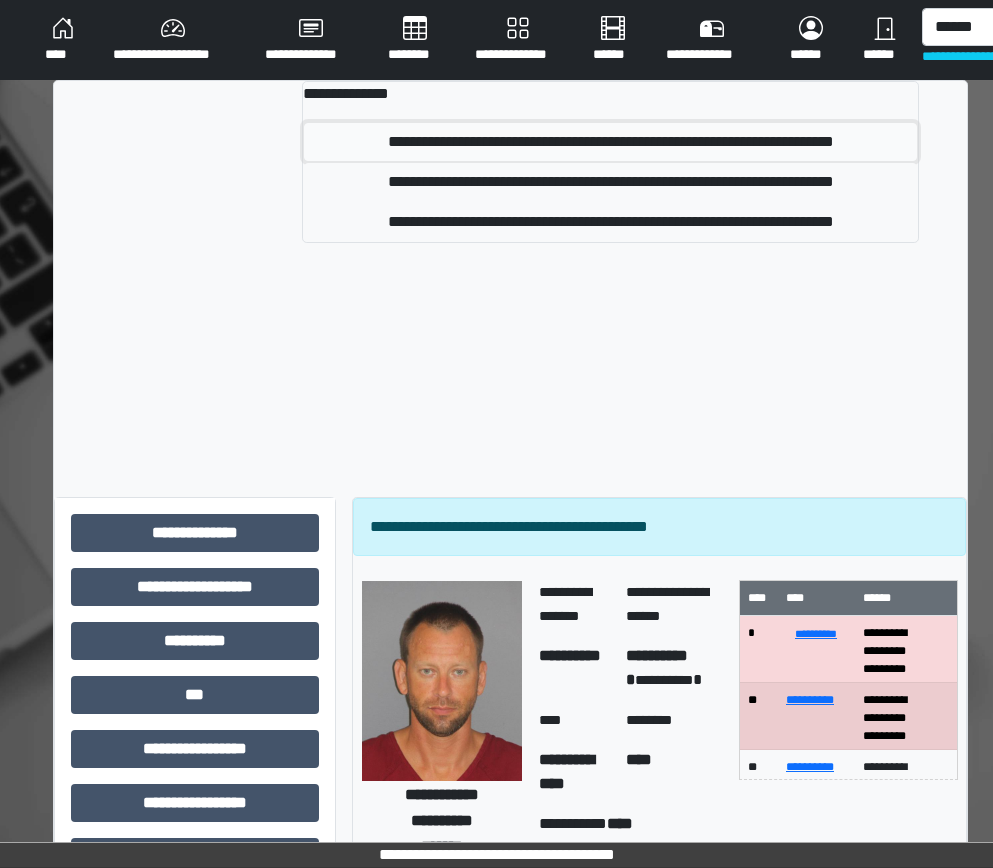 click on "**********" at bounding box center (610, 142) 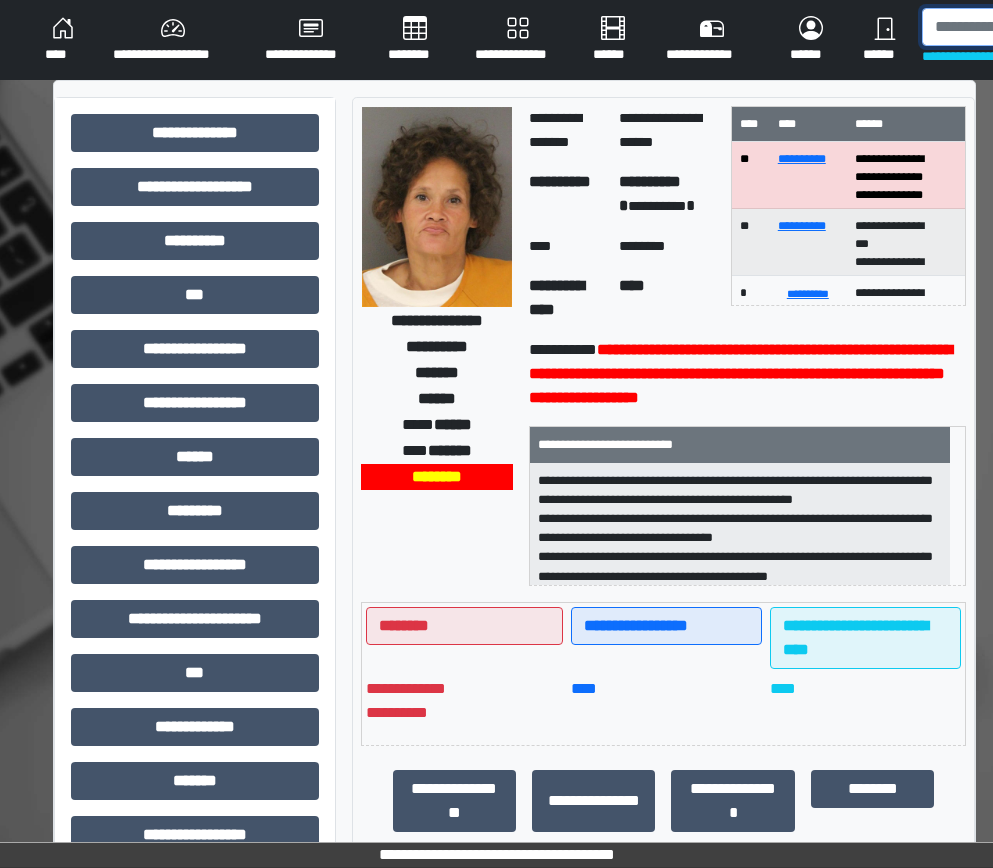 click at bounding box center (1025, 27) 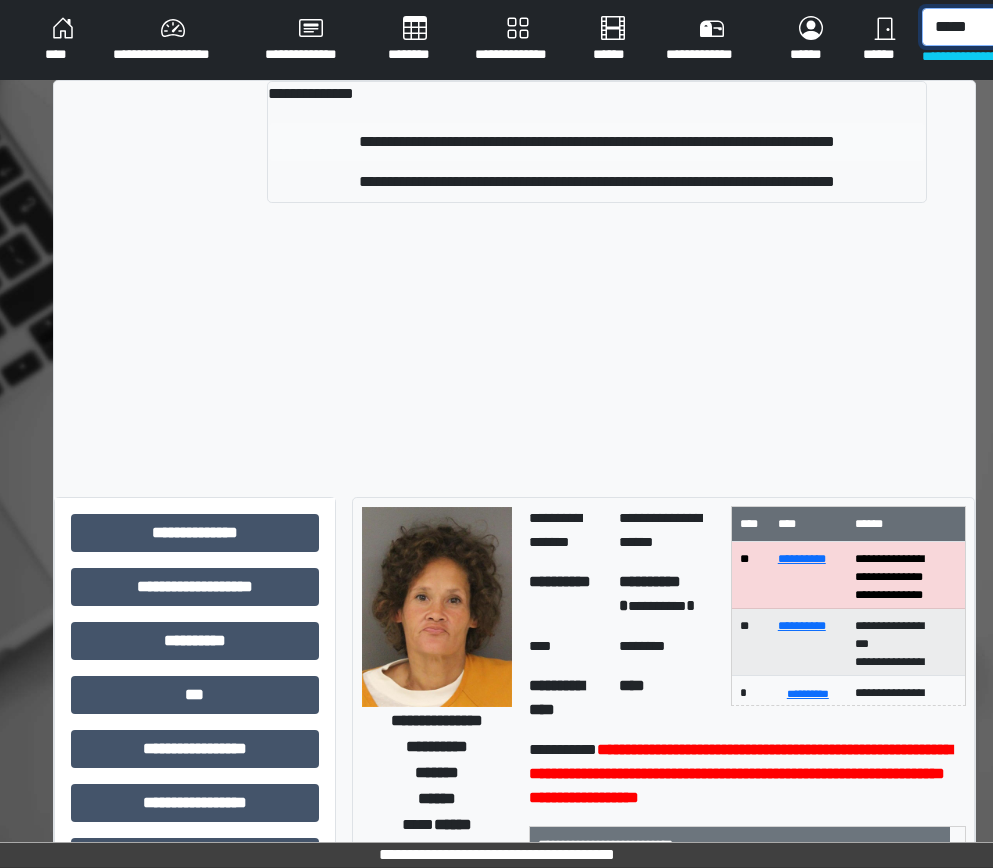 type on "*****" 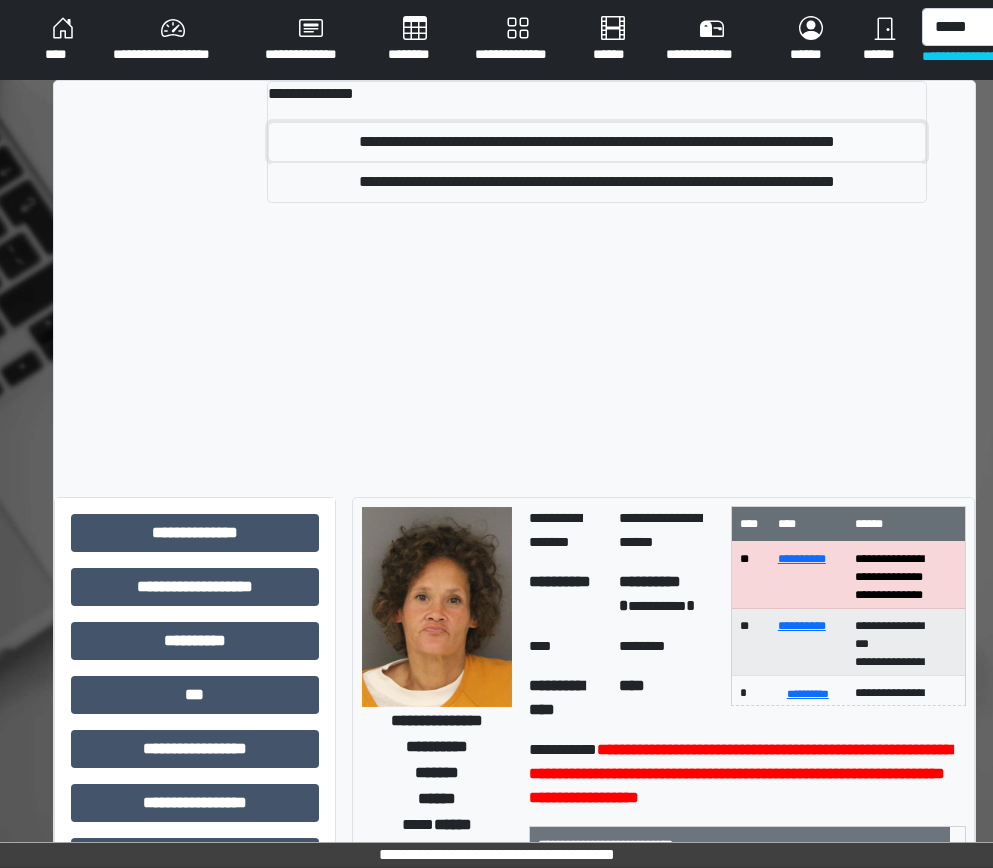 click on "**********" at bounding box center (597, 142) 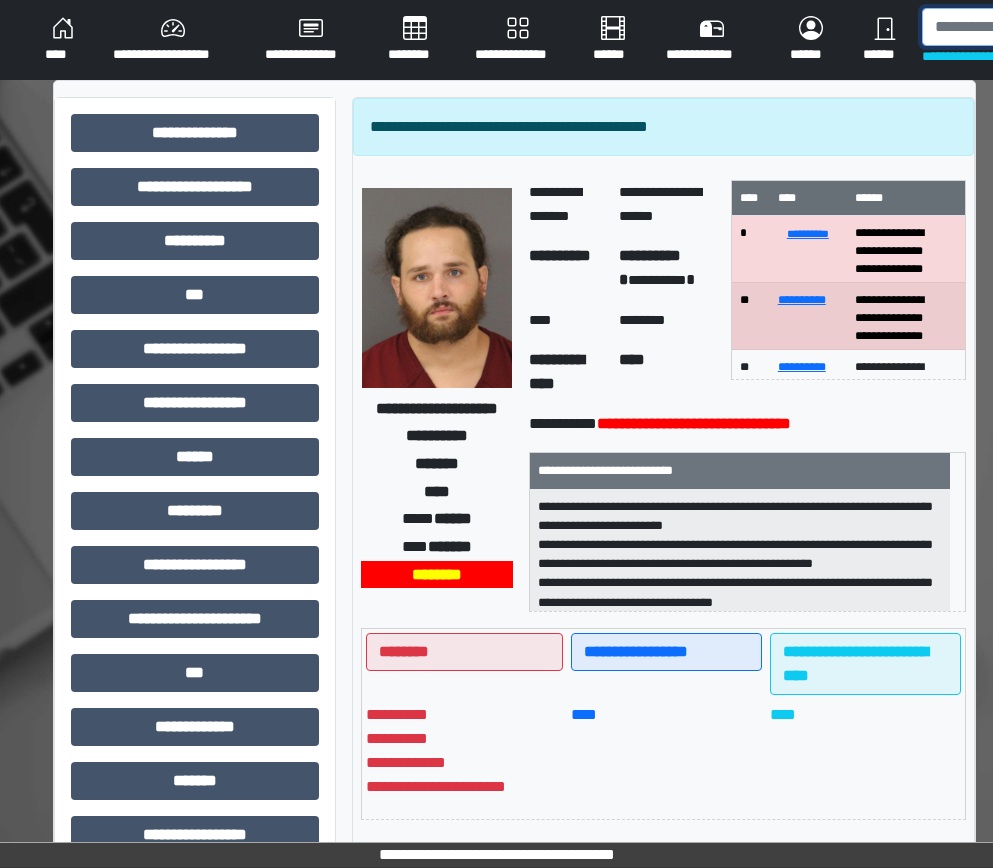 click at bounding box center (1025, 27) 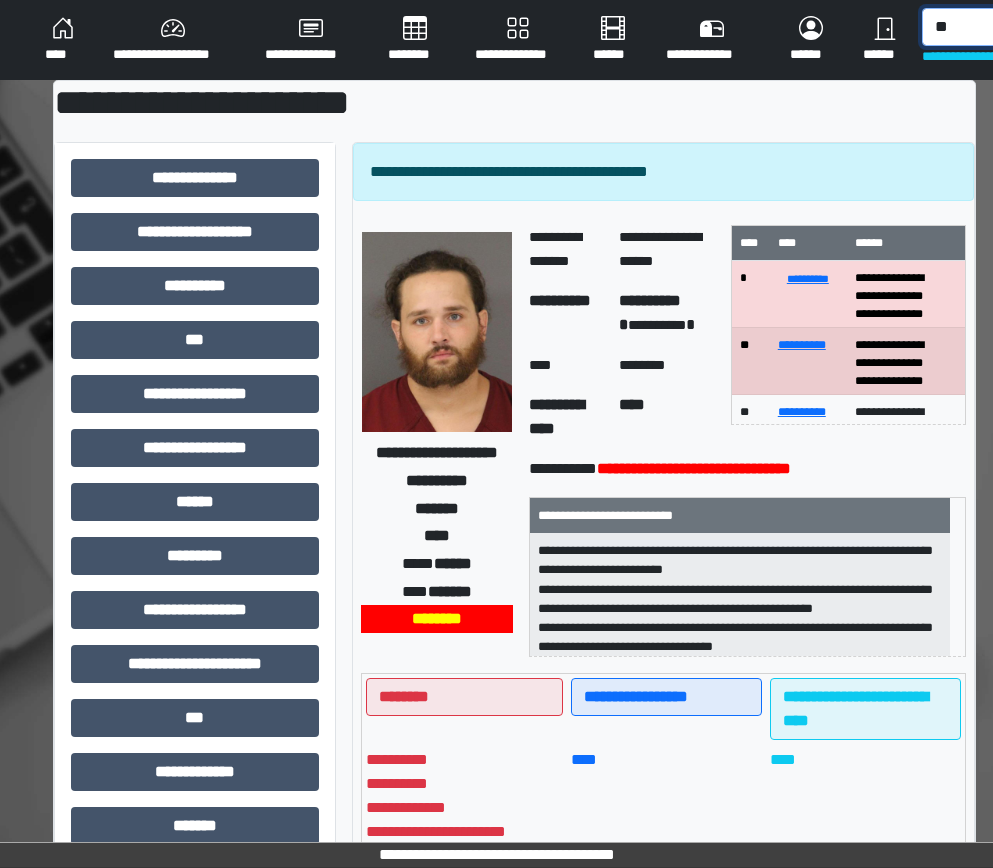 type on "*" 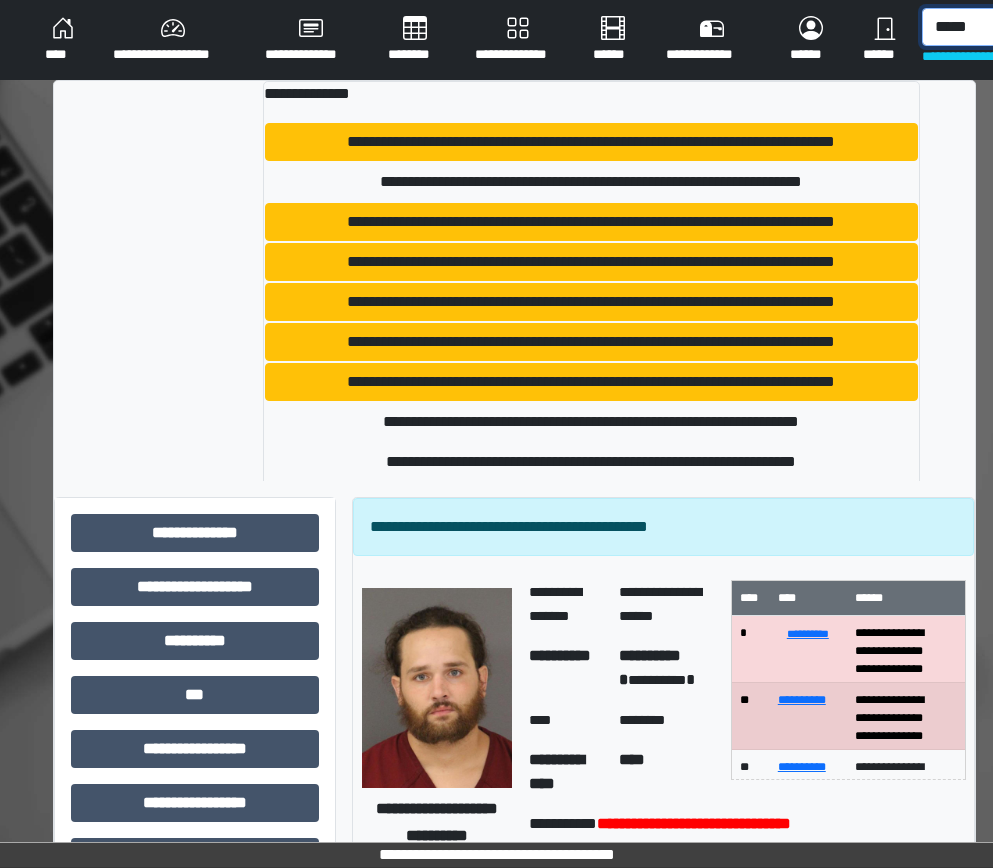 type on "*****" 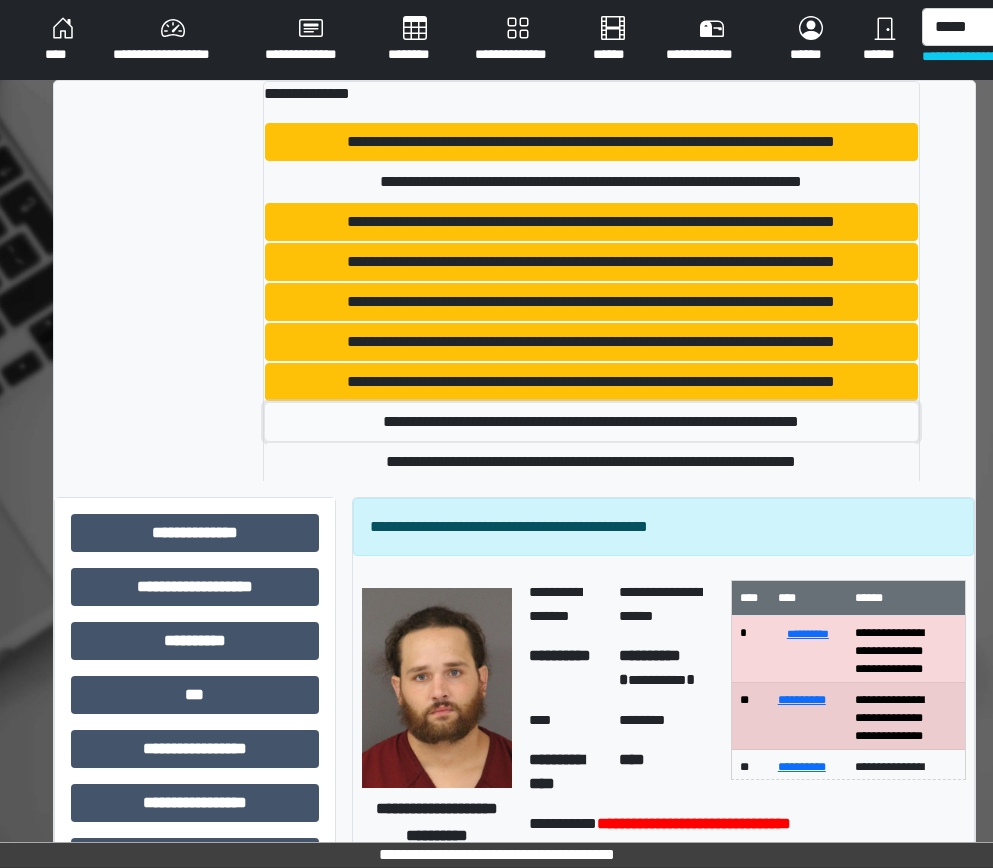 click on "**********" at bounding box center [591, 422] 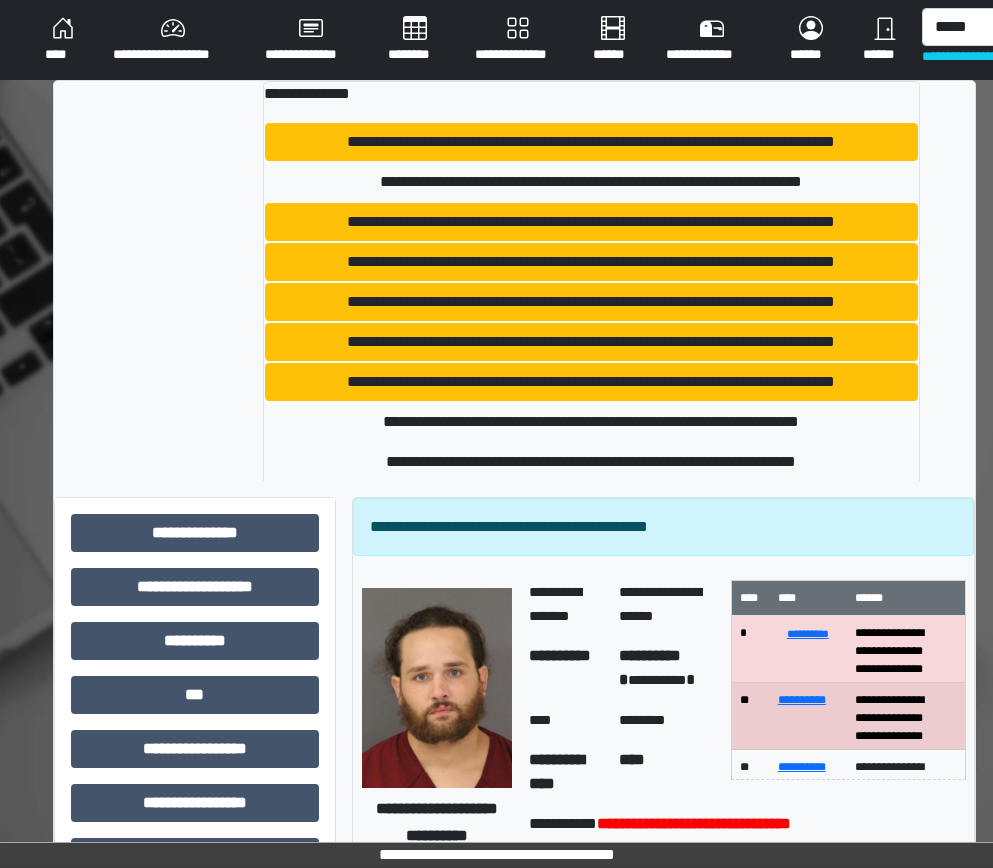 type 